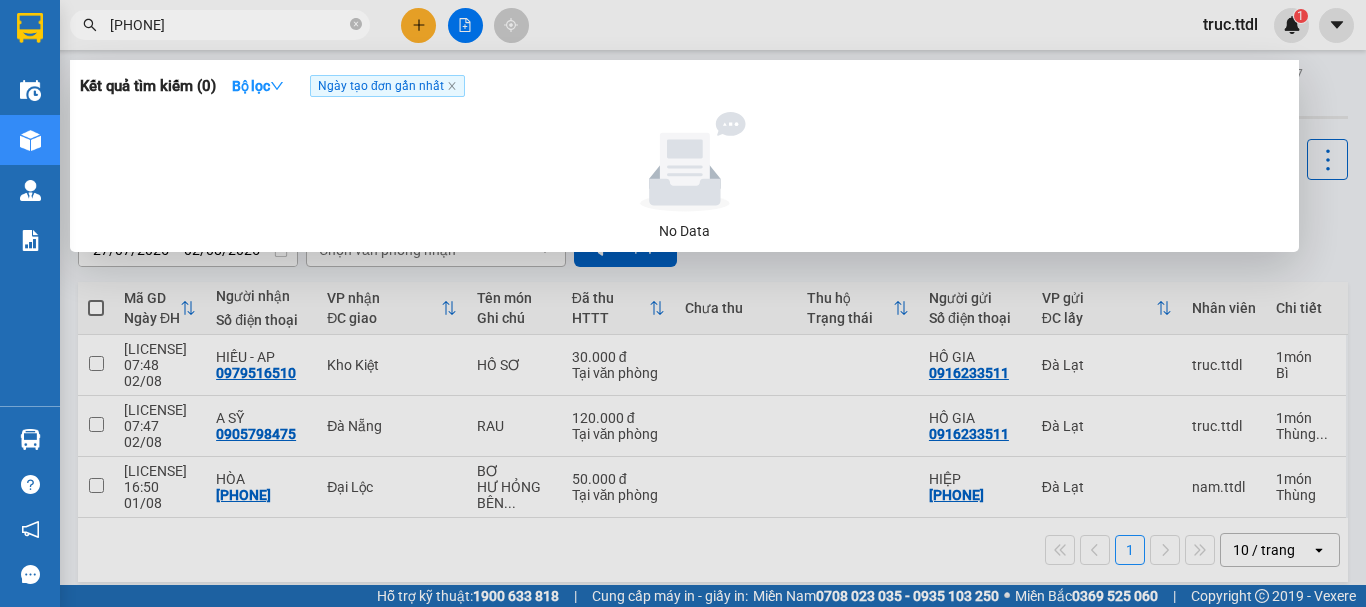 scroll, scrollTop: 0, scrollLeft: 0, axis: both 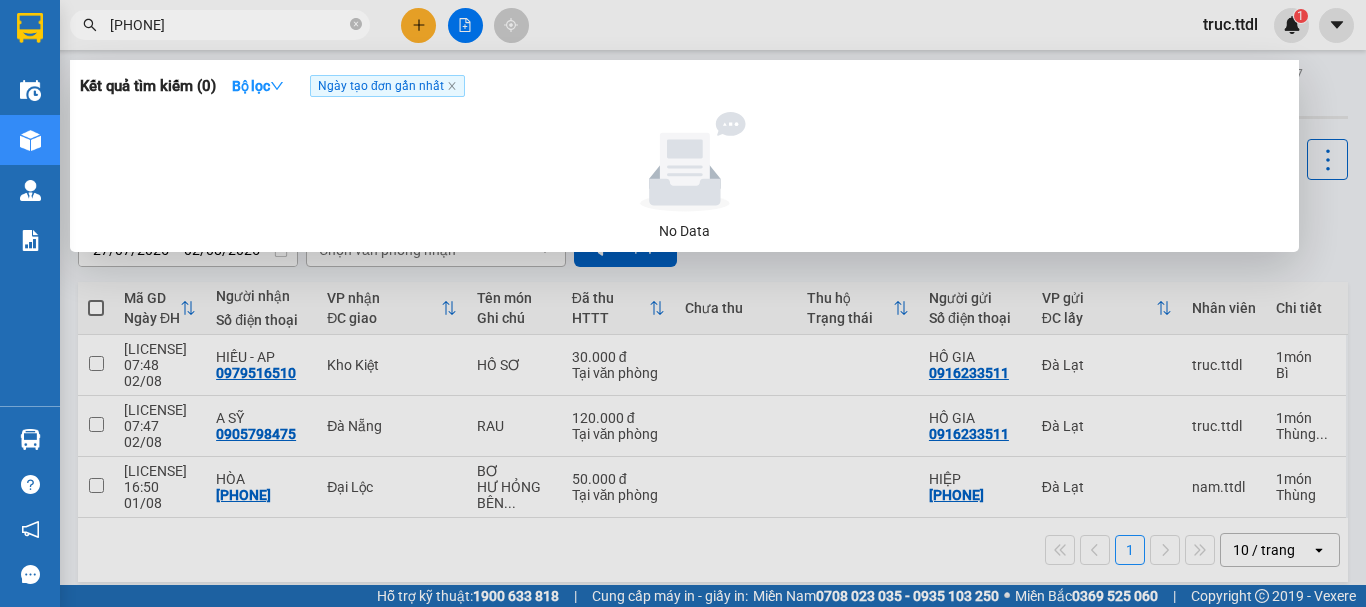 drag, startPoint x: 171, startPoint y: 37, endPoint x: 70, endPoint y: 58, distance: 103.16007 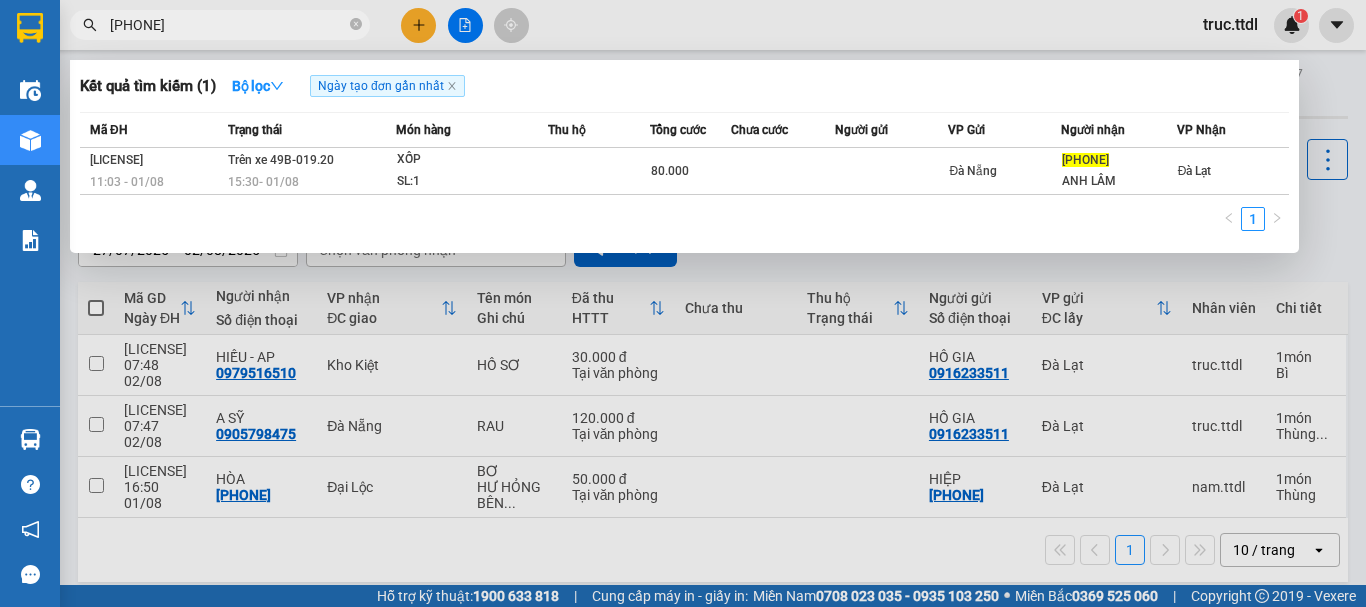 type on "[PHONE]" 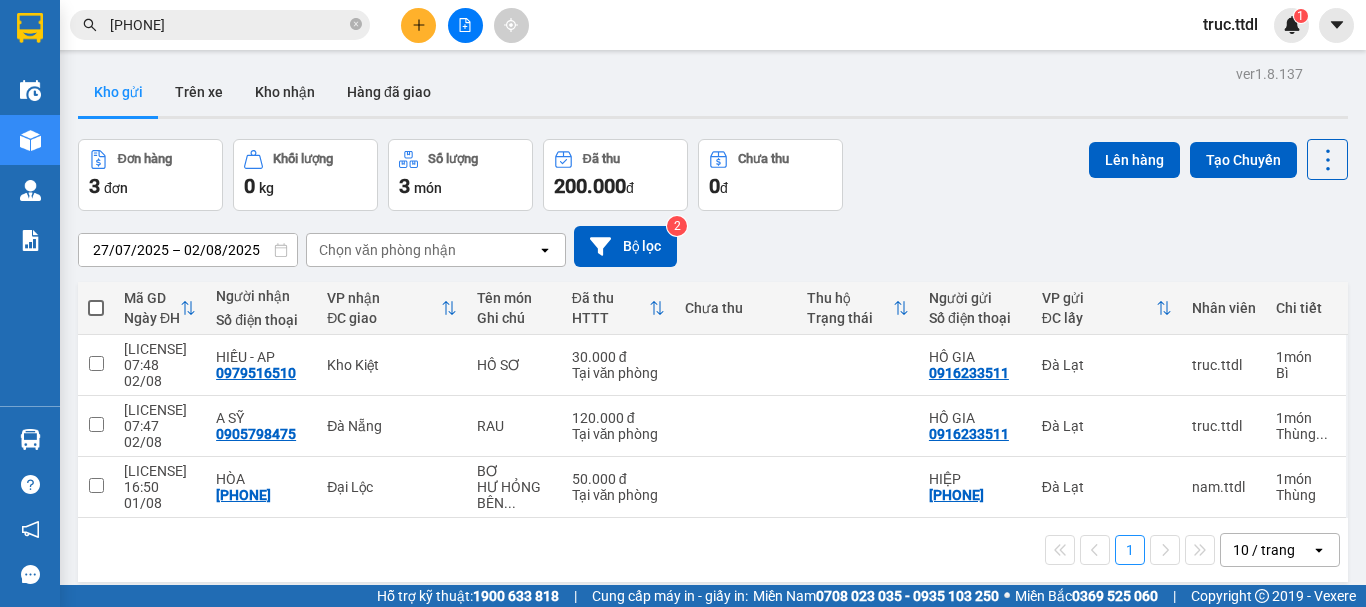 click at bounding box center (418, 25) 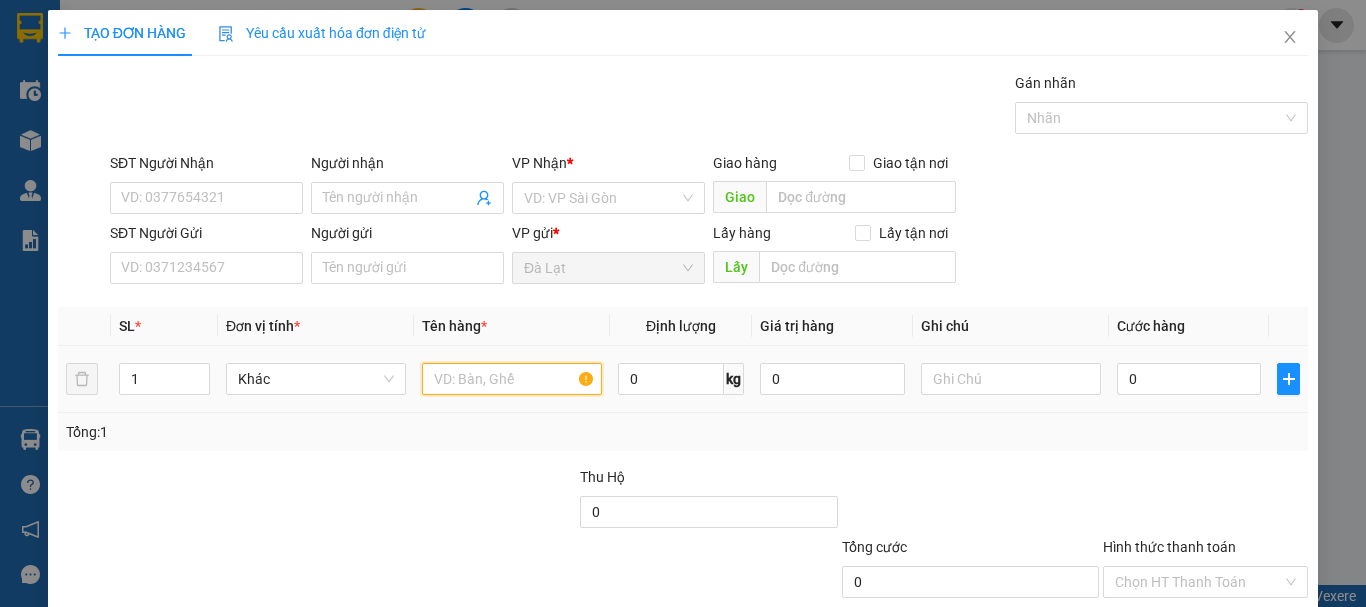 click at bounding box center (512, 379) 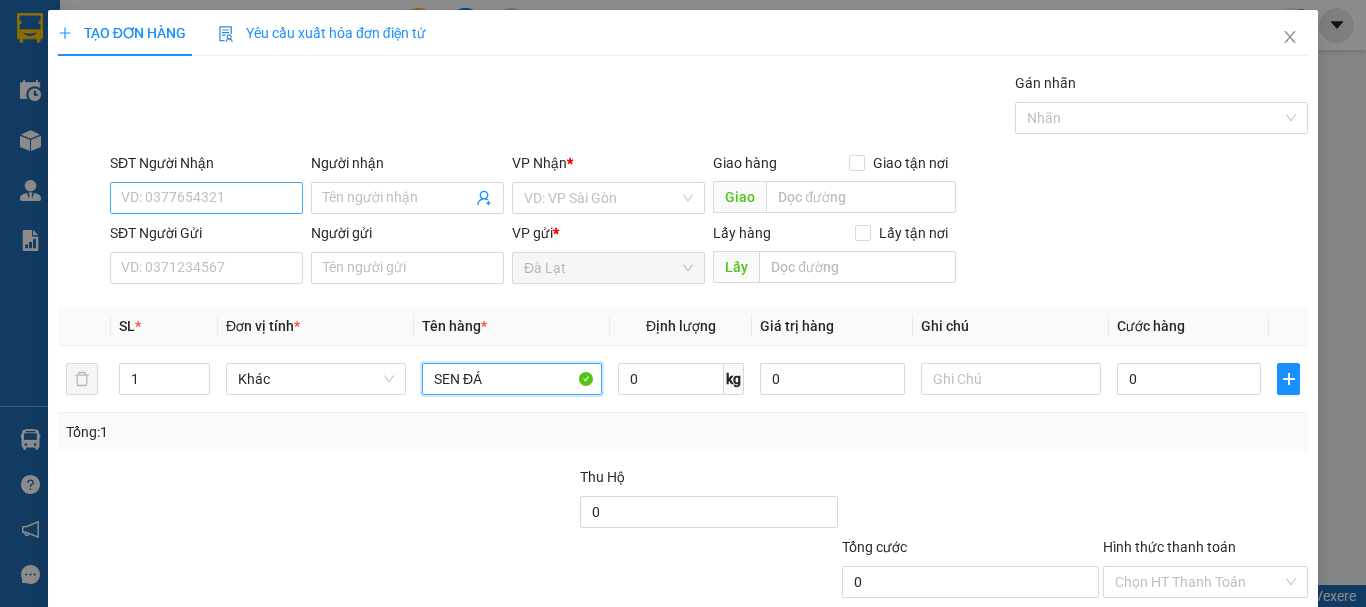 type on "SEN ĐÁ" 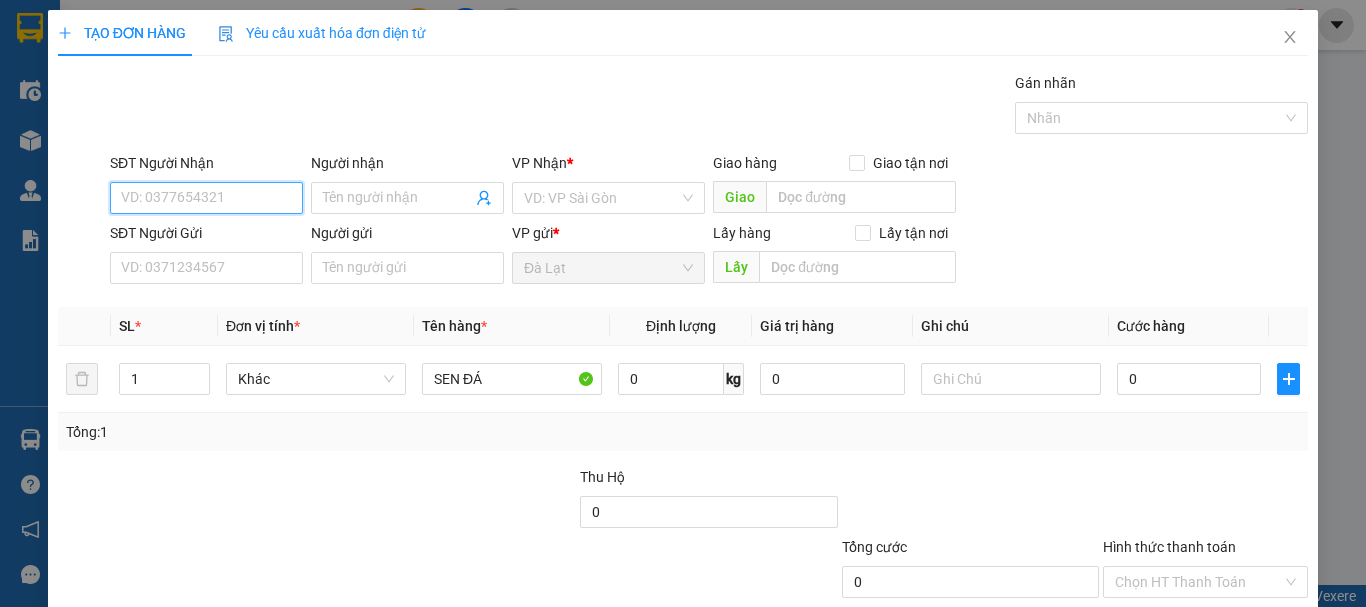 click on "SĐT Người Nhận" at bounding box center [206, 198] 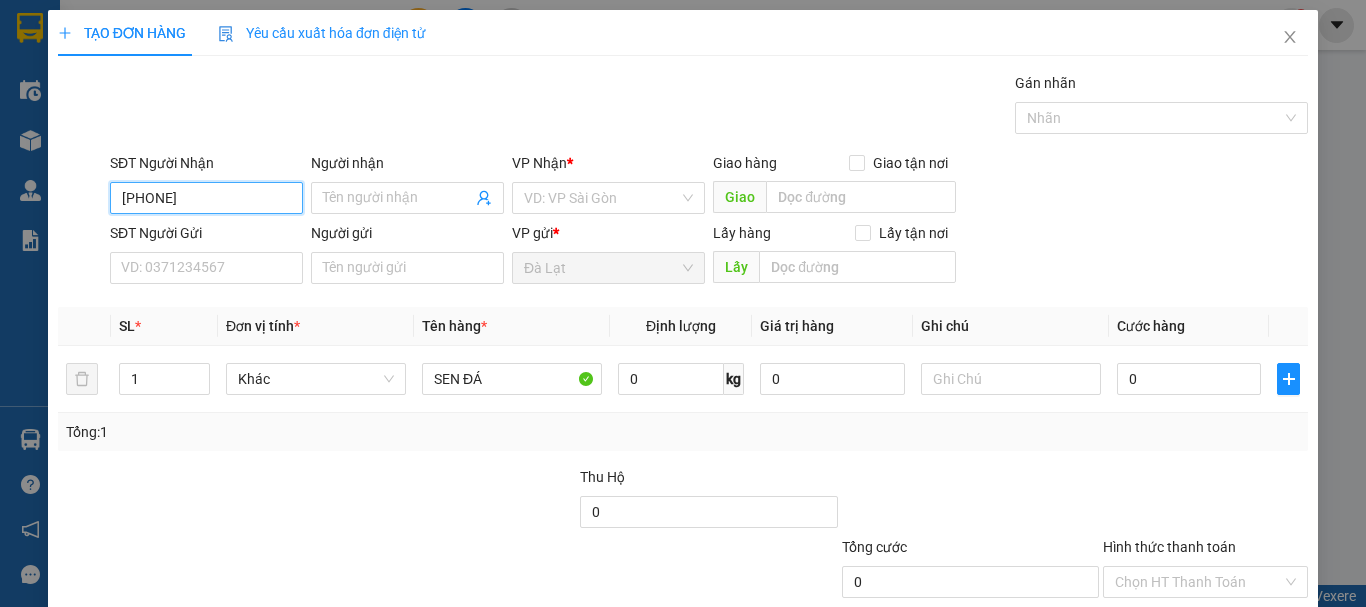 type on "[PHONE]" 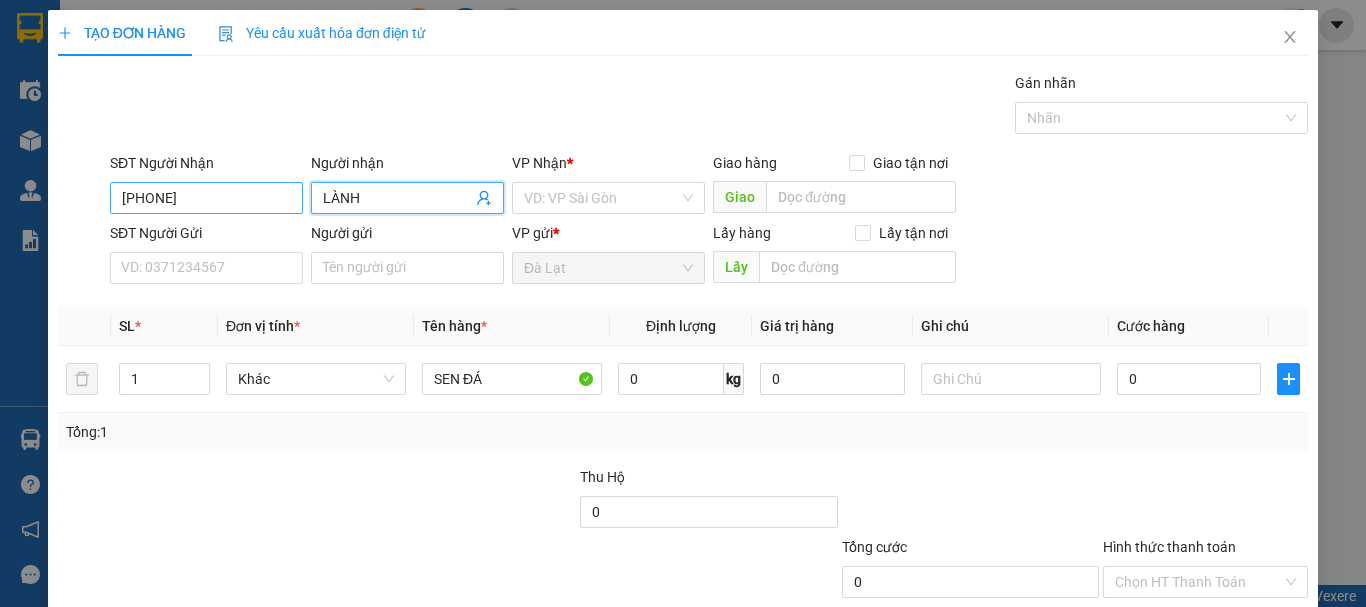 type on "LÀNH" 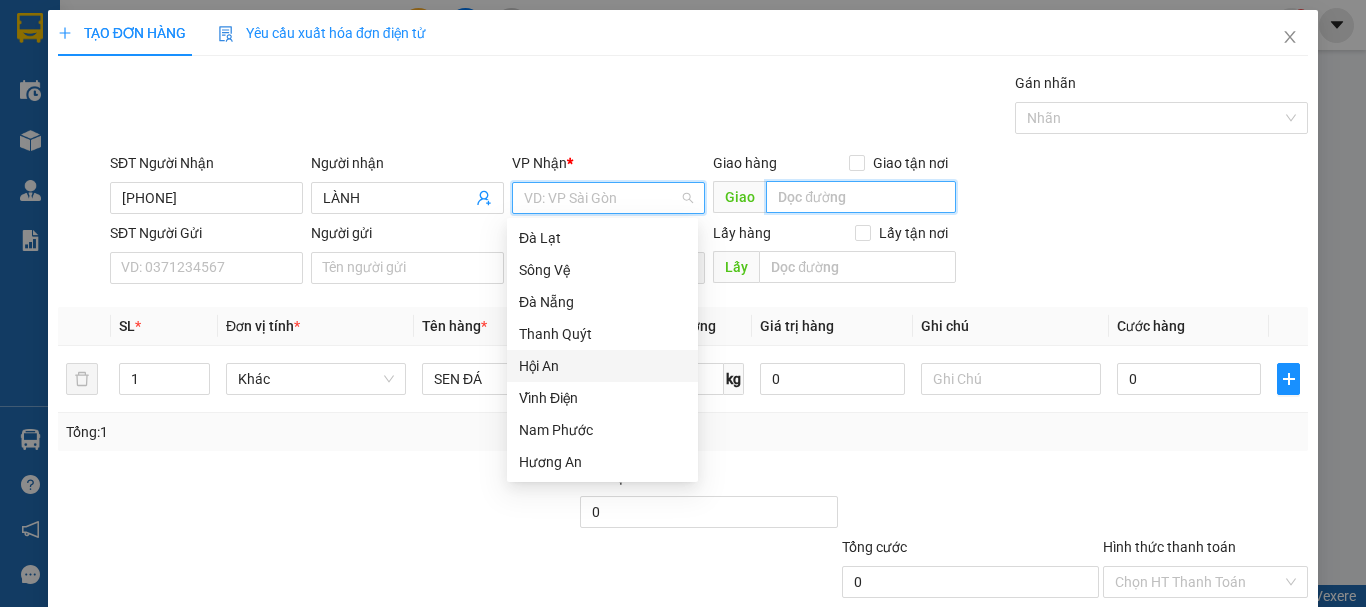 click at bounding box center [861, 197] 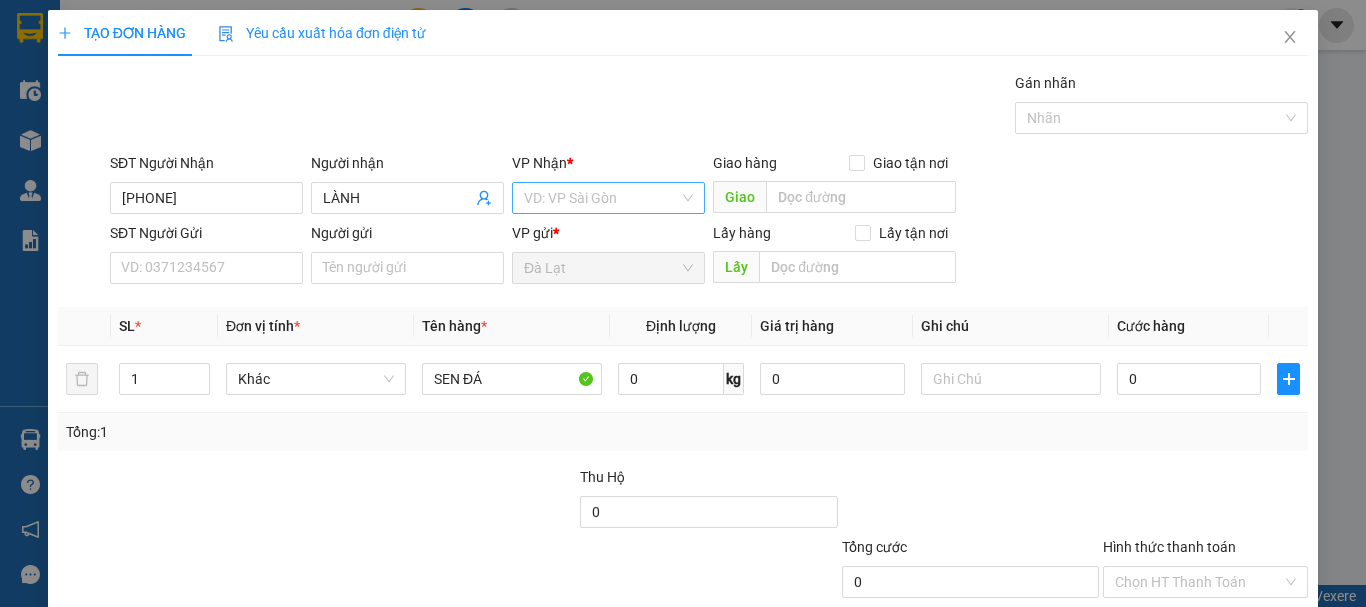 click at bounding box center (601, 198) 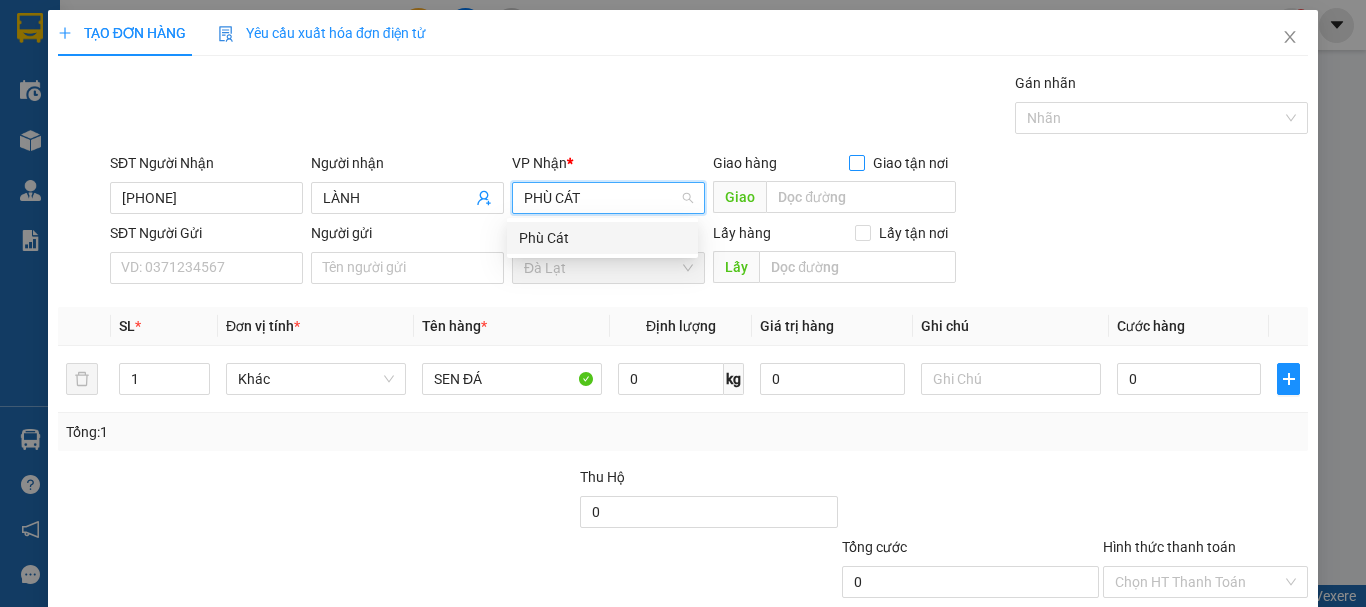 type on "PHÙ CÁT" 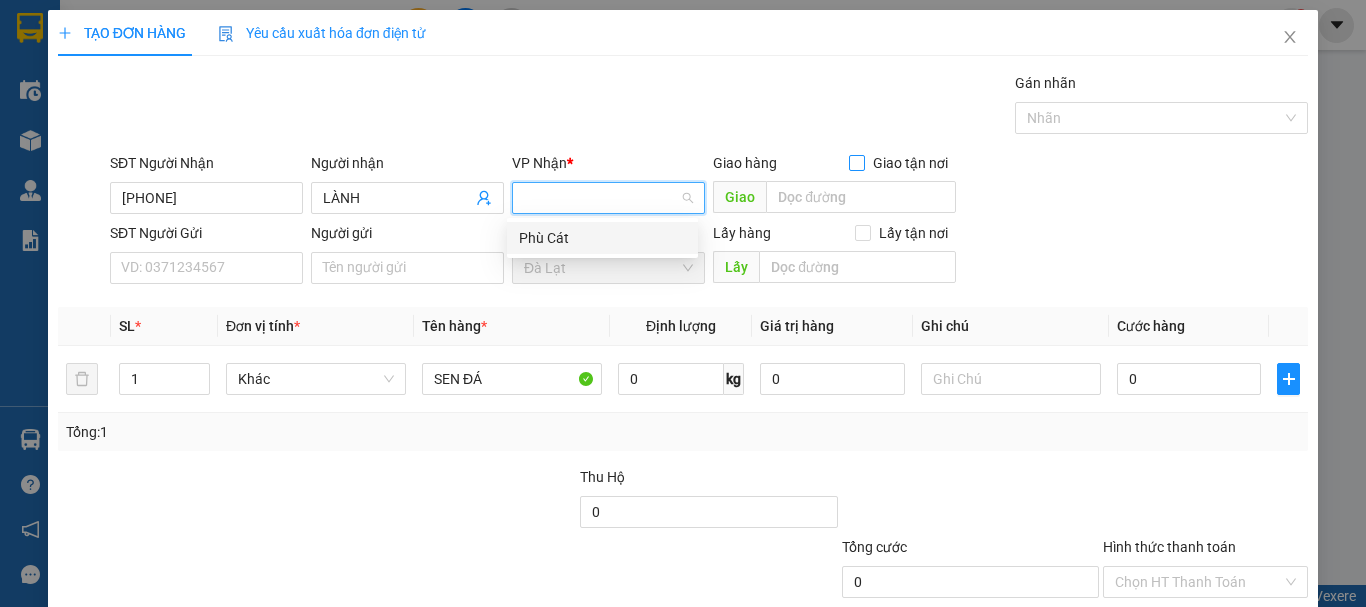 click on "Giao tận nơi" at bounding box center (856, 162) 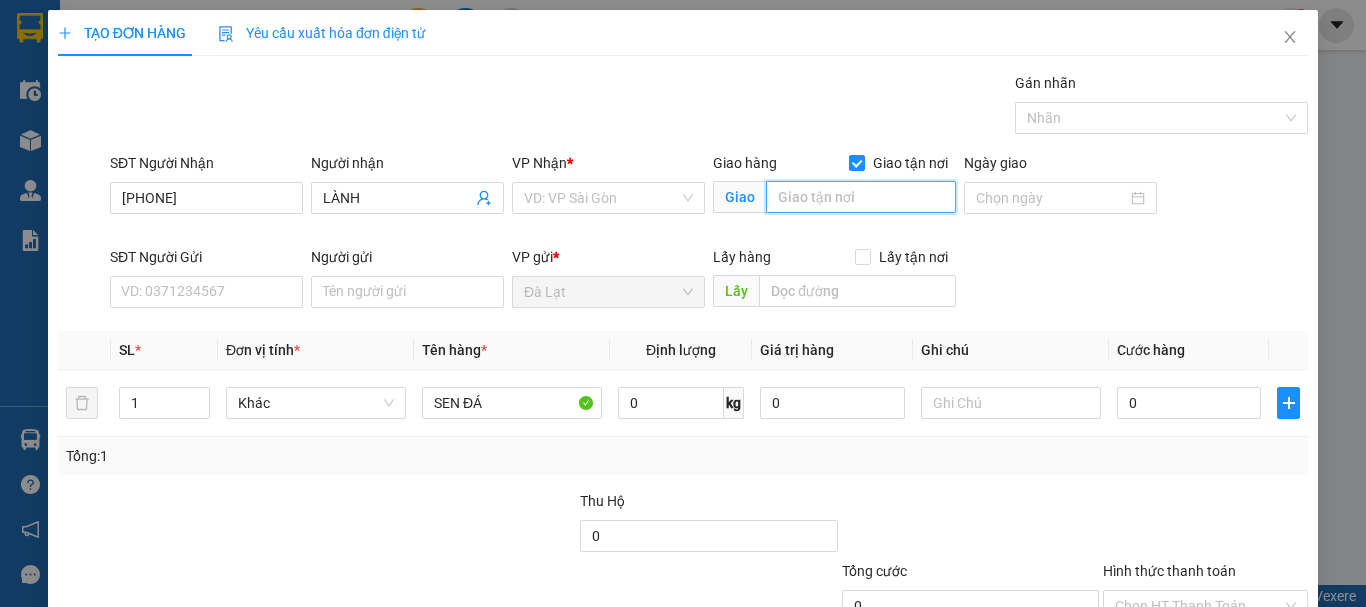 click at bounding box center [861, 197] 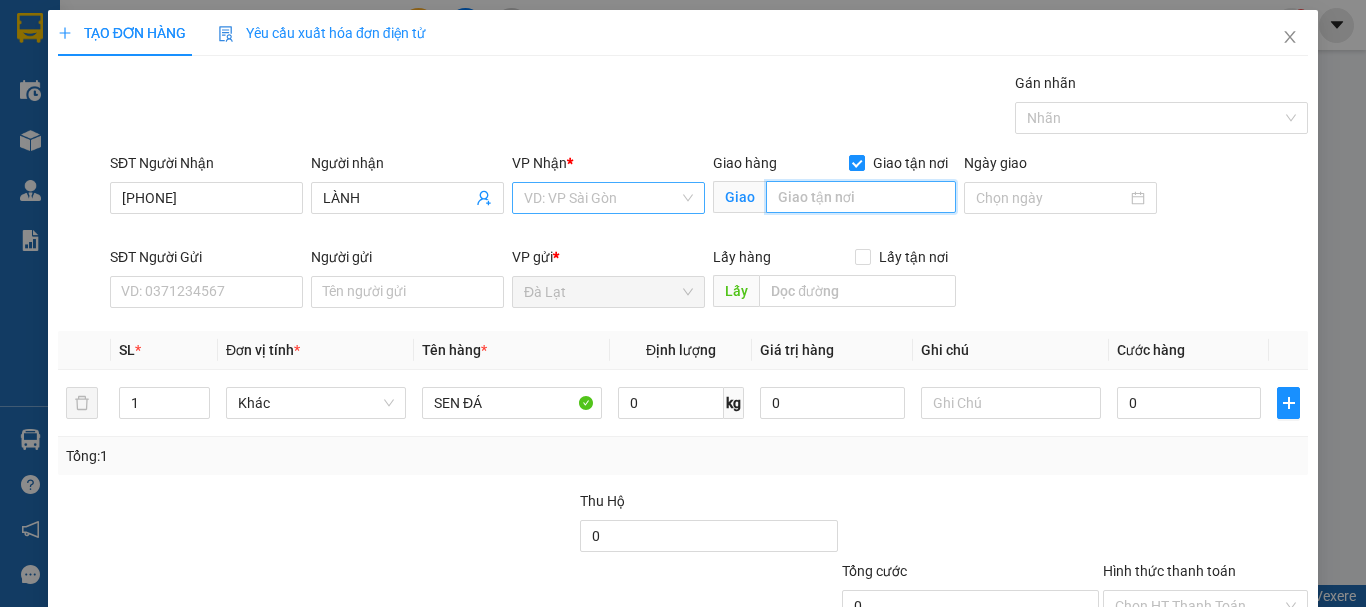 click on "VD: VP Sài Gòn" at bounding box center (608, 198) 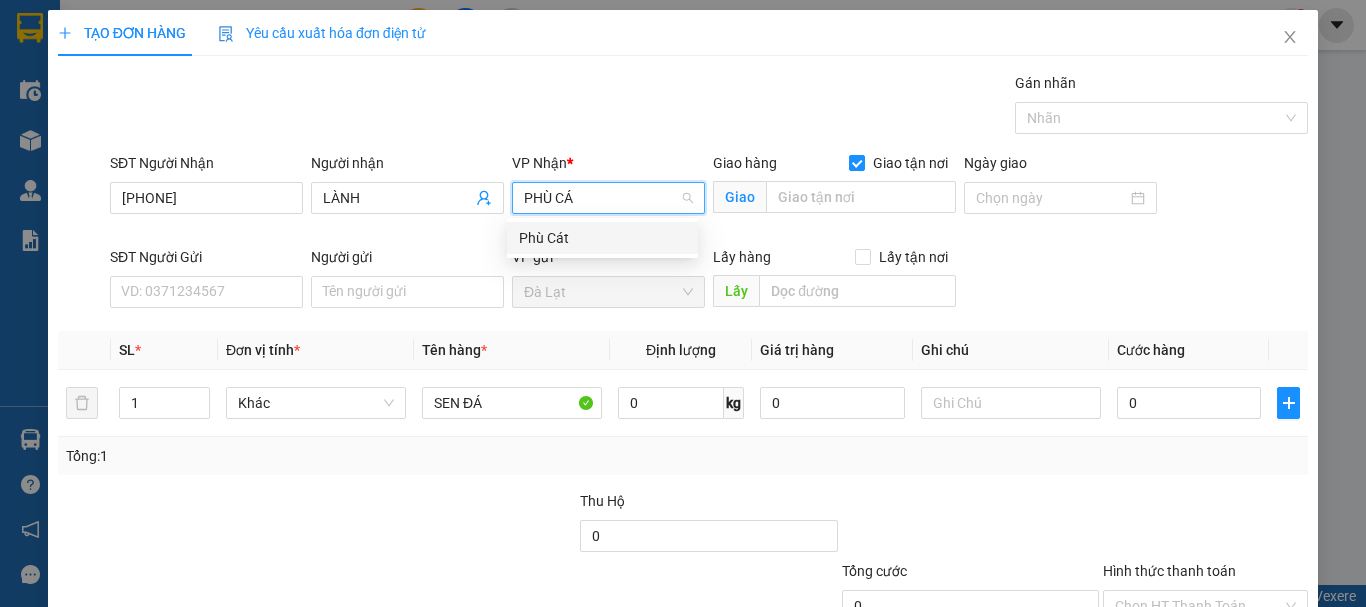 type on "PHÙ CÁT" 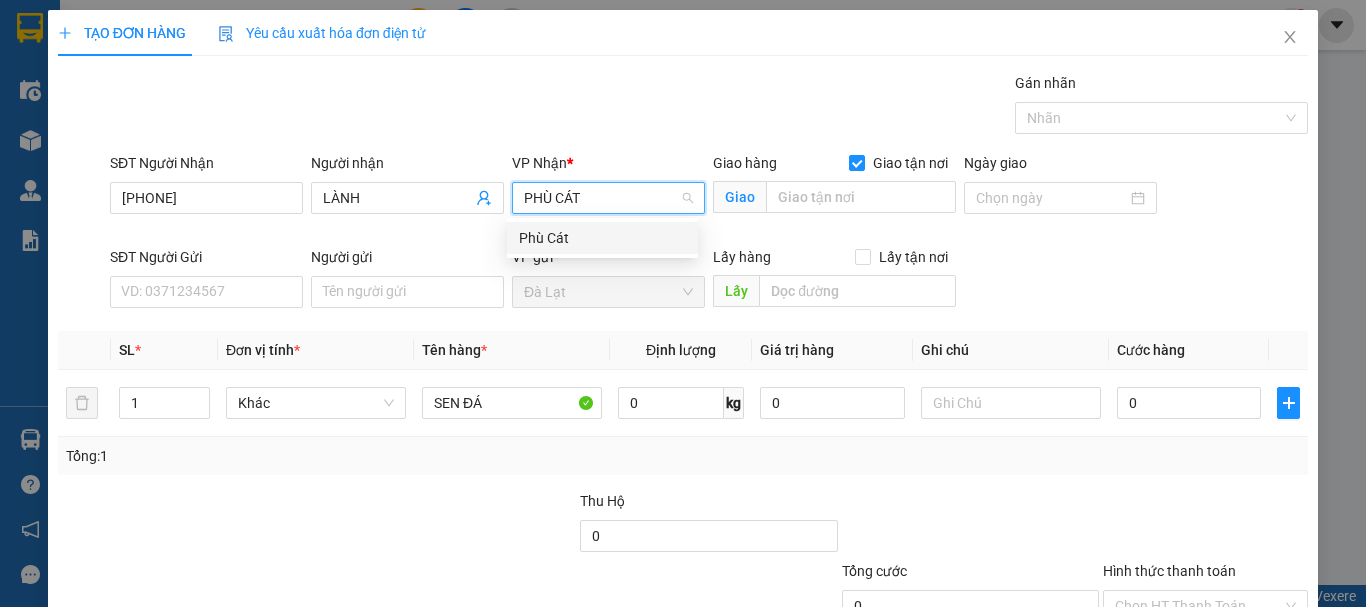 click on "Phù Cát" at bounding box center (602, 238) 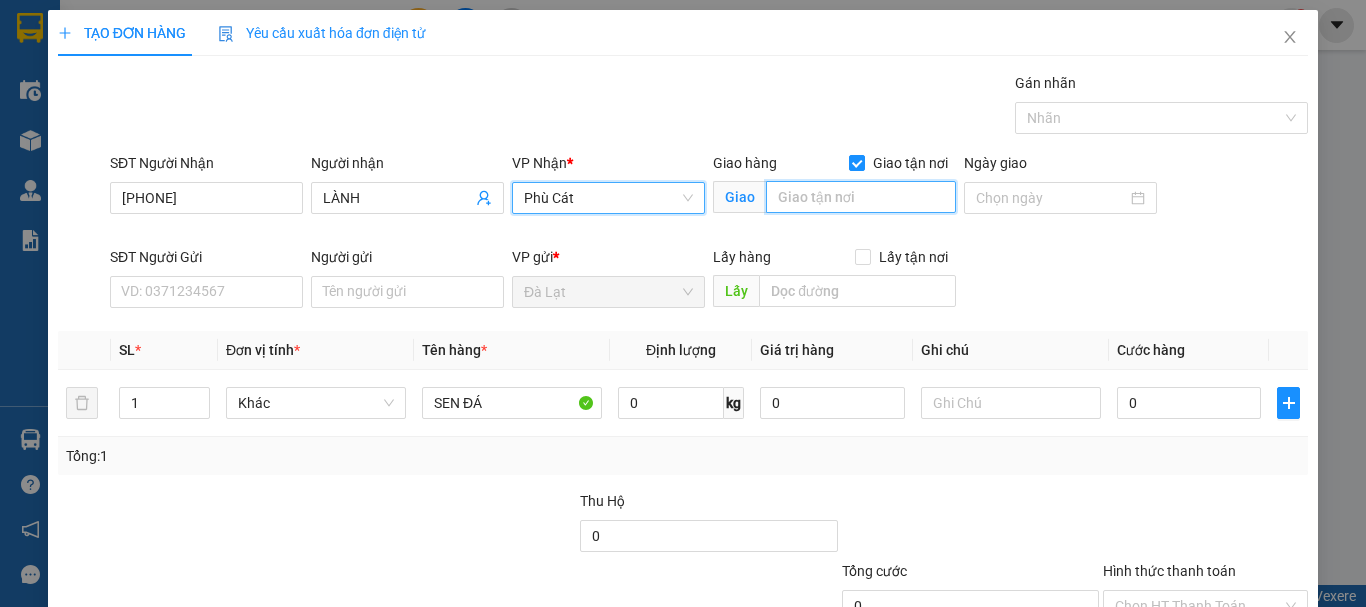 click at bounding box center [861, 197] 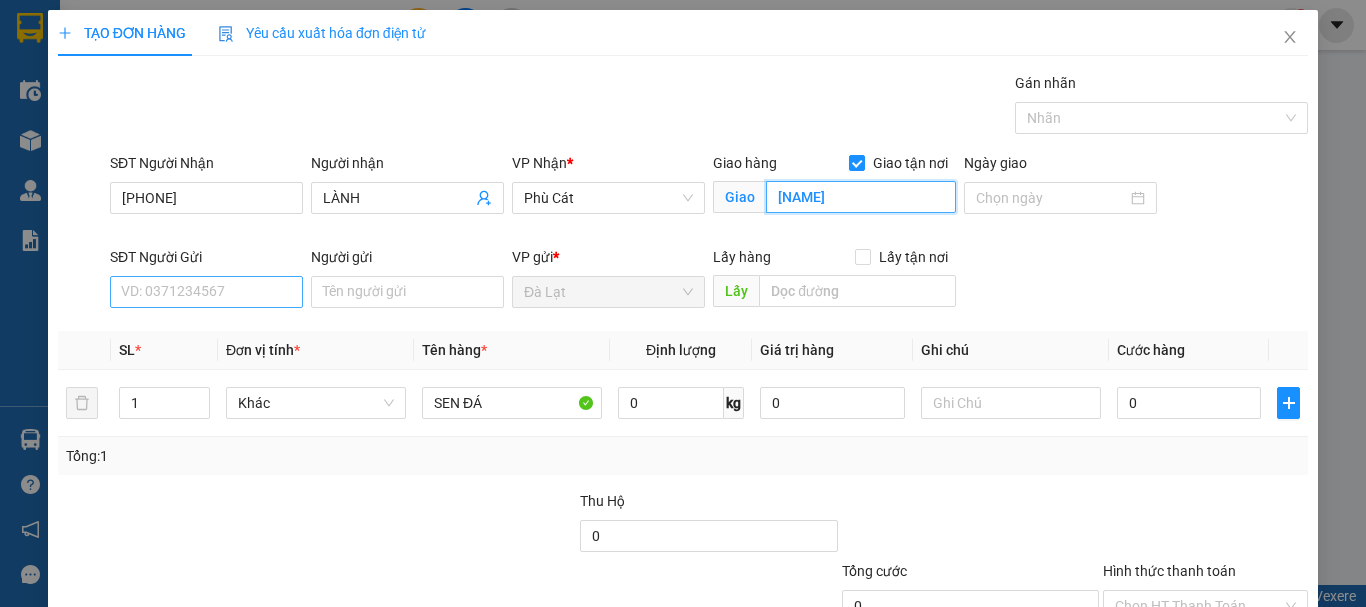 type on "[NAME]" 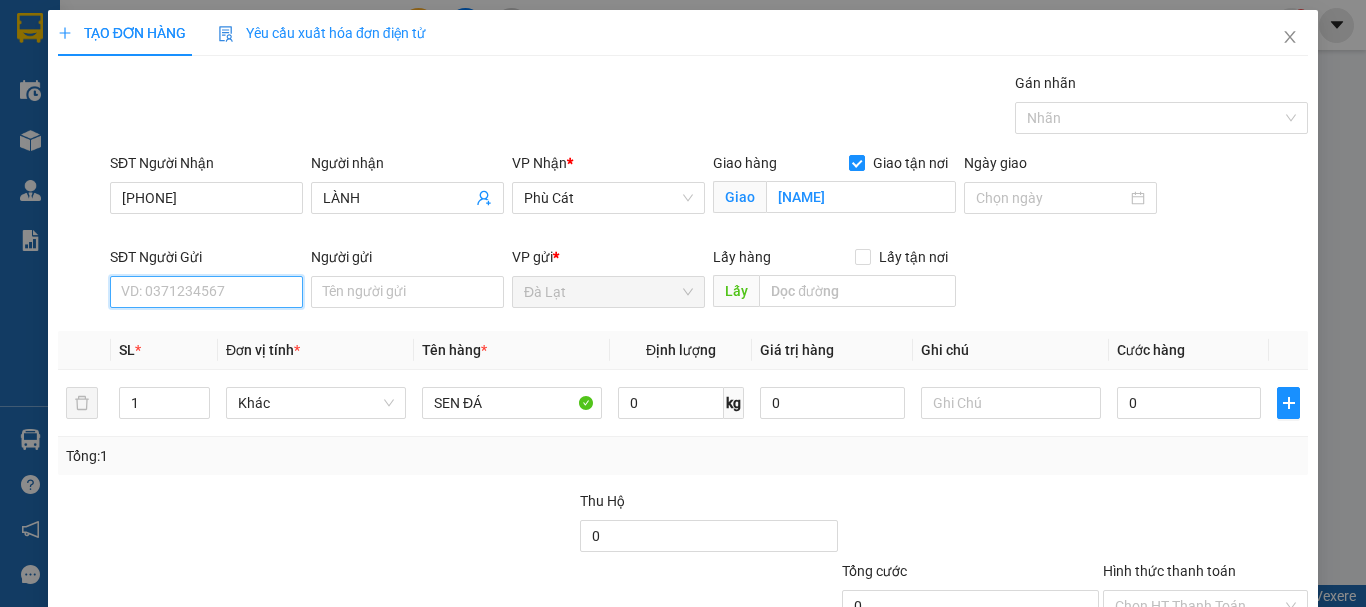 click on "SĐT Người Gửi" at bounding box center [206, 292] 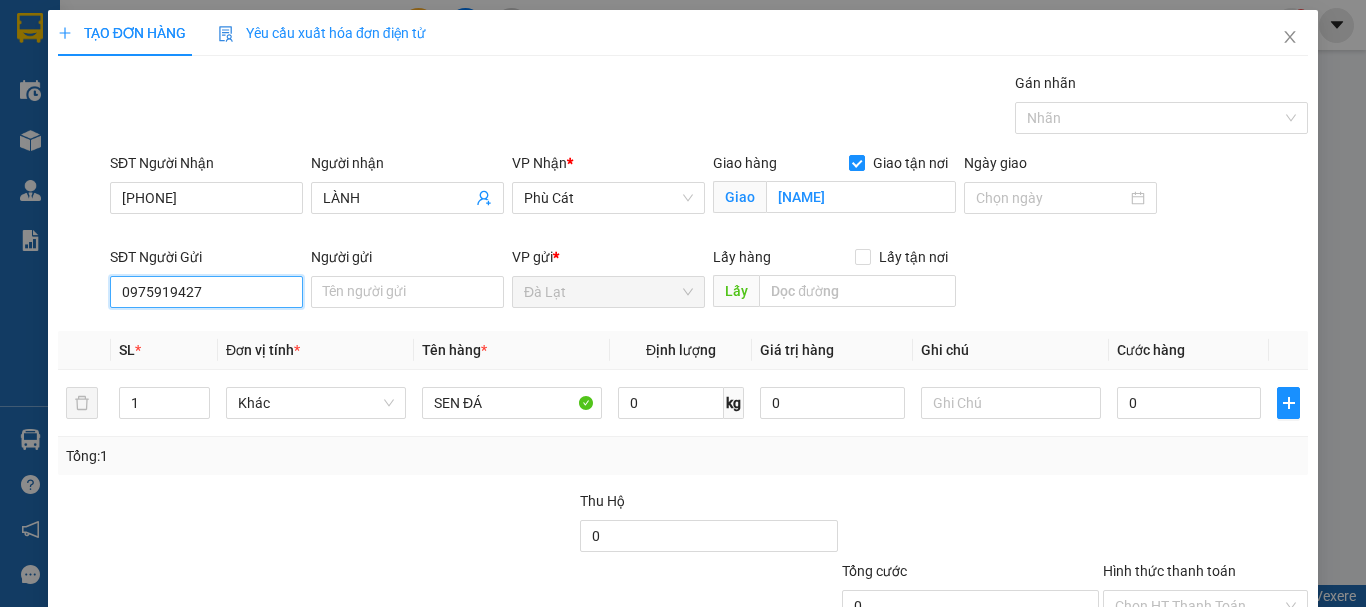 type on "0975919427" 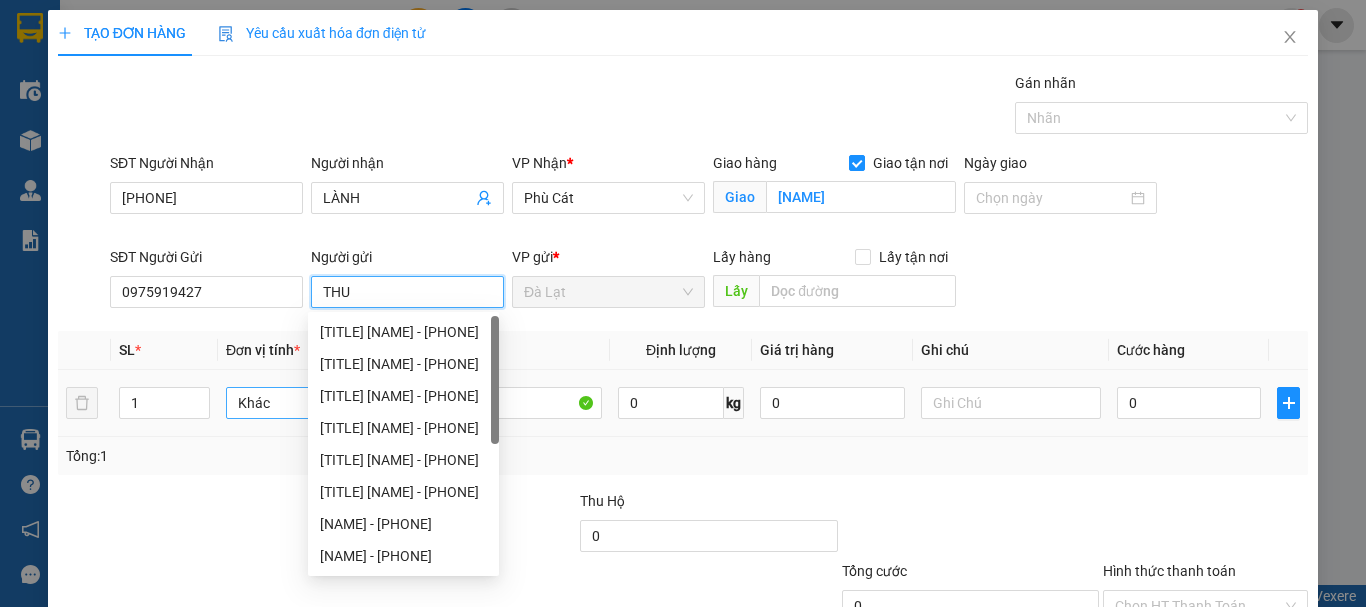 click on "Khác" at bounding box center (316, 403) 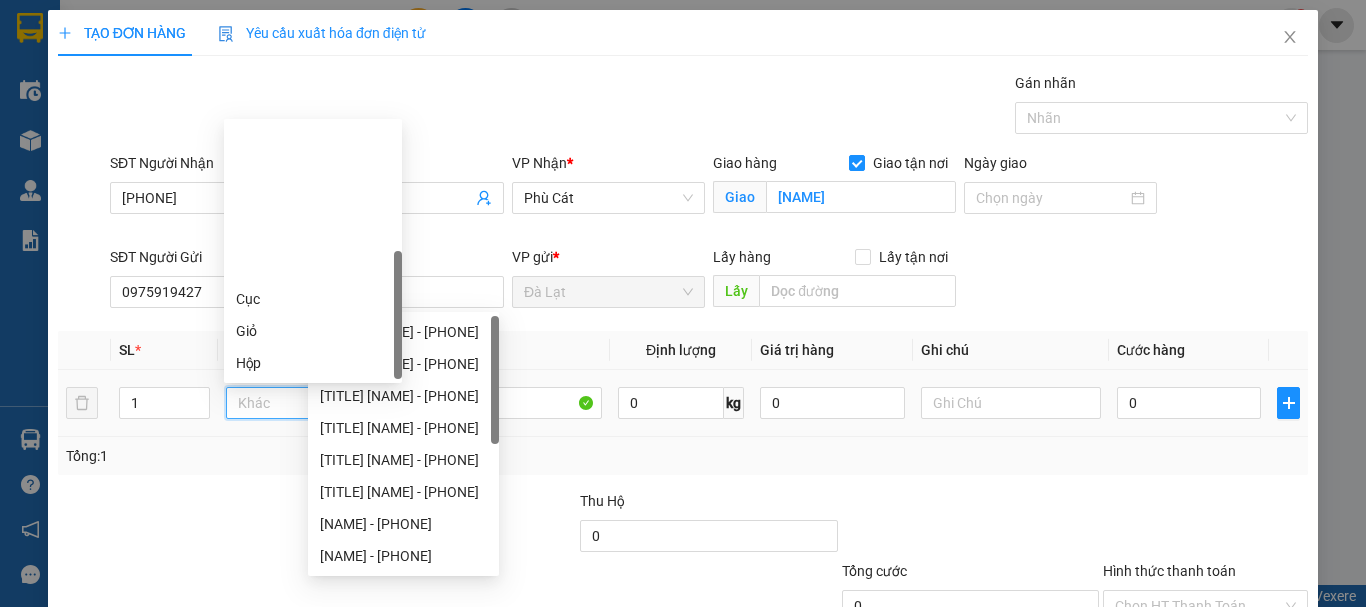 scroll, scrollTop: 192, scrollLeft: 0, axis: vertical 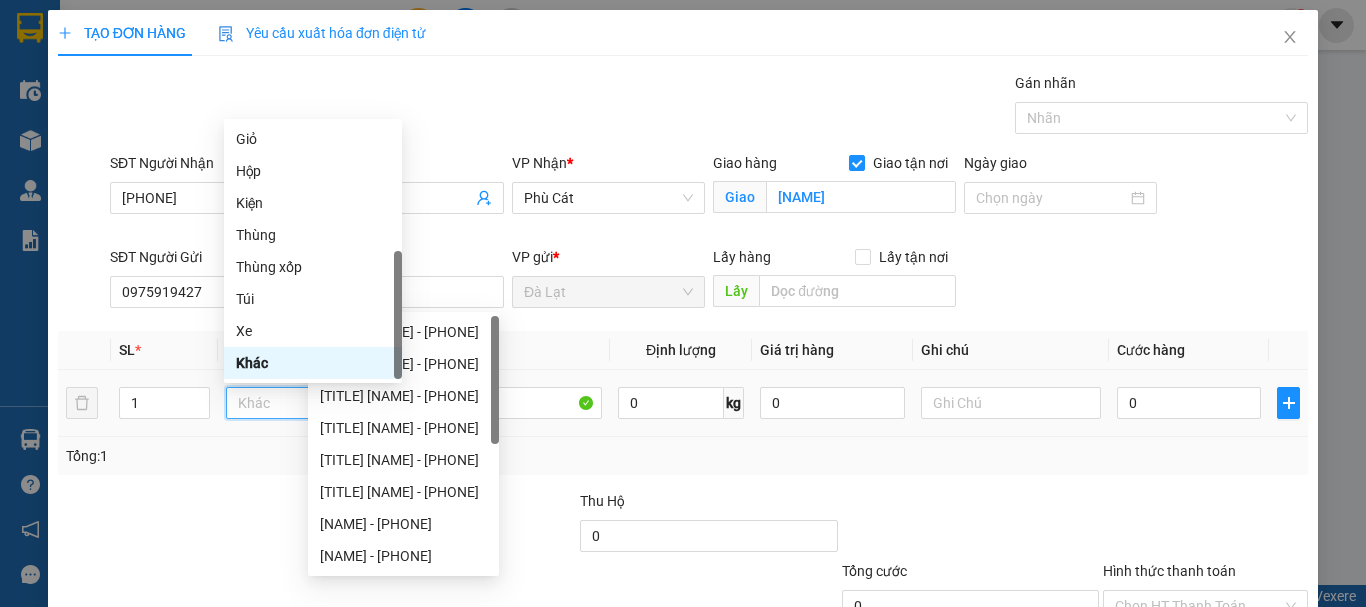 type on "T" 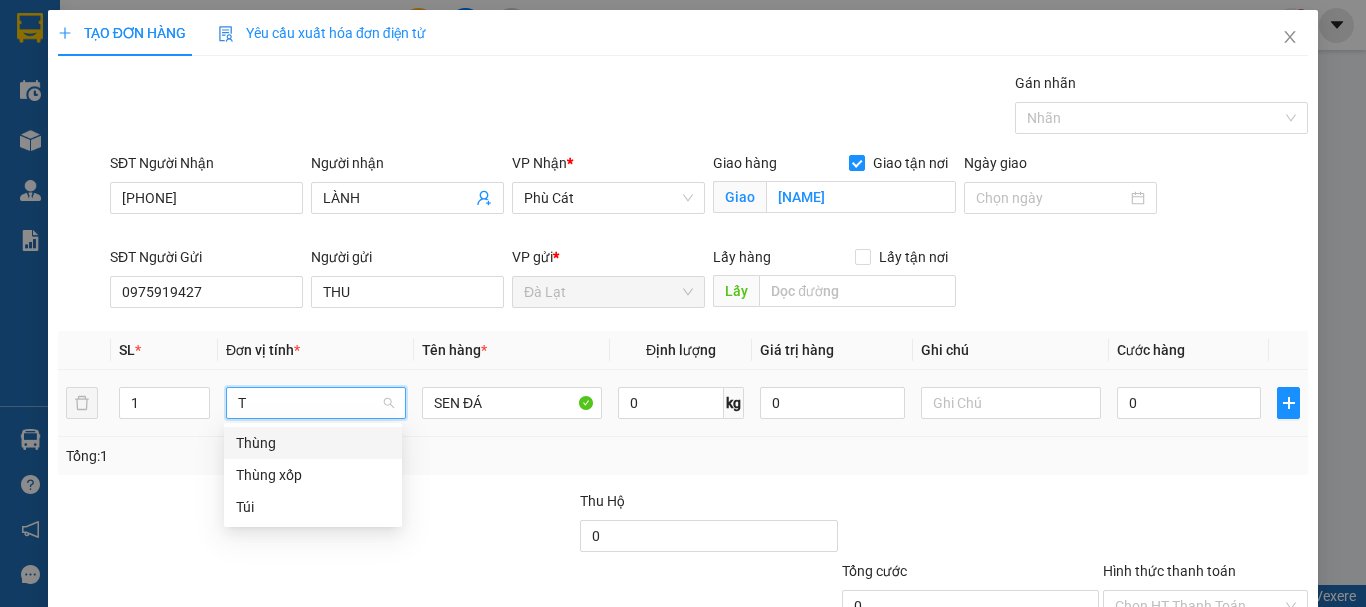 scroll, scrollTop: 0, scrollLeft: 0, axis: both 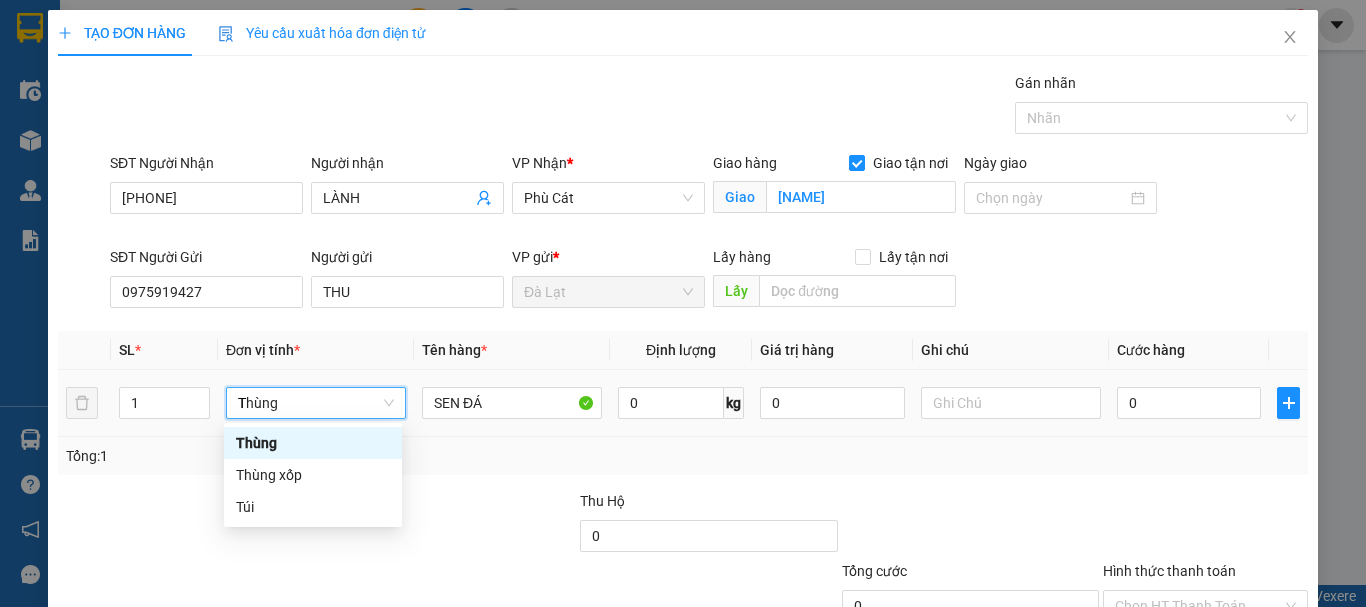 type 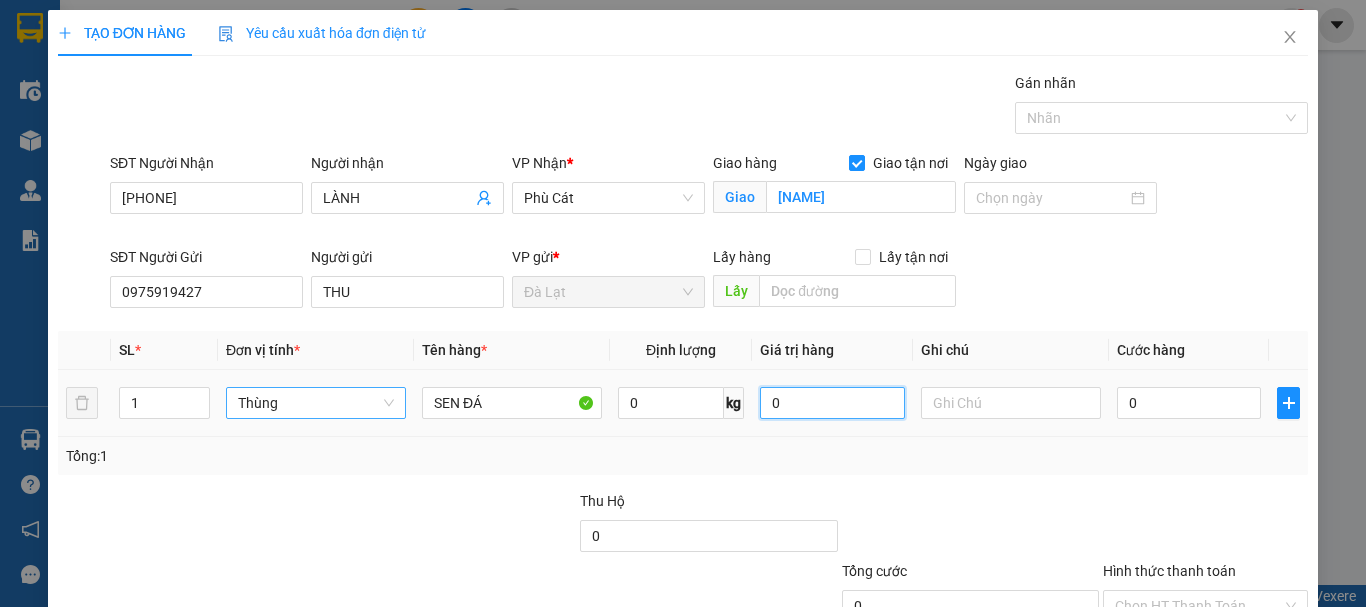click on "0" at bounding box center (832, 403) 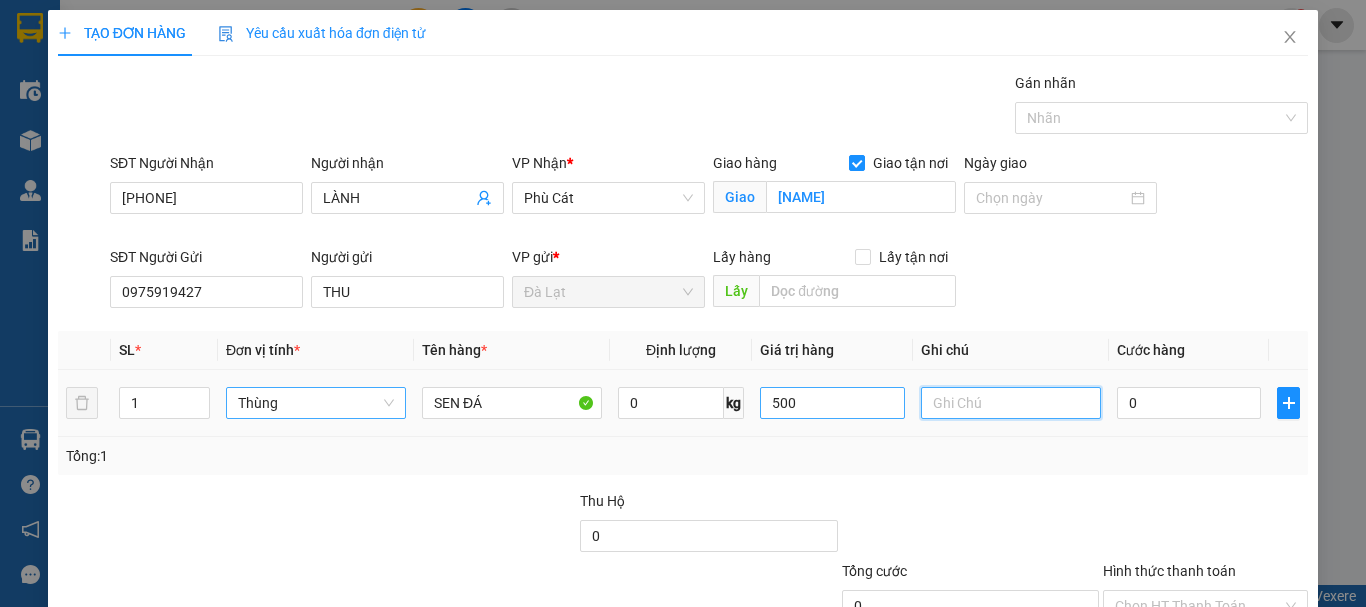 type on "500.000" 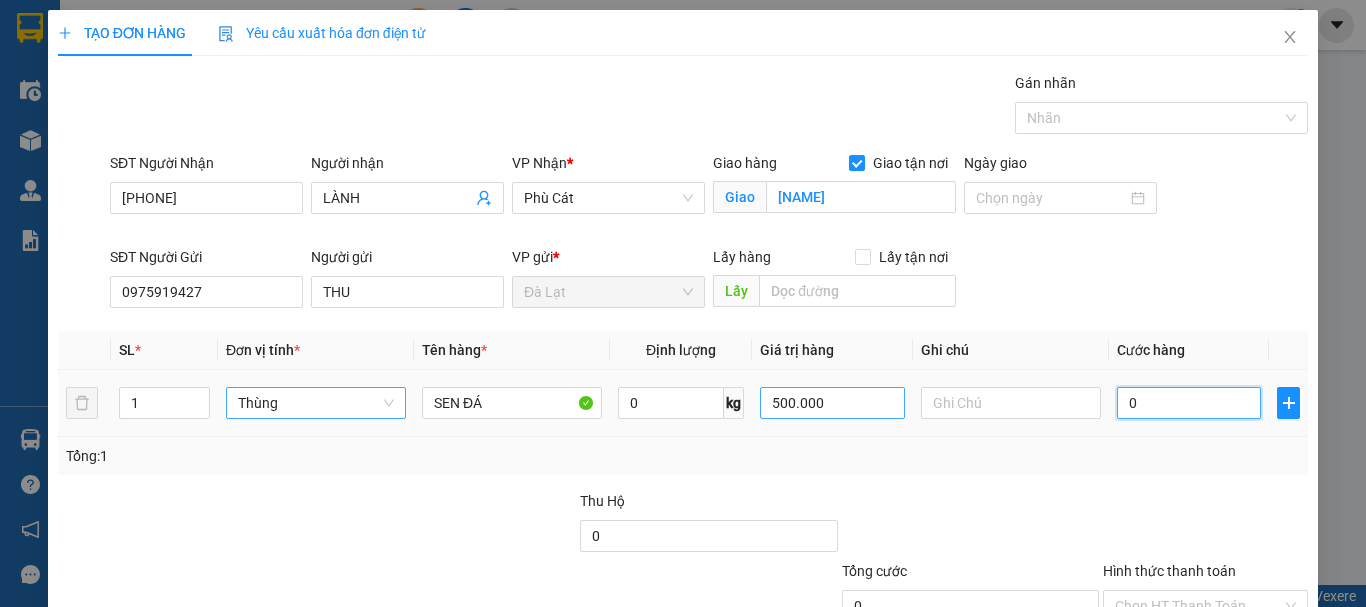 type on "8" 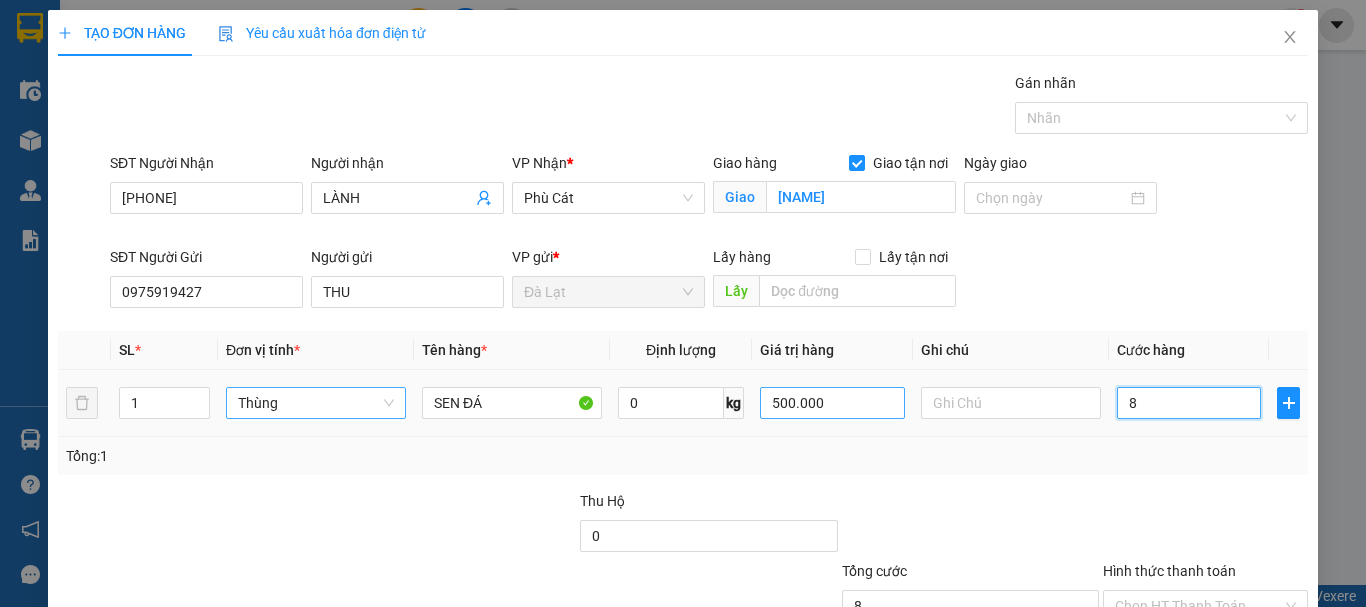 type on "80" 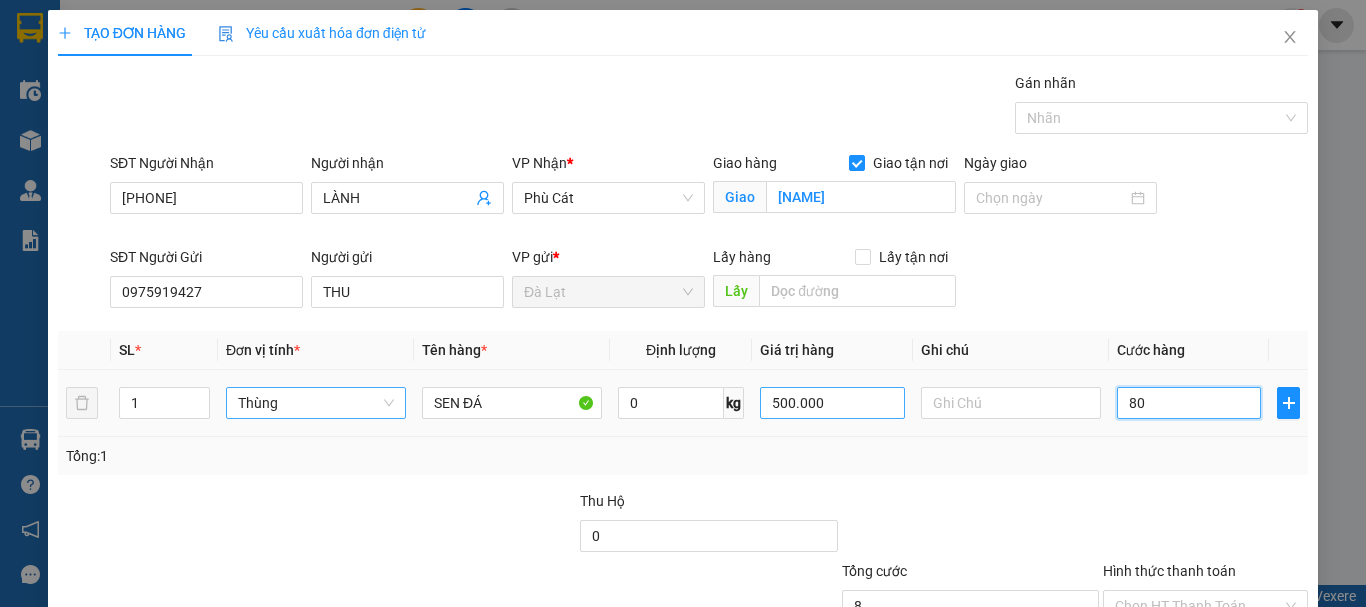 type on "80" 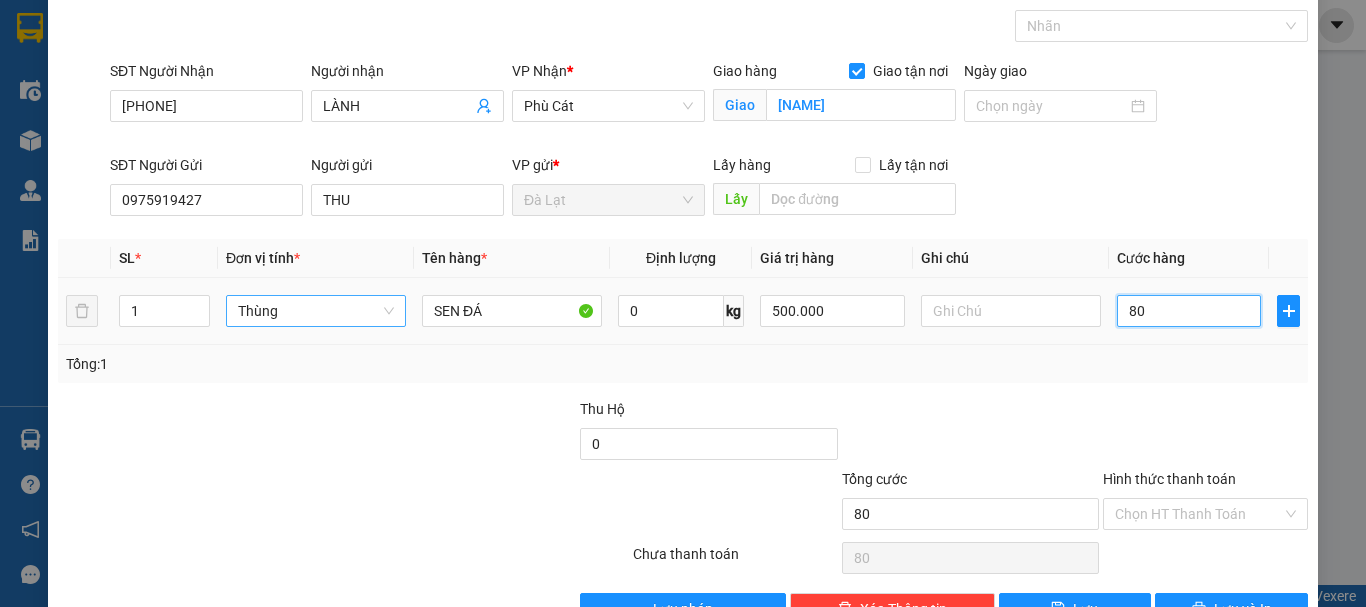 scroll, scrollTop: 149, scrollLeft: 0, axis: vertical 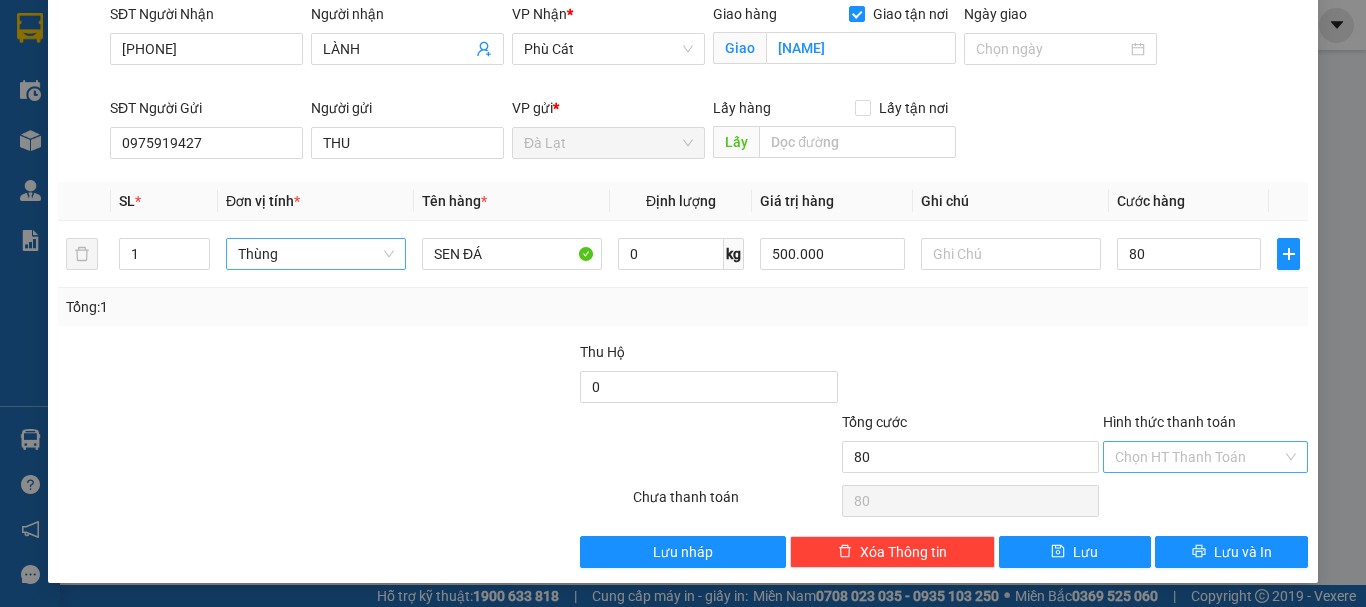 click on "Hình thức thanh toán" at bounding box center (1198, 457) 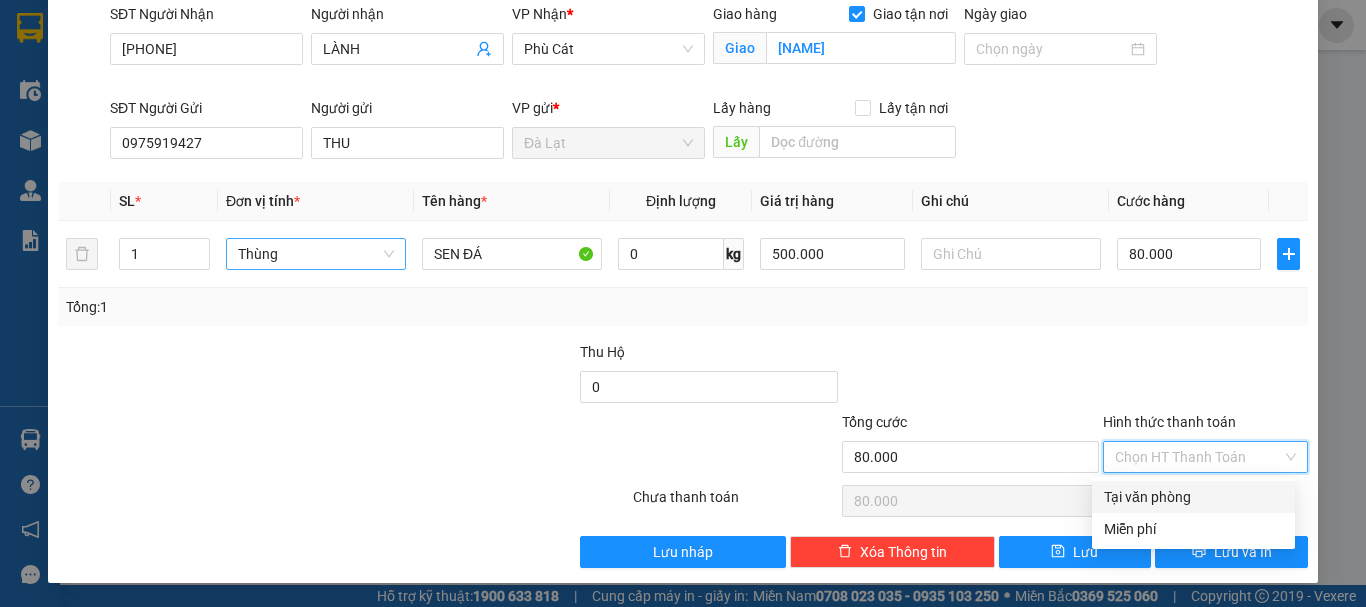 click on "Tại văn phòng" at bounding box center (1193, 497) 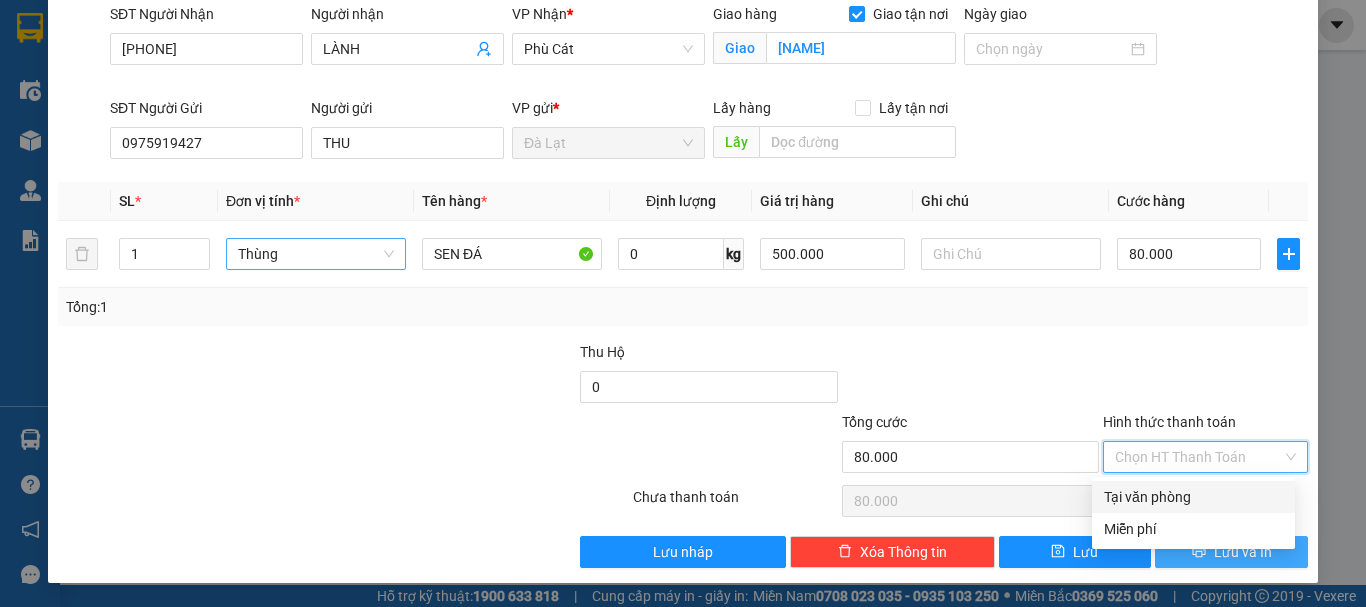 type on "0" 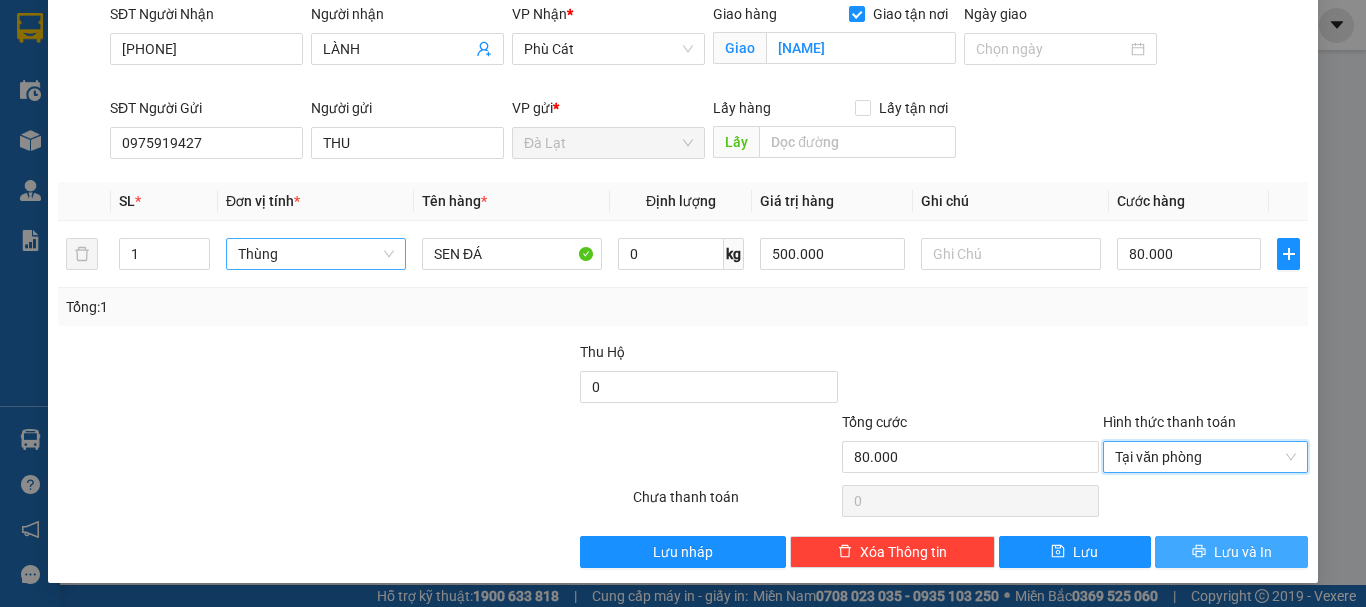 click 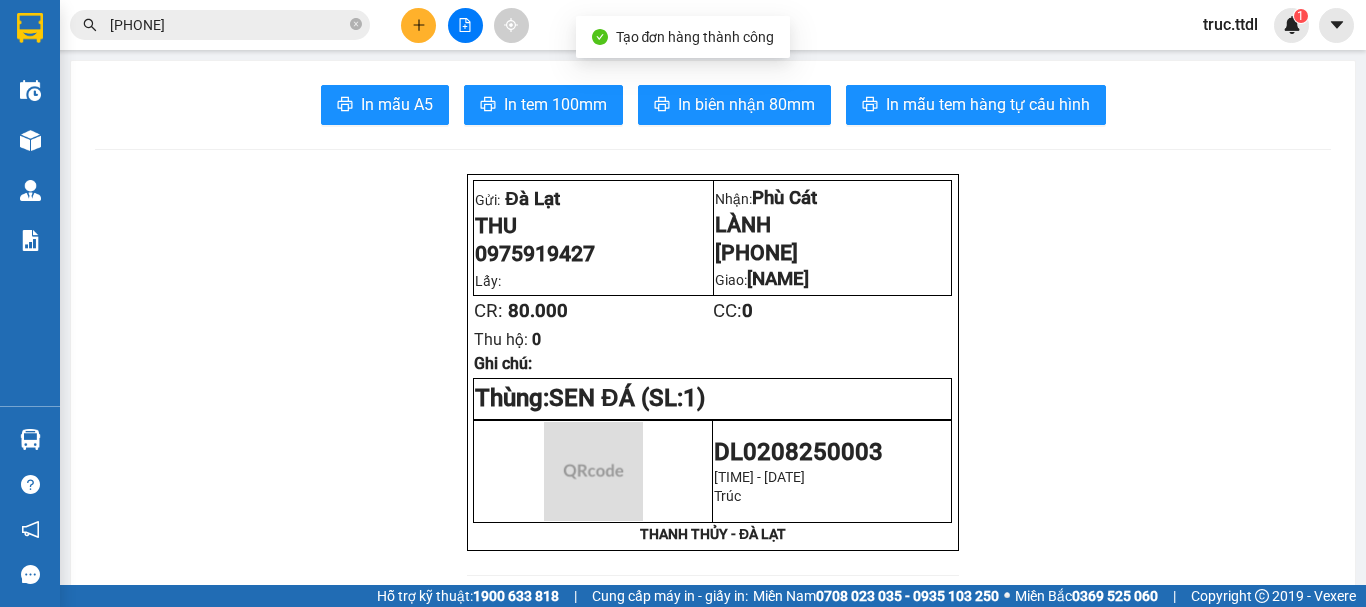 click on "Gửi:   Đà Lạt
[NAME]
[PHONE]
Lấy:
Nhận:  Phù Cát
[NAME]
[PHONE]
Giao:  [NAME]
CR:   80.000
CC: 0
Thu hộ:   0
Ghi chú:
Thùng:  SEN ĐÁ (SL:  1)
DL0208250003
[TIME] - [DATE]
Trúc
THANH THỦY - ĐÀ LẠT Thanh Thuỷ DL0208250003 02/08 [TIME] Trung chuyển   [NAME] VP Nhận:   Phù Cát [NAME] [PHONE] SL:  1 CR :   80.000 Tên Số lượng Khối lượng Cước món hàng Ghi chú SEN ĐÁ (Thùng) 1 0 80.000 Tổng cộng 1 0 80.000 Loading... Người gửi:  [NAME]   -   [PHONE]     VP gửi :   Đà Lạt  Thanh Thuỷ VP Đà Lạt    296 Nguyên Tử Lực F8   02633 822 151, 02633 823 151 VP Phù Cát   Phù Cát Gửi khách hàng Mã đơn:   DL0208250003 In ngày:  [DATE]   [TIME] Gửi :   [NAME] - [PHONE] VP Đà Lạt  Nhận :" at bounding box center [713, 1411] 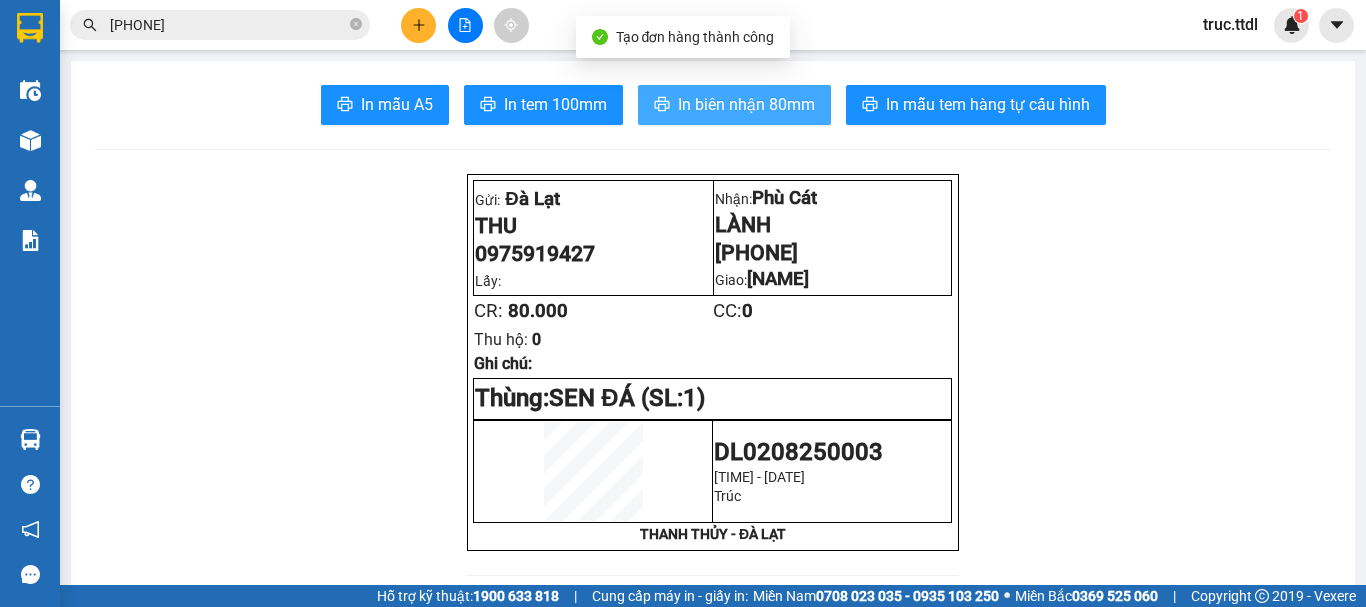 click on "In biên nhận 80mm" at bounding box center (746, 104) 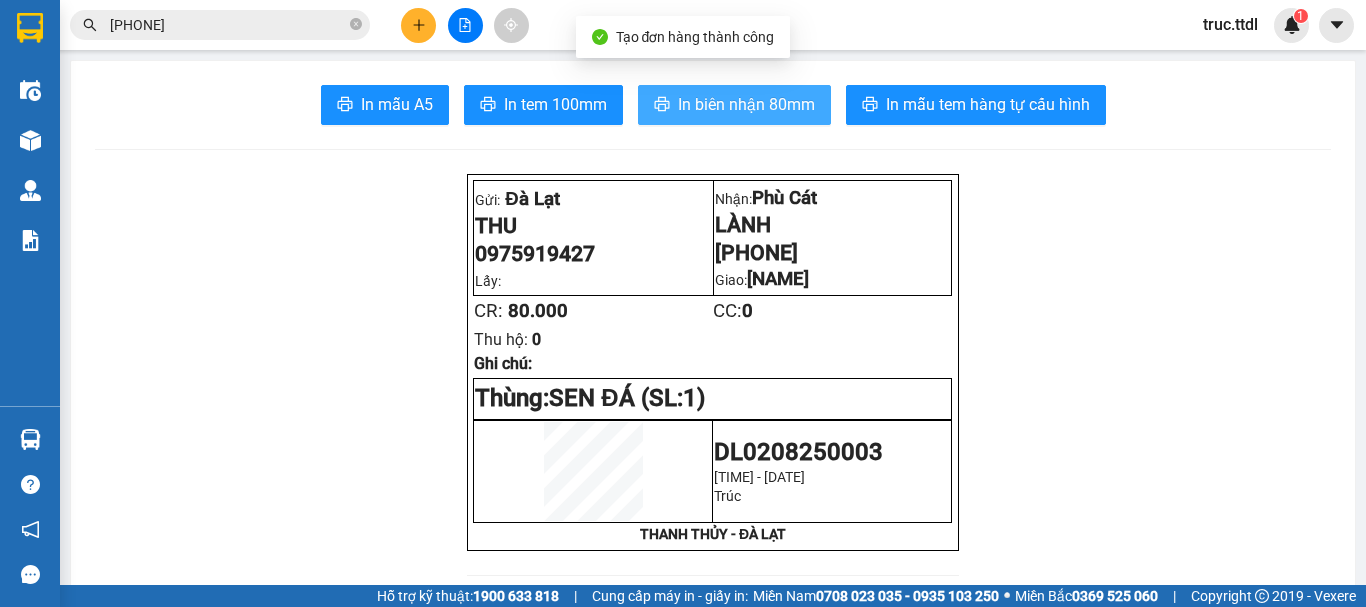 scroll, scrollTop: 0, scrollLeft: 0, axis: both 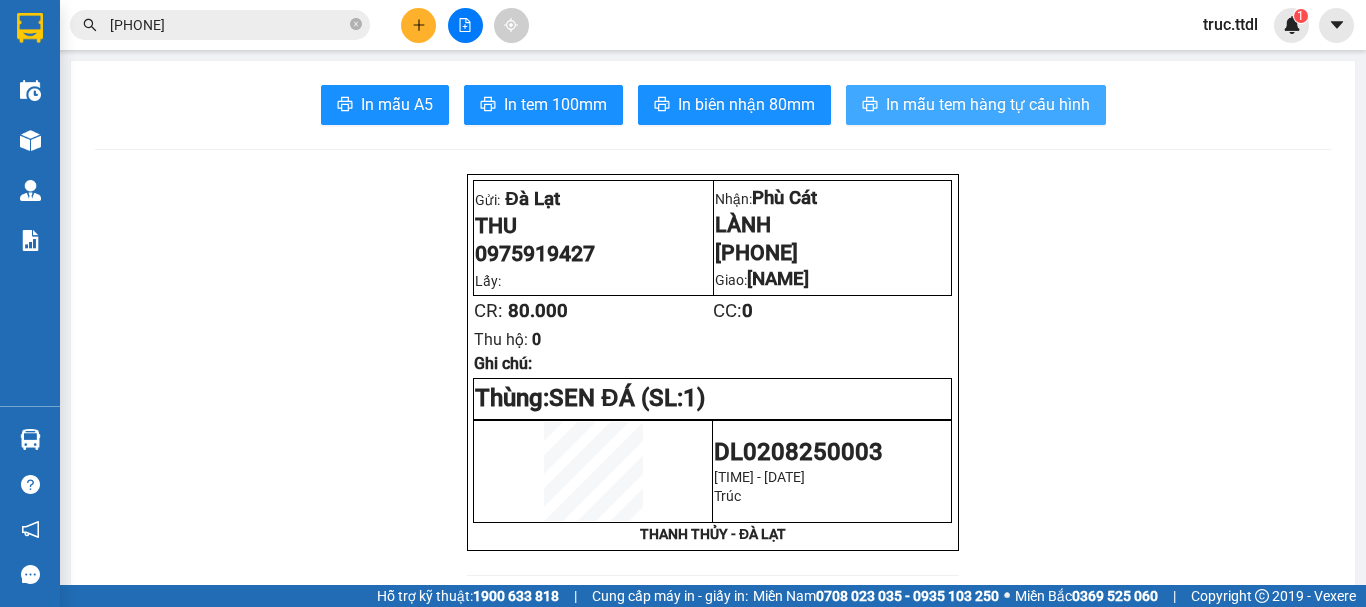 click on "In mẫu tem hàng tự cấu hình" at bounding box center [988, 104] 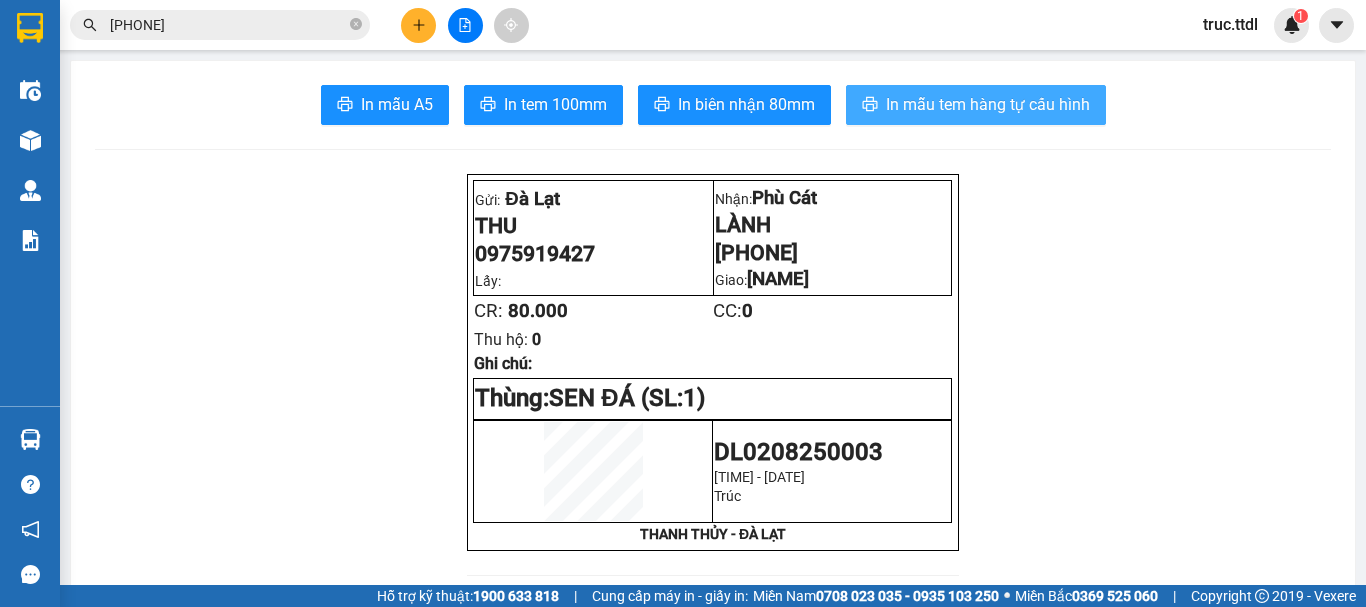 scroll, scrollTop: 0, scrollLeft: 0, axis: both 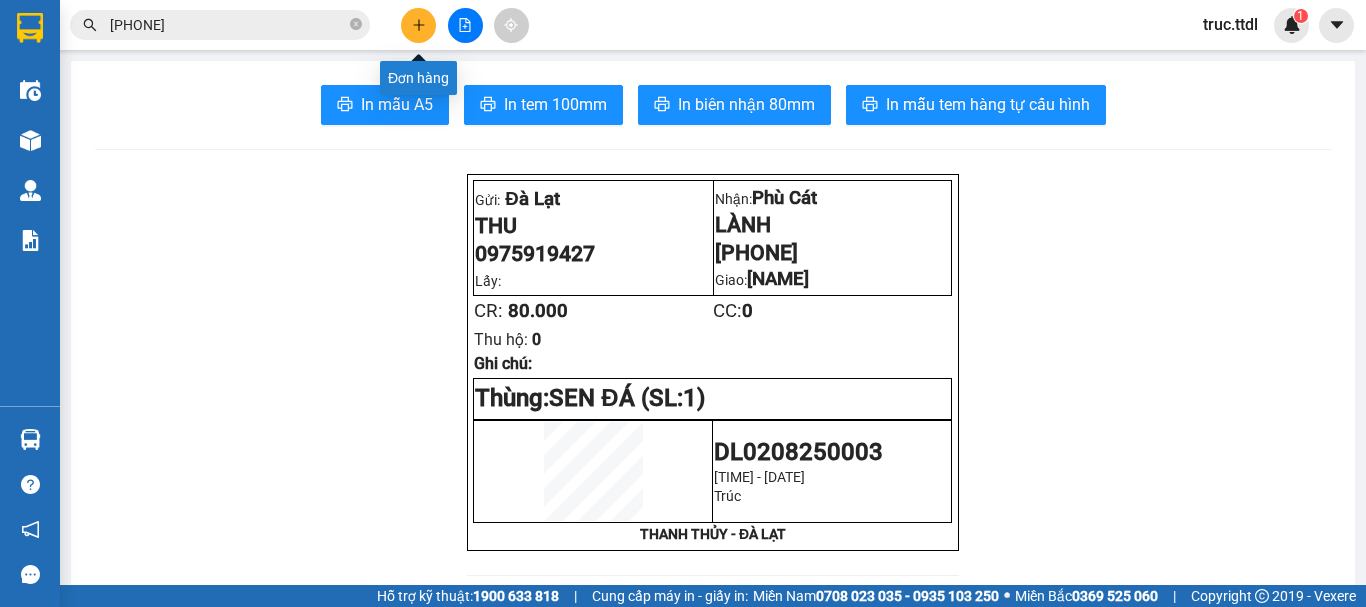 click at bounding box center [418, 25] 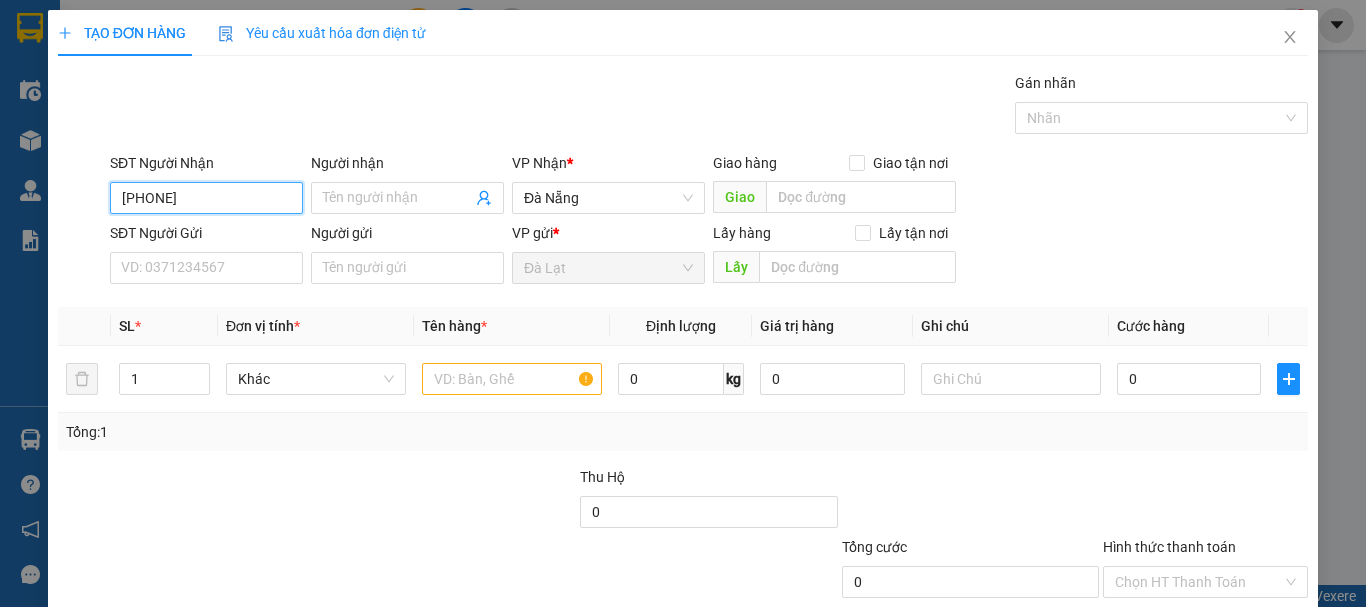 type on "[PHONE]" 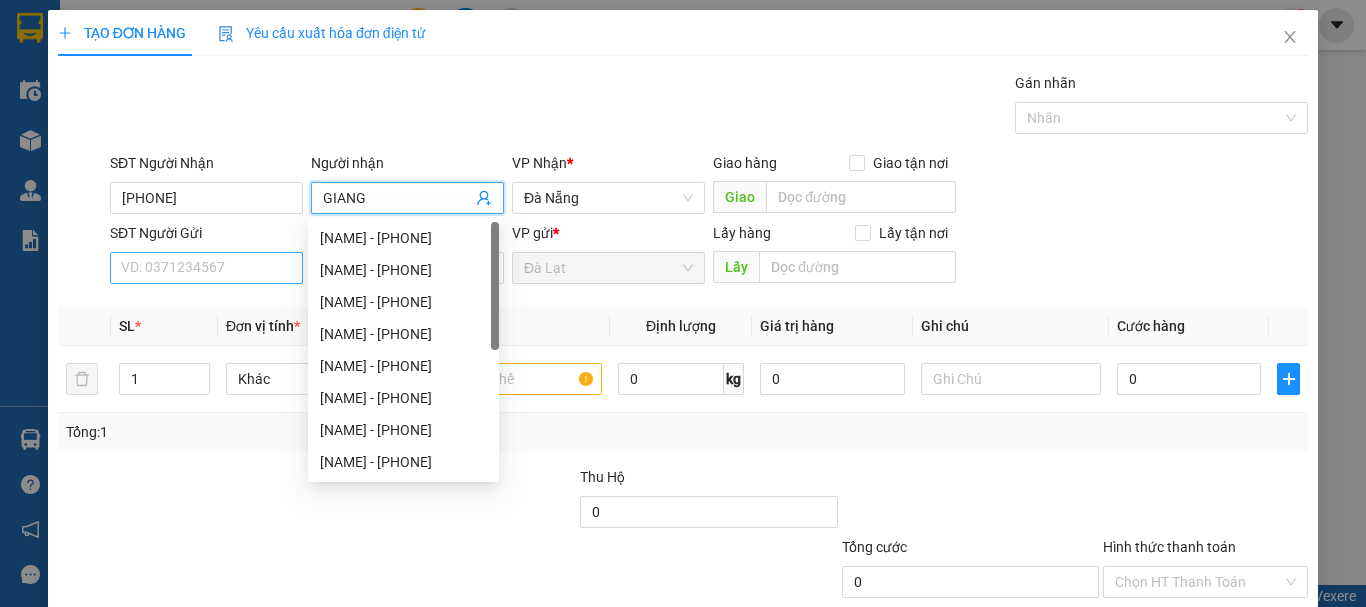 type on "GIANG" 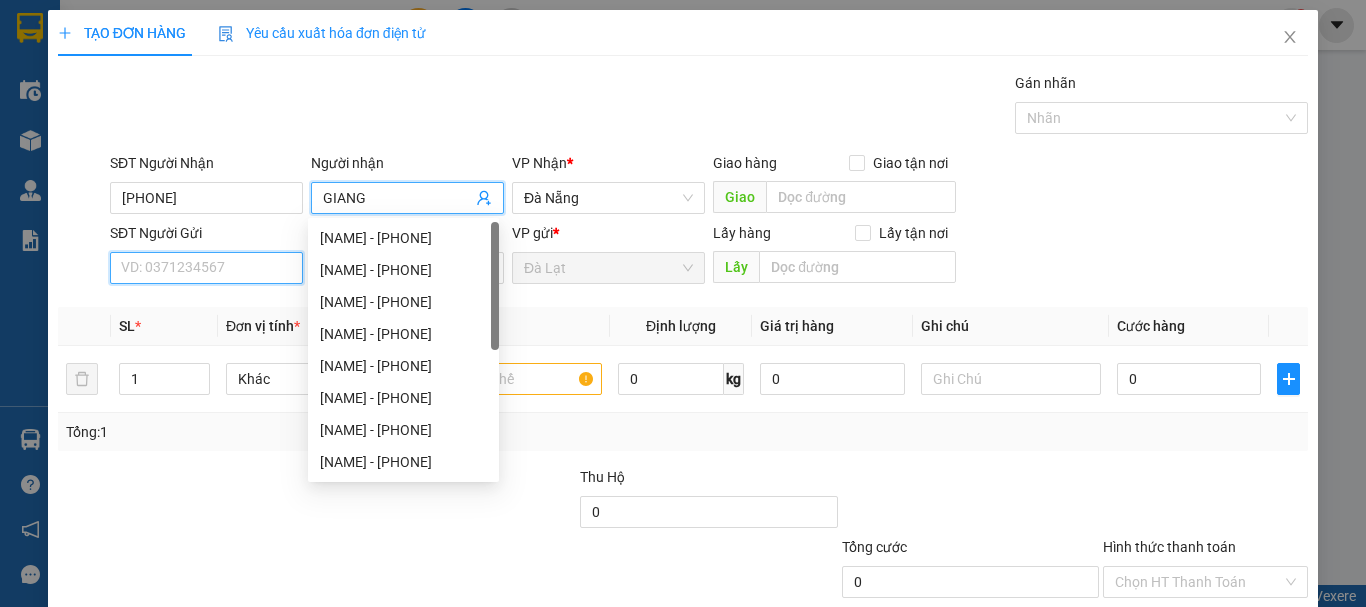 click on "SĐT Người Gửi" at bounding box center [206, 268] 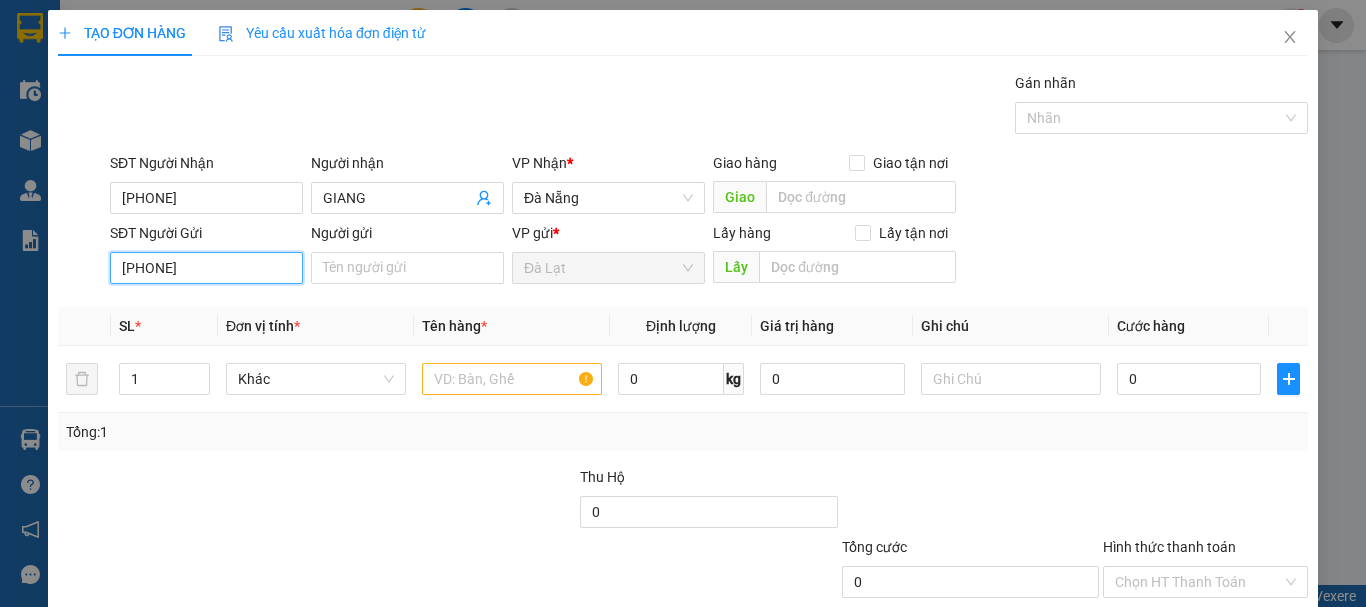 type on "[PHONE]" 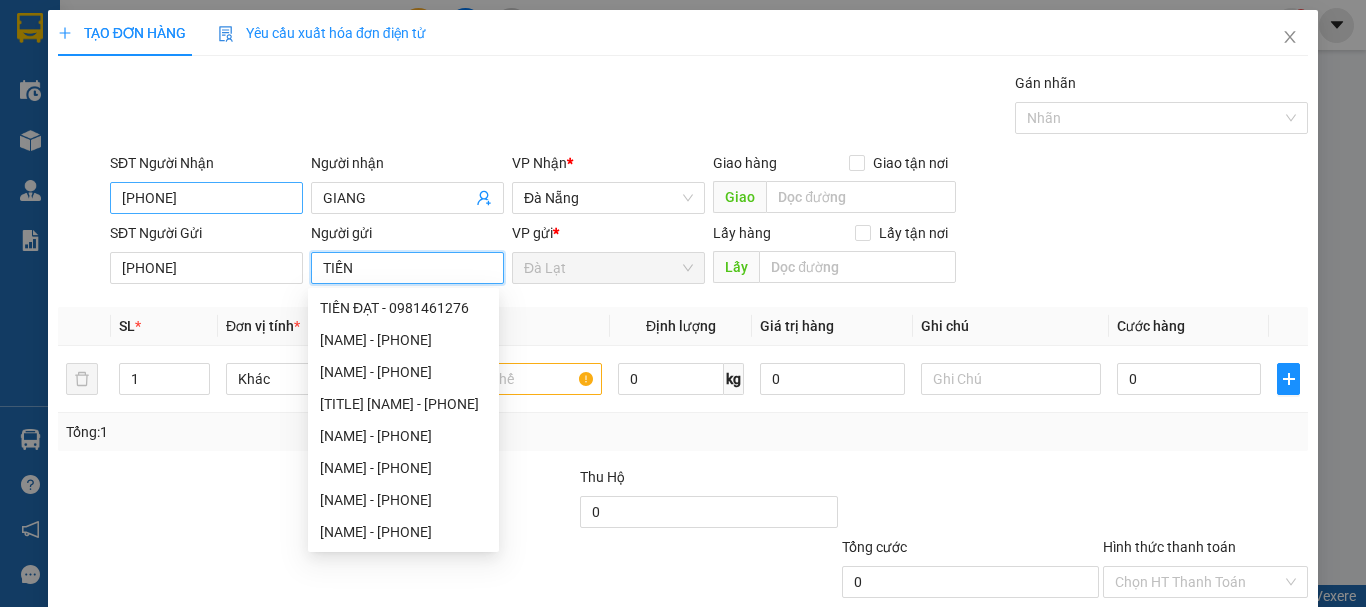 type on "TIẾN" 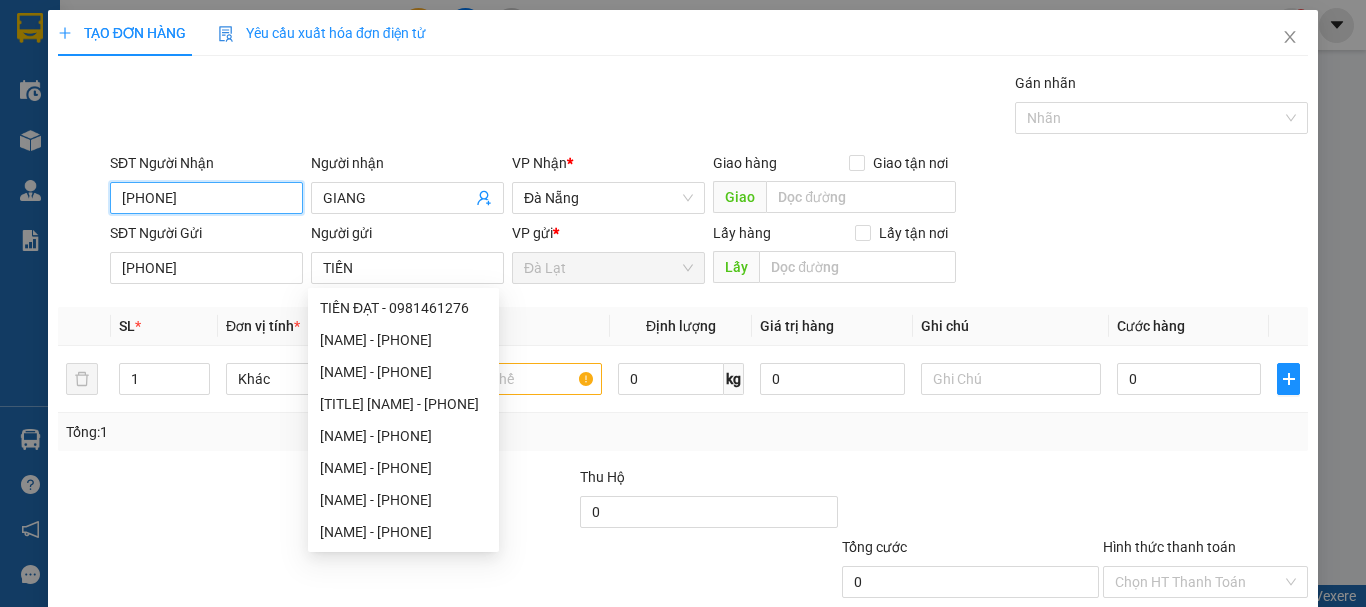 click on "[PHONE]" at bounding box center [206, 198] 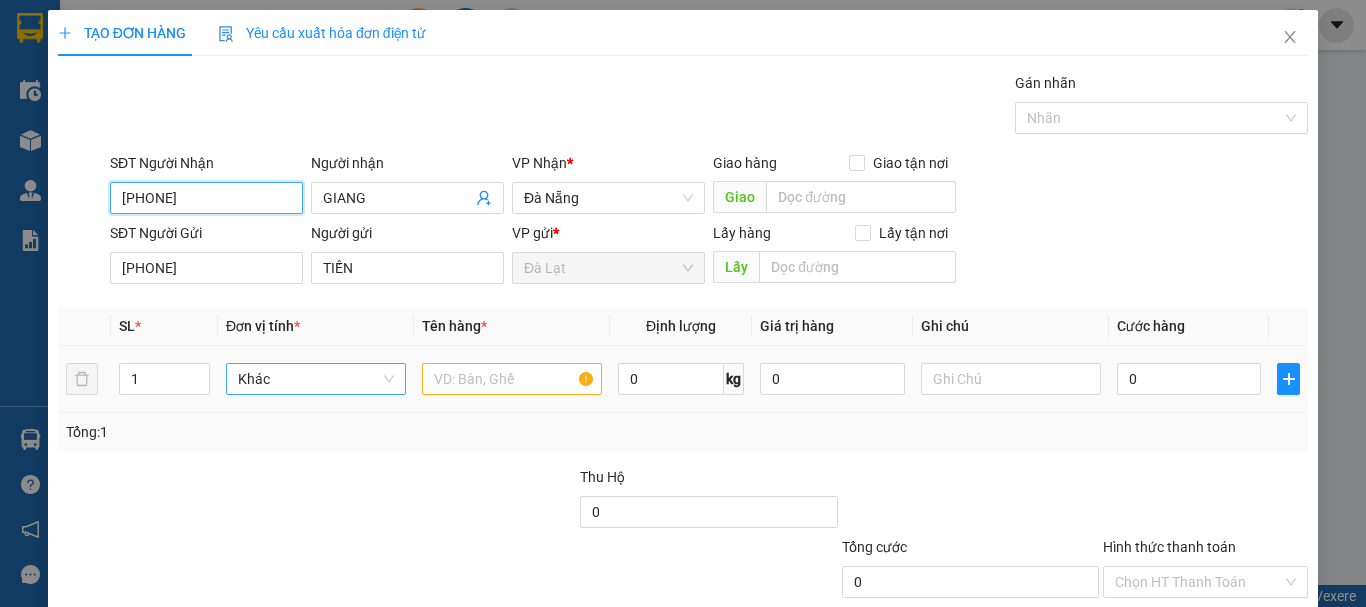 click on "Khác" at bounding box center (316, 379) 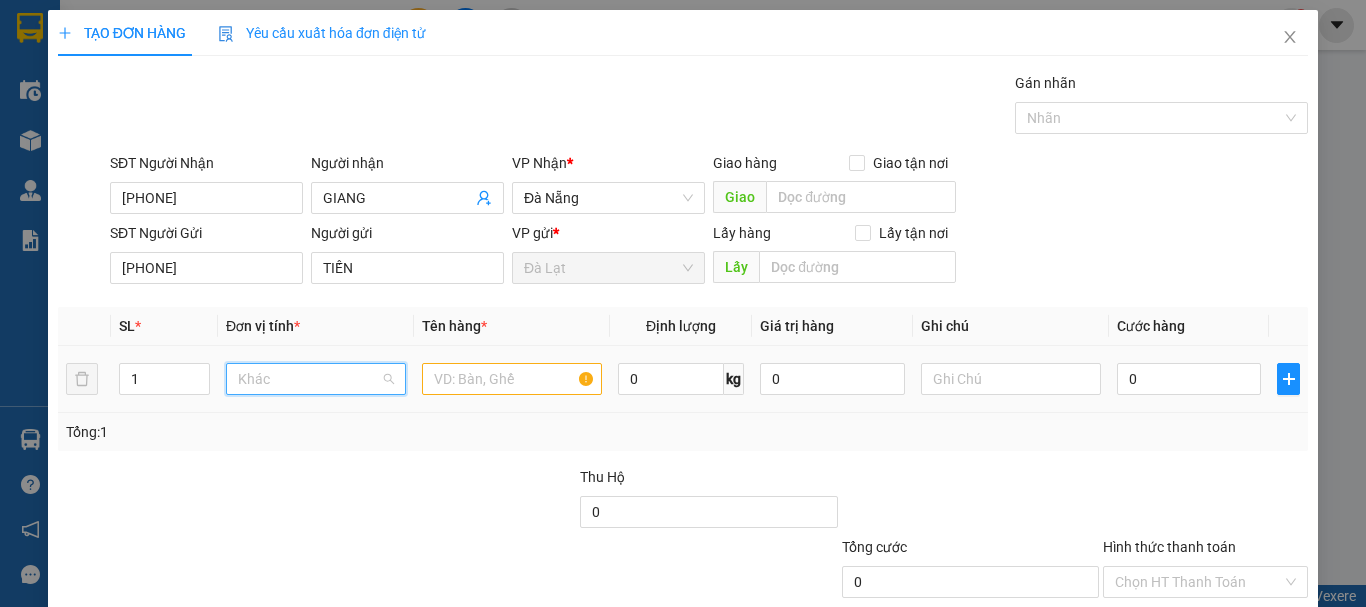 scroll, scrollTop: 192, scrollLeft: 0, axis: vertical 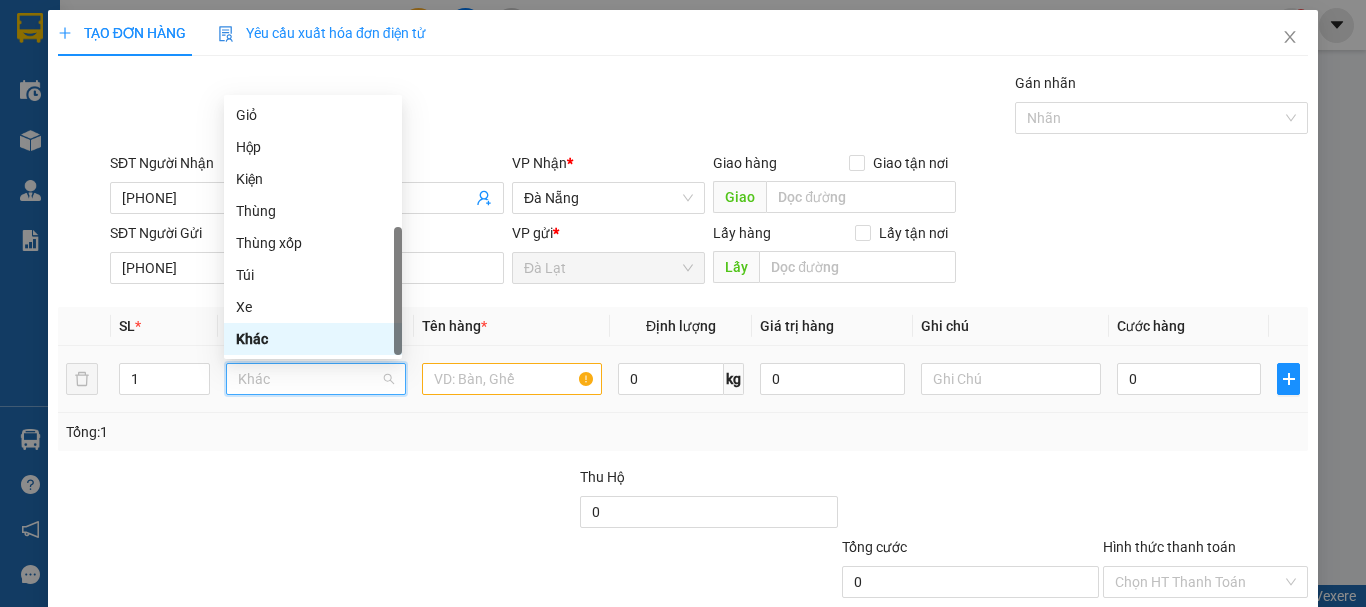 type on "T" 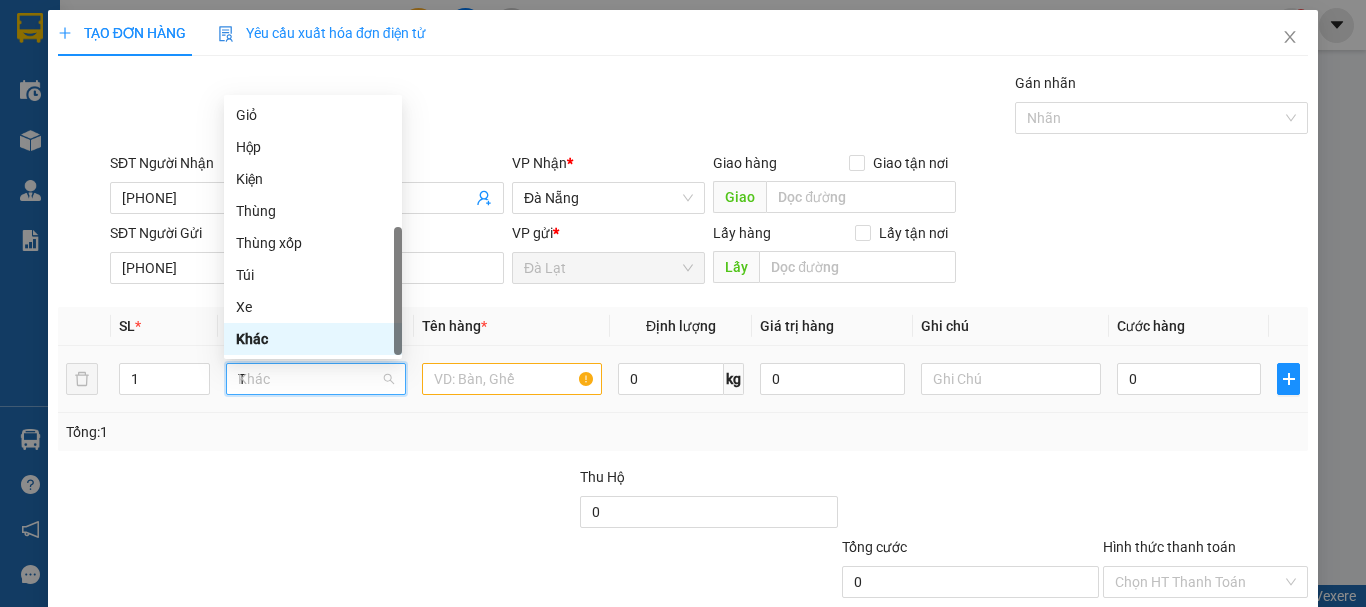 scroll, scrollTop: 0, scrollLeft: 0, axis: both 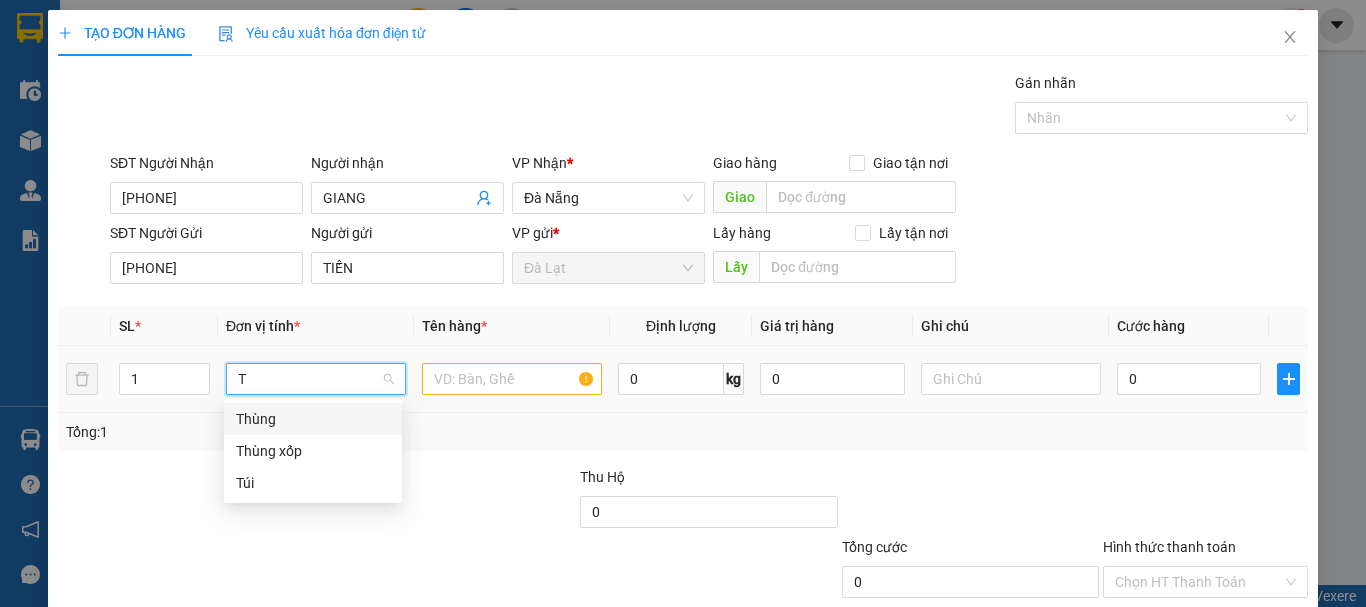 click on "Thùng" at bounding box center (313, 419) 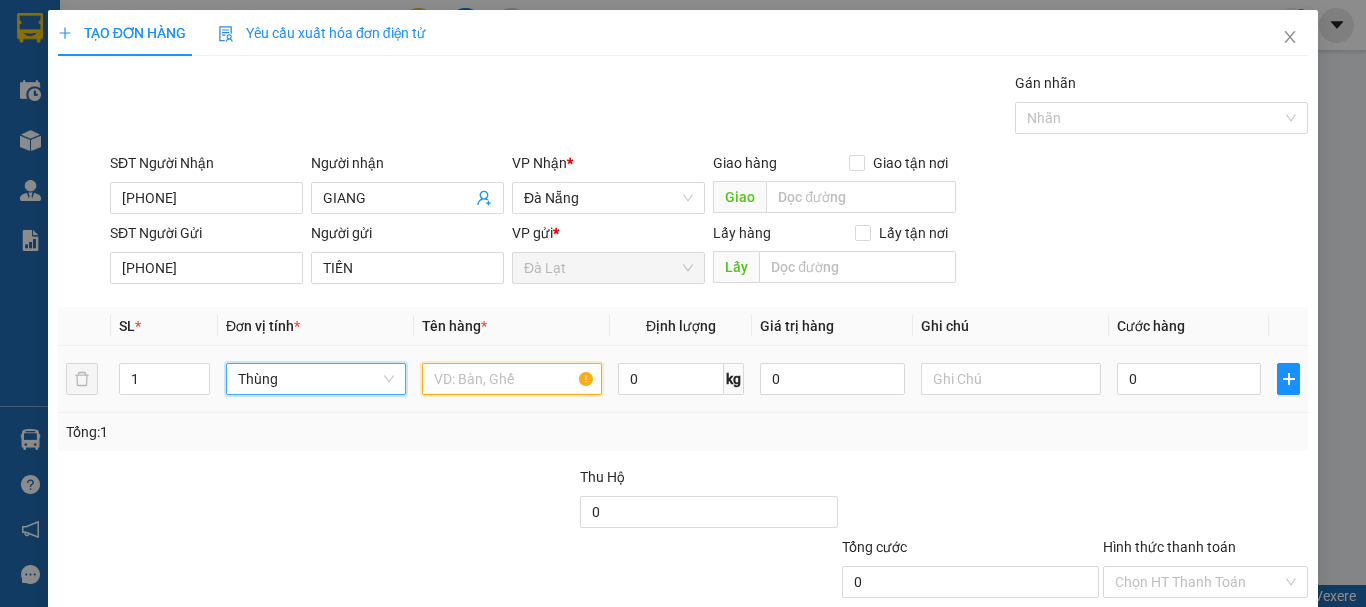 click at bounding box center [512, 379] 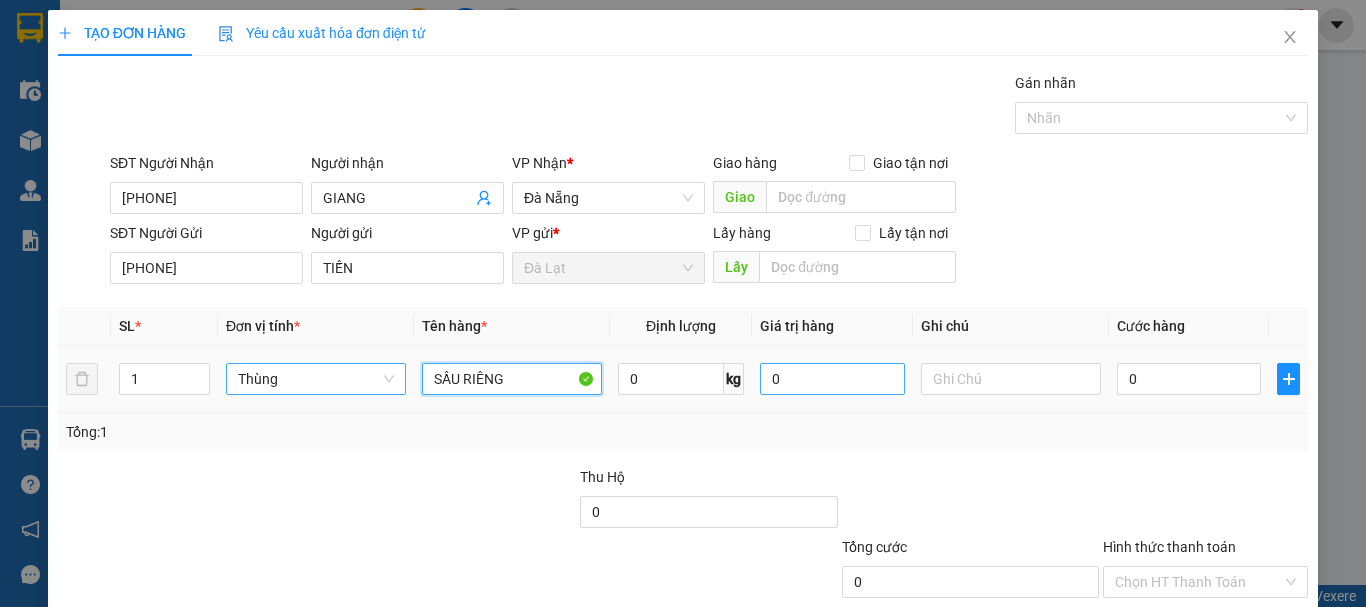 type on "SẦU RIÊNG" 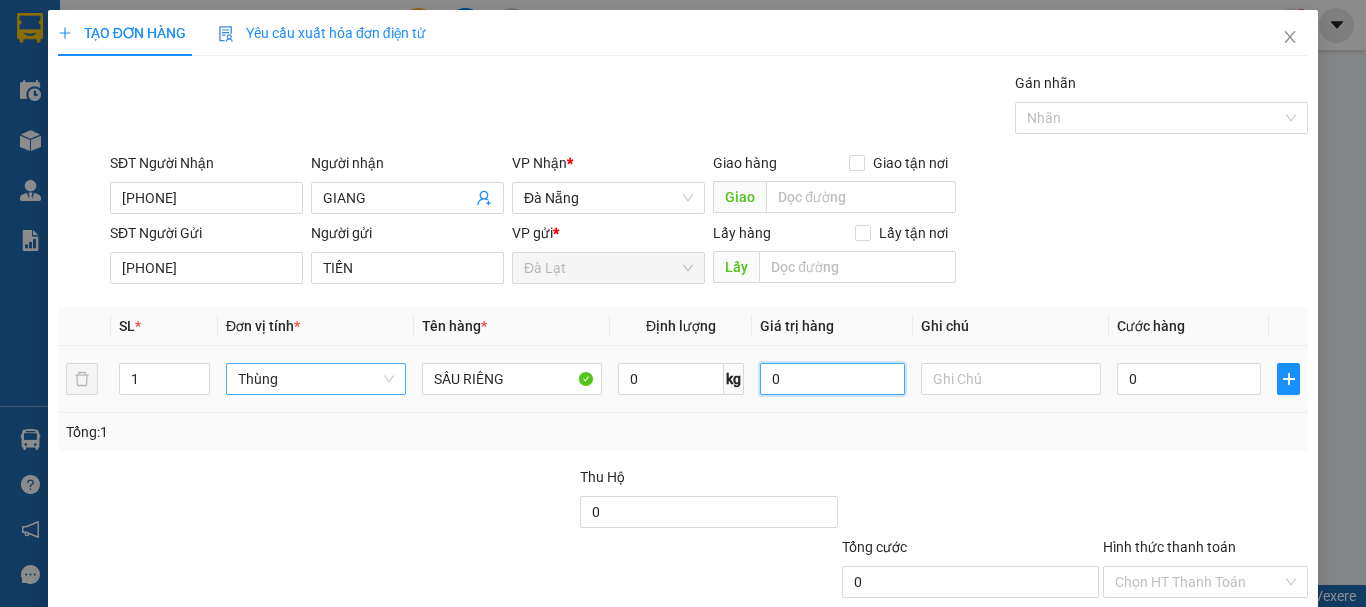 drag, startPoint x: 779, startPoint y: 382, endPoint x: 730, endPoint y: 393, distance: 50.219517 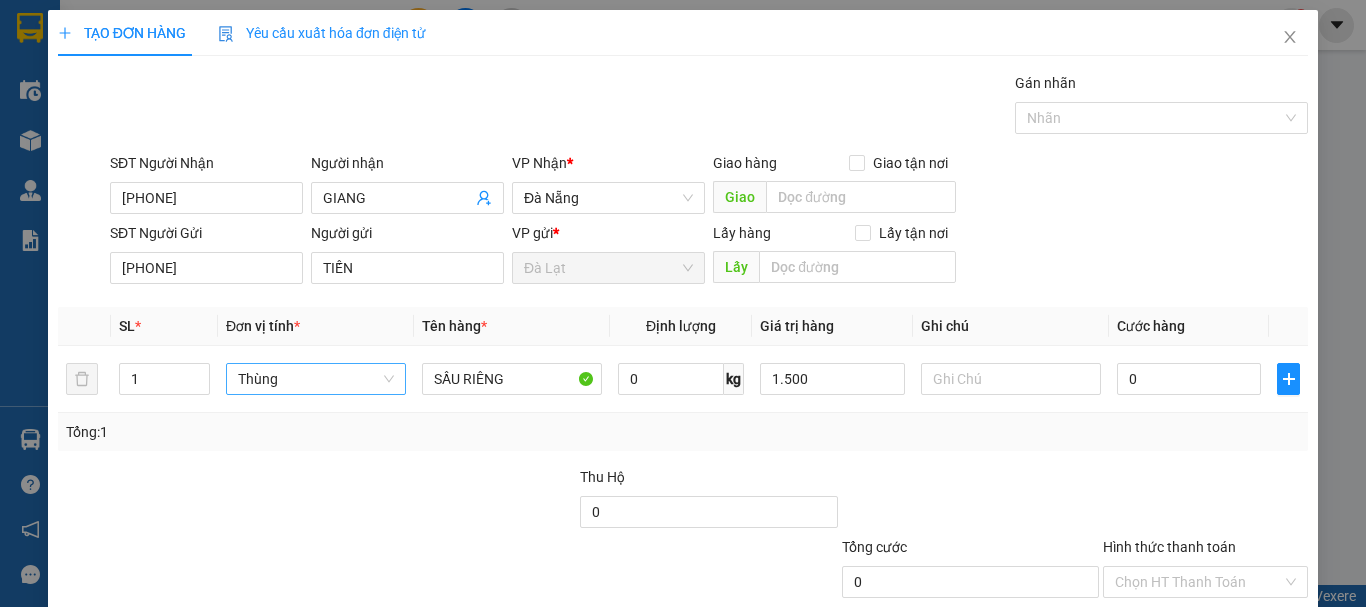 type on "1.500.000" 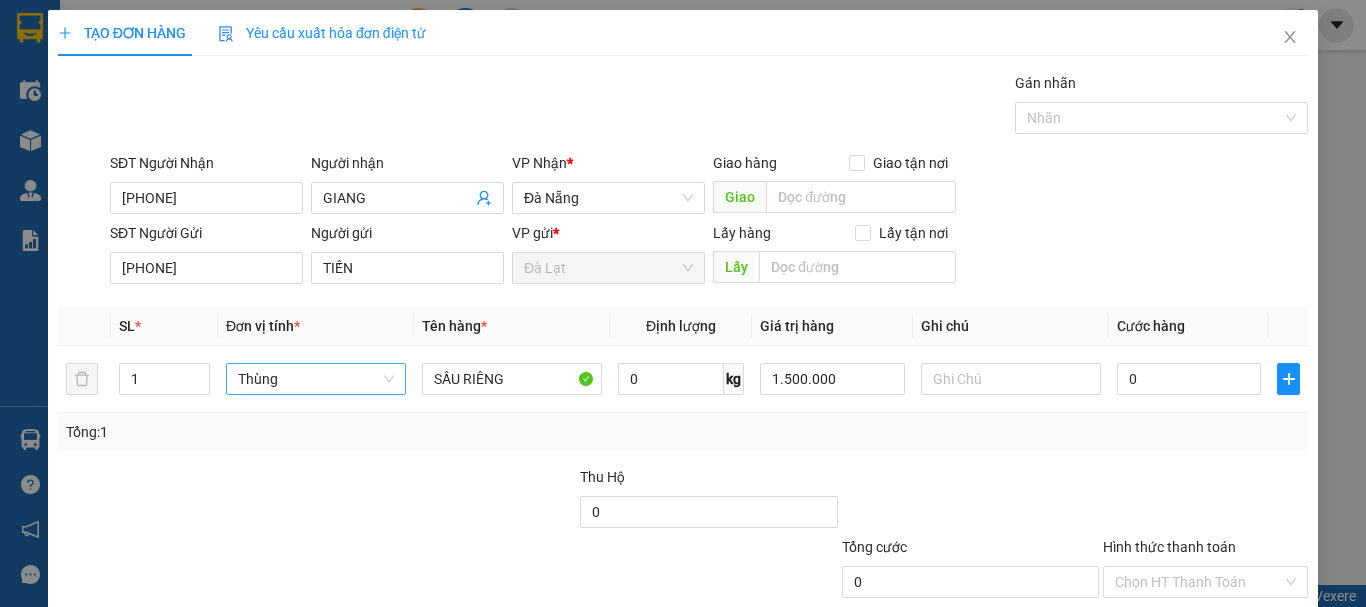 click on "SĐT Người Nhận [PHONE] Người nhận [NAME] VP Nhận  * Đà Nẵng Giao hàng Giao tận nơi Giao SĐT Người Gửi [PHONE] Người gửi [NAME] VP gửi  * Đà Lạt  Lấy hàng Lấy tận nơi Lấy SL  * Đơn vị tính  * Tên hàng  * Định lượng Giá trị hàng Ghi chú Cước hàng                   1 Thùng SẦU RIÊNG 0 kg 1.500.000 0 Tổng:  1 Thu Hộ 0 Tổng cước 0Hình thức thanh toán Chọn HT Thanh Toán Số tiền thu trước 0 Chưa thanh toán 0 Chọn HT Thanh Toán Lưu nháp Xóa Thông tin Lưu Lưu và In" at bounding box center [683, 382] 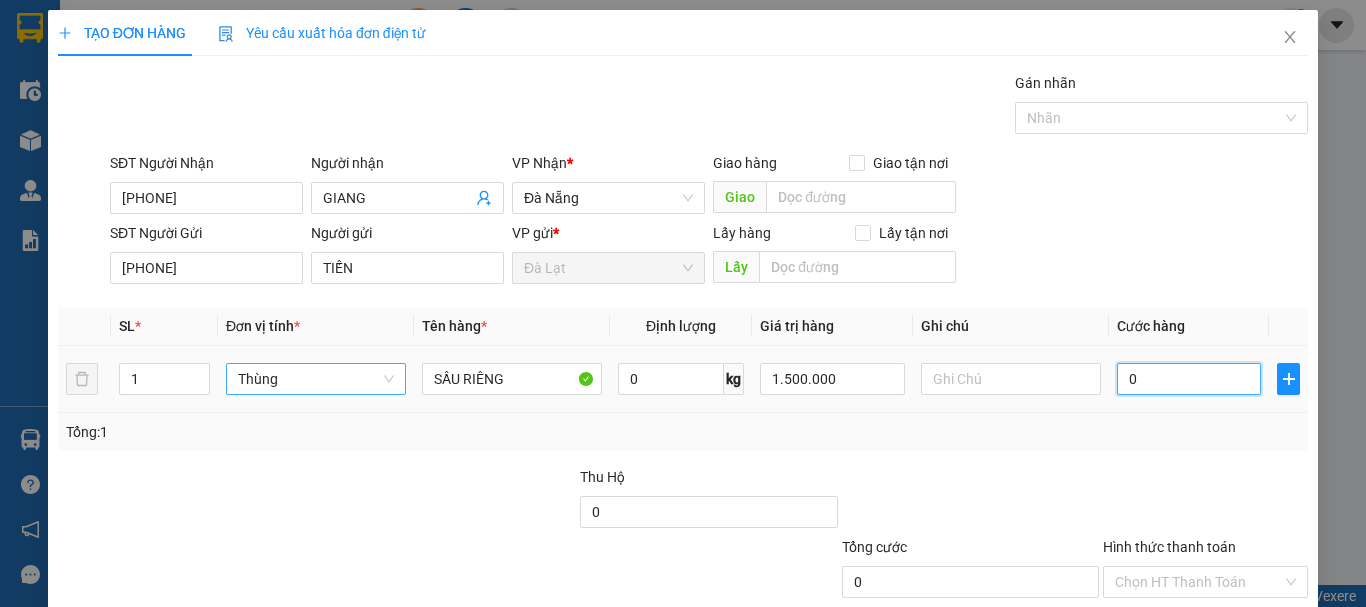click on "0" at bounding box center (1189, 379) 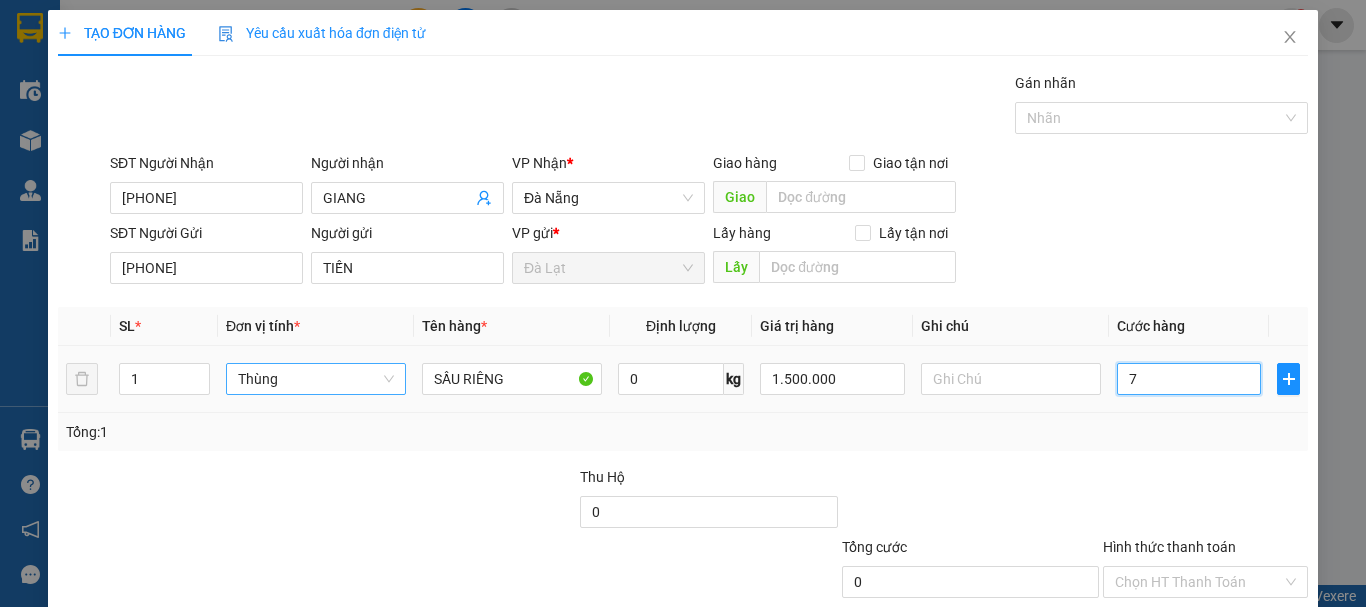 type on "7" 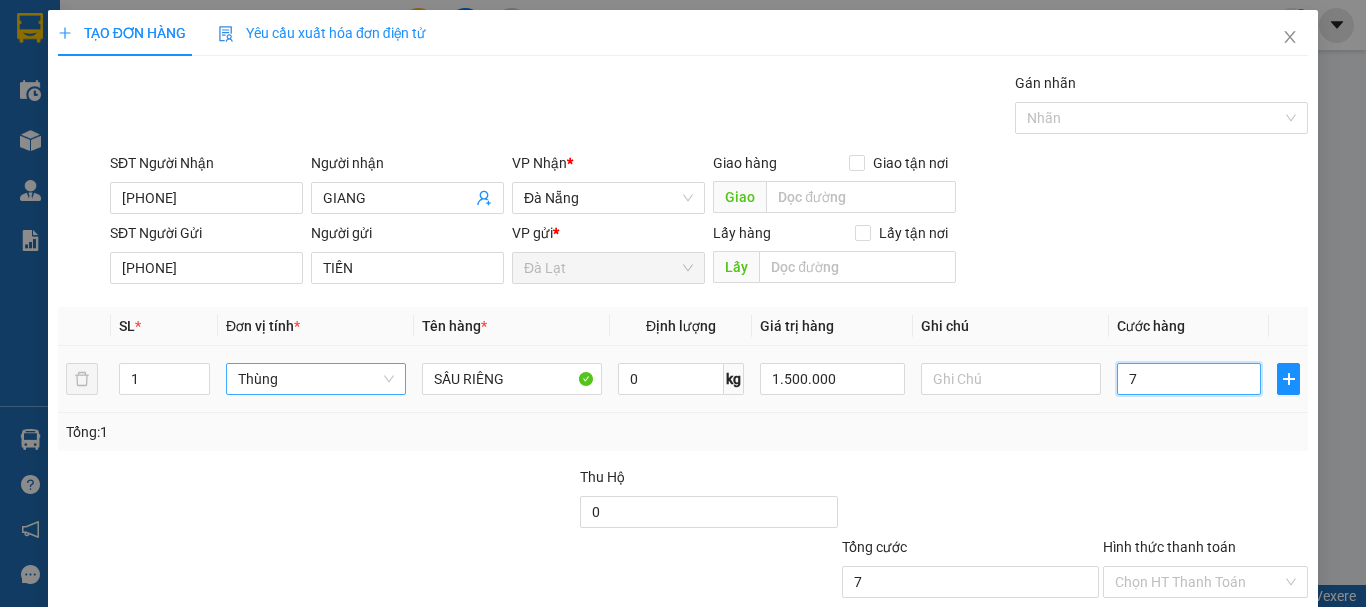 type on "70" 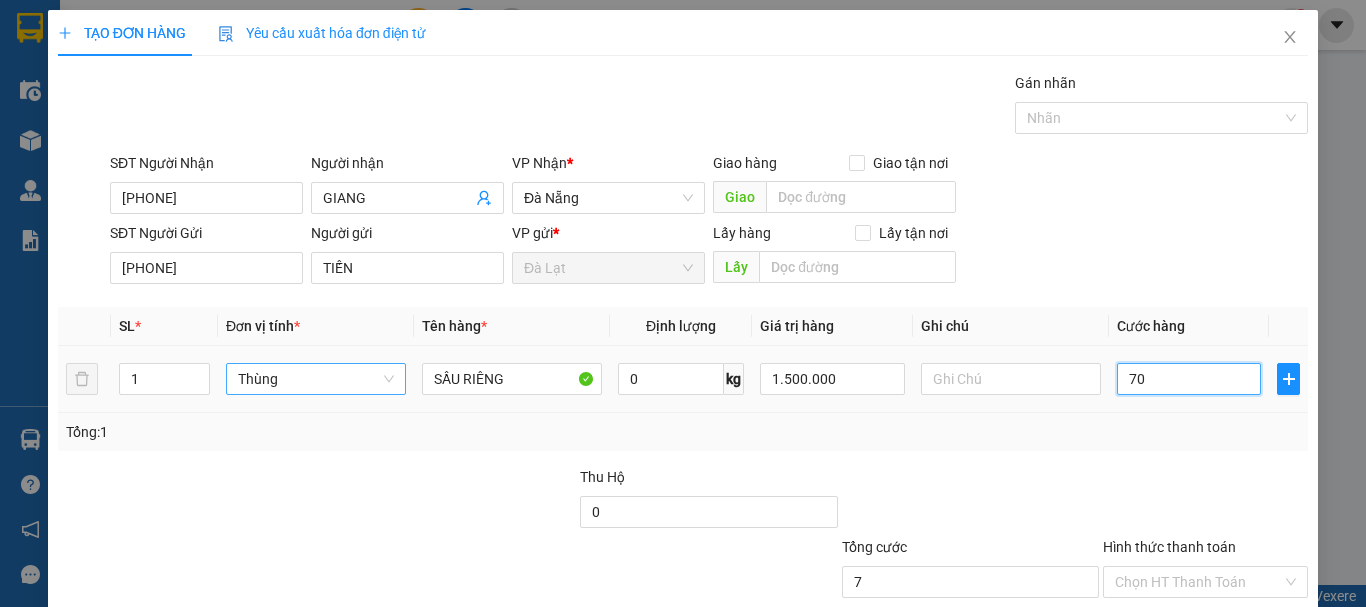 type on "70" 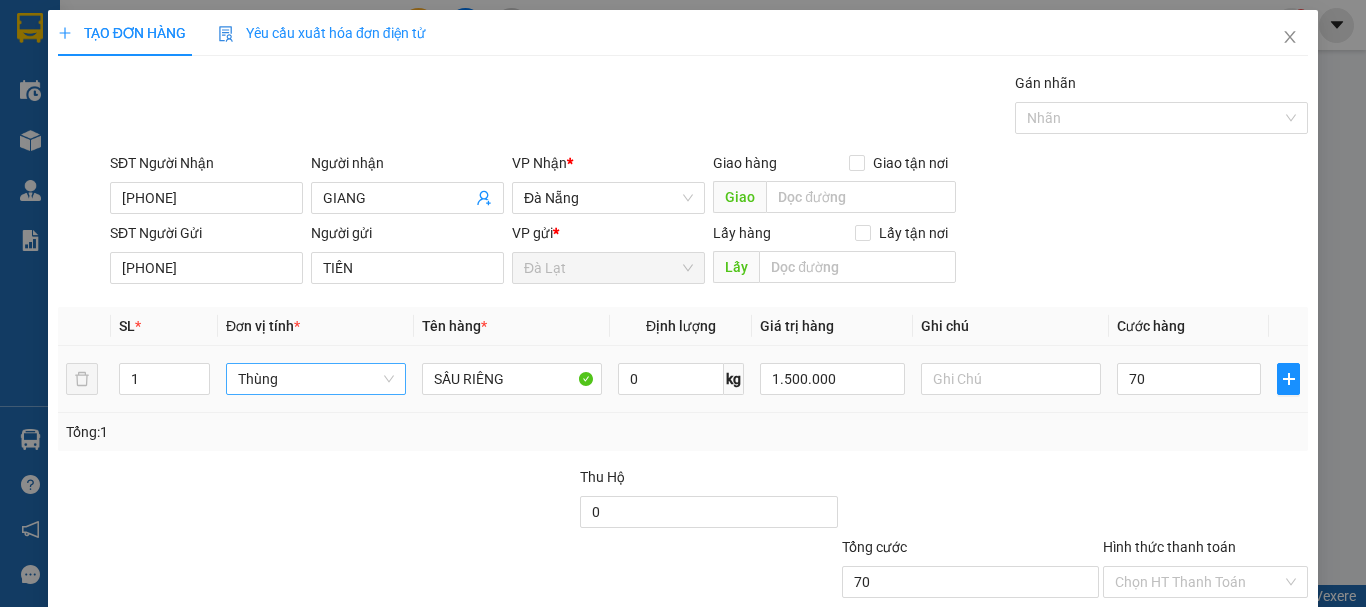 type on "70.000" 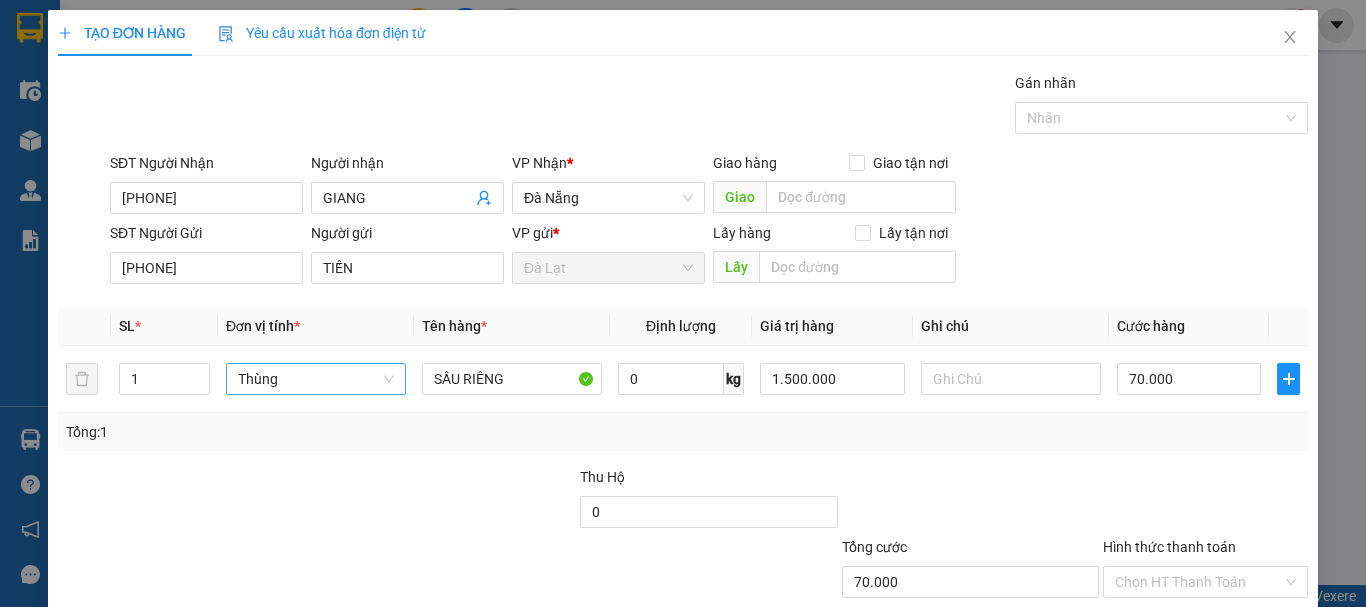 drag, startPoint x: 1179, startPoint y: 419, endPoint x: 1179, endPoint y: 436, distance: 17 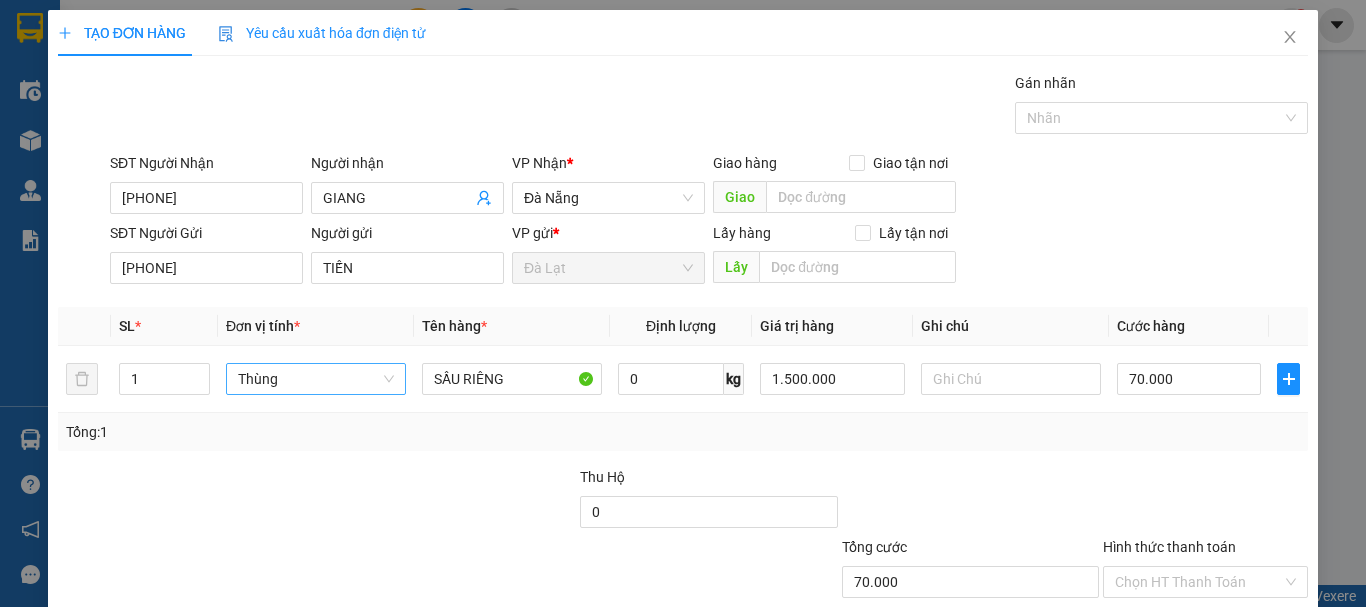 click on "Tổng:  1" at bounding box center [683, 432] 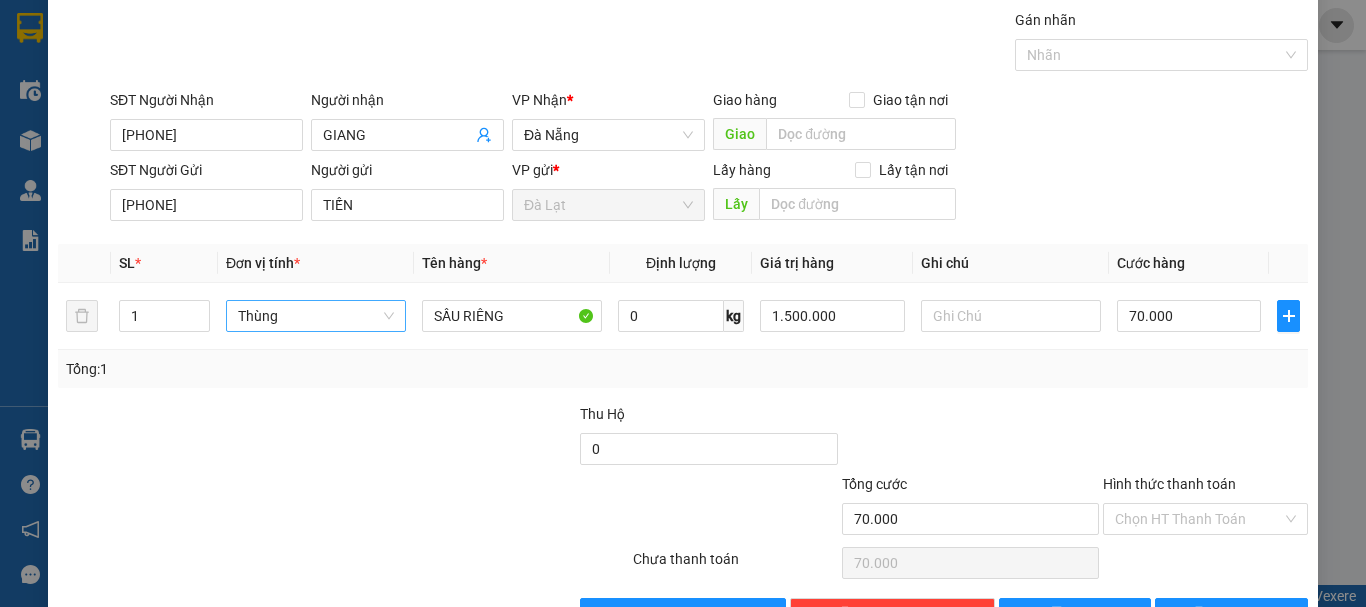 scroll, scrollTop: 125, scrollLeft: 0, axis: vertical 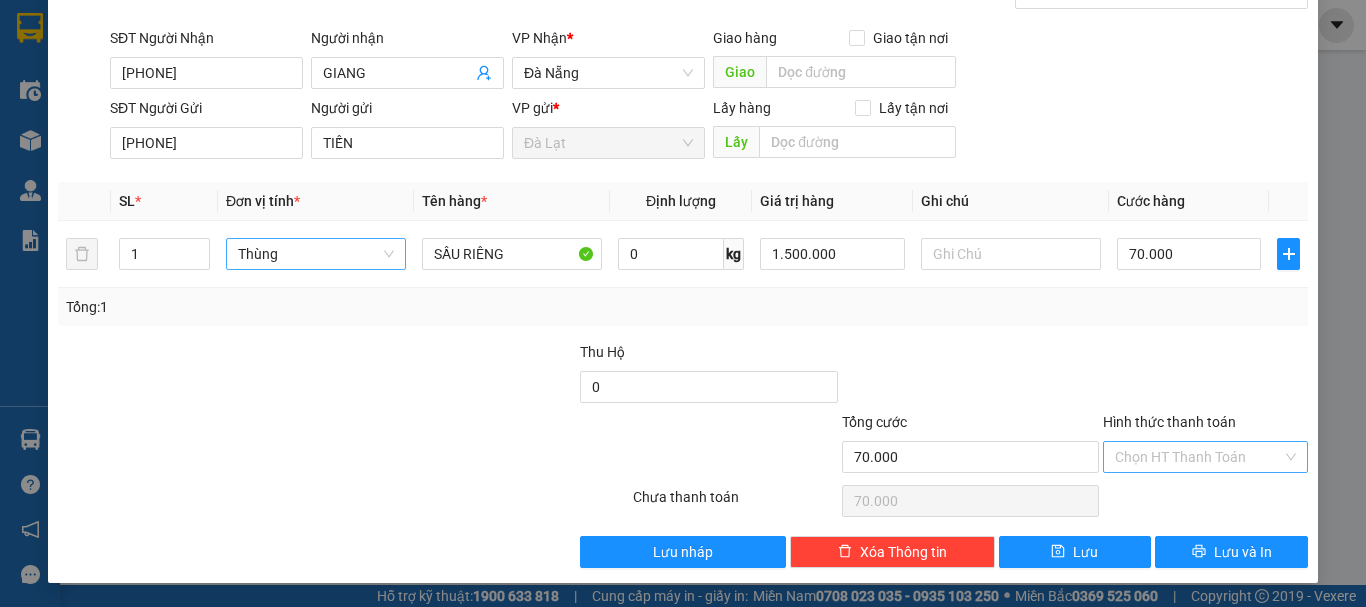 click on "Hình thức thanh toán" at bounding box center (1198, 457) 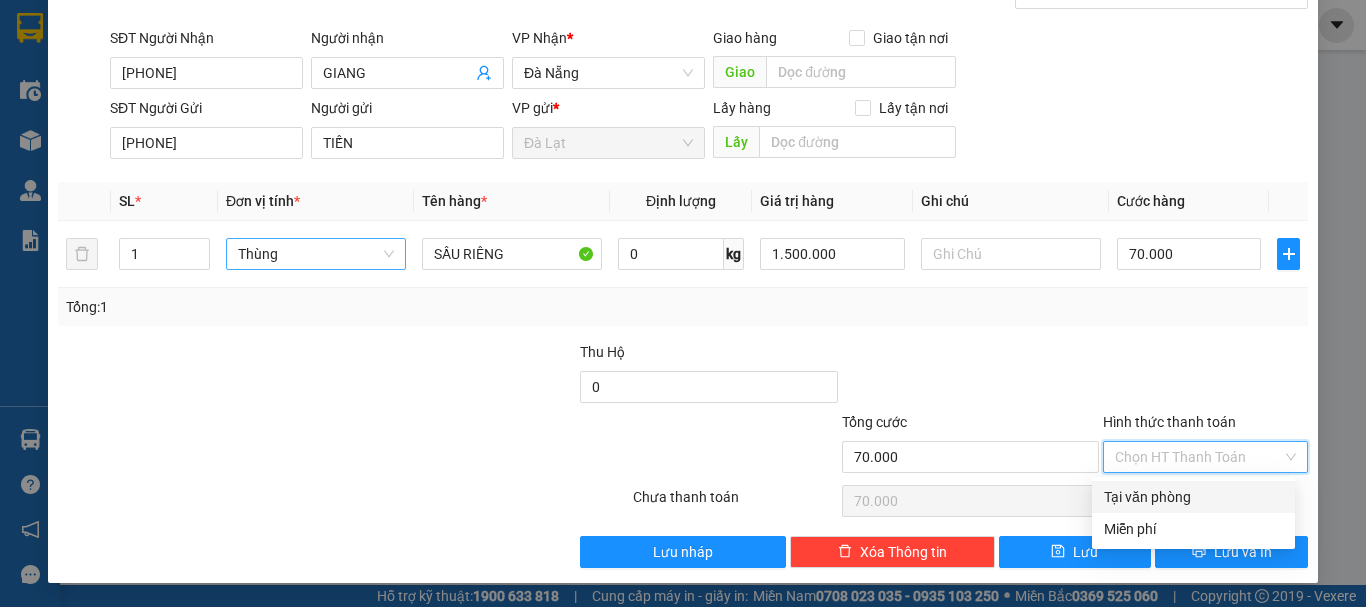 drag, startPoint x: 1170, startPoint y: 484, endPoint x: 1170, endPoint y: 497, distance: 13 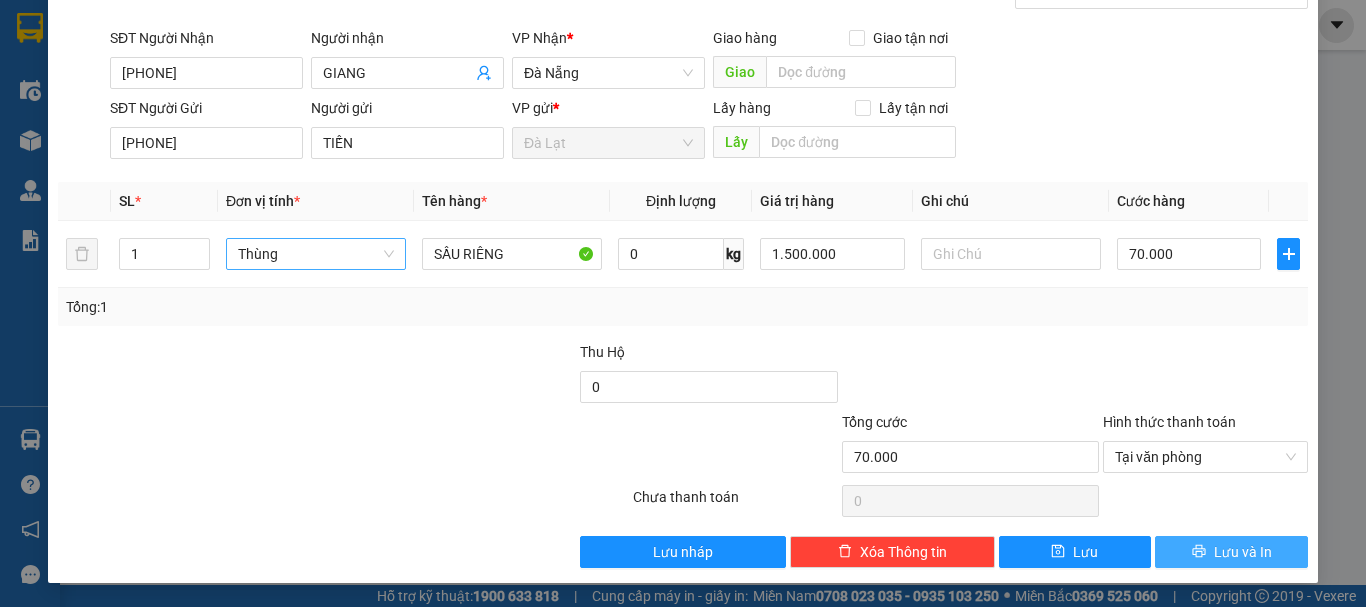 click 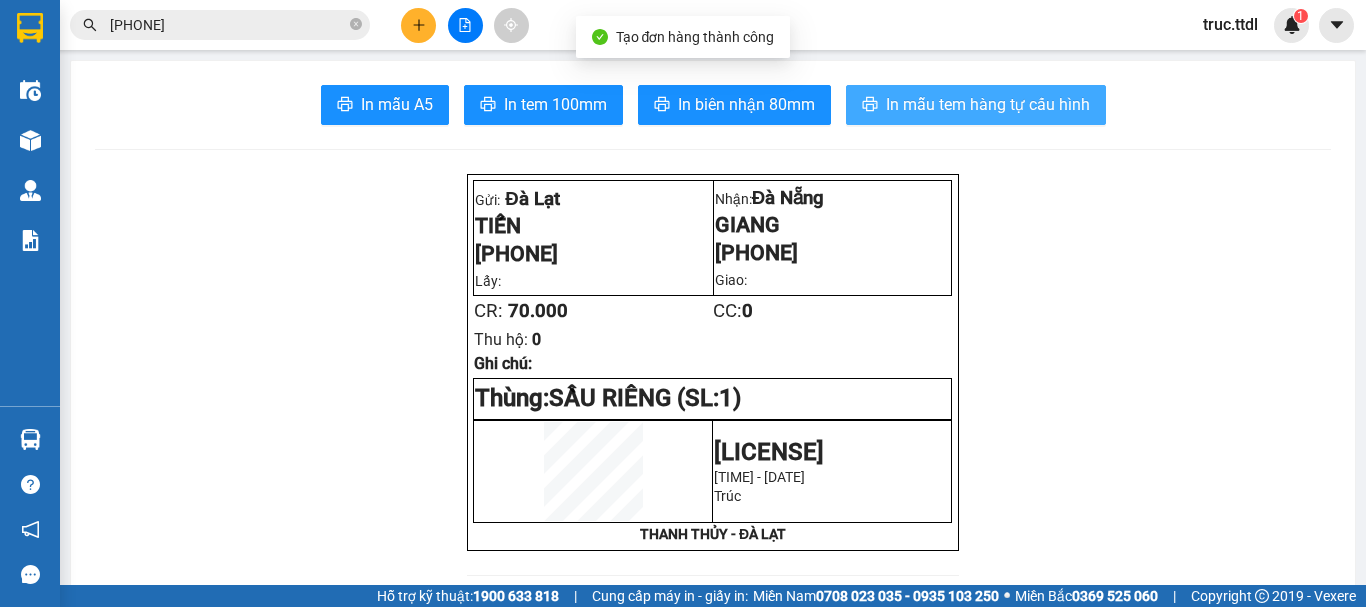 click on "In mẫu tem hàng tự cấu hình" at bounding box center (988, 104) 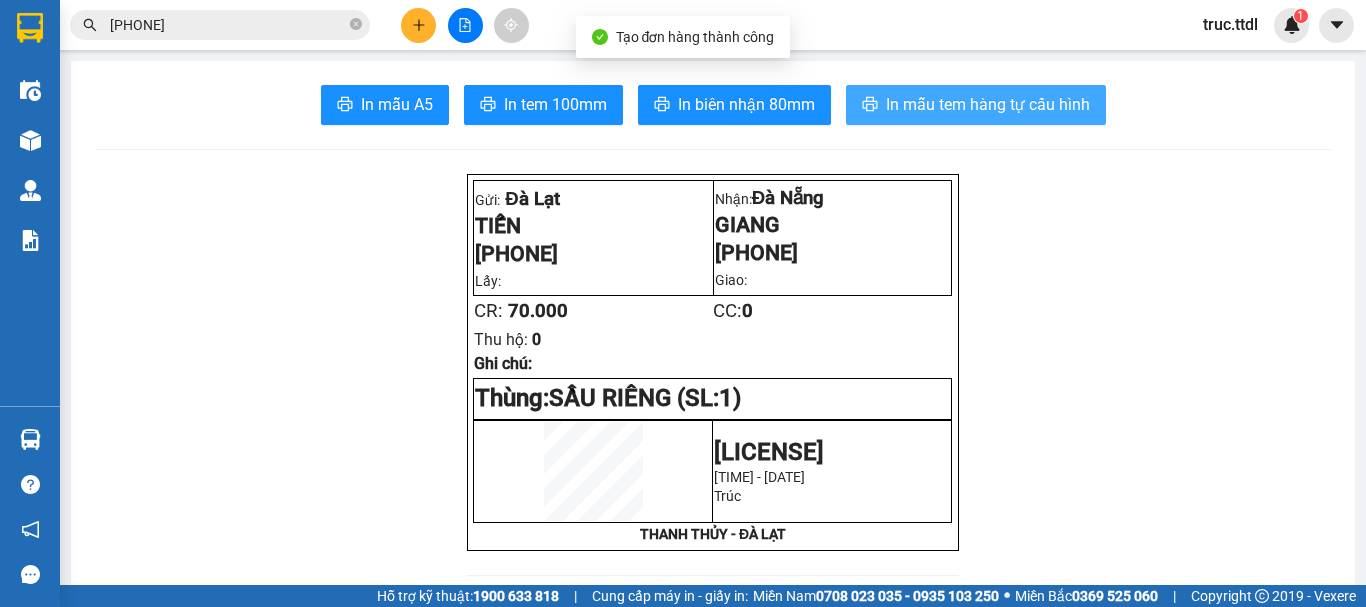 scroll, scrollTop: 0, scrollLeft: 0, axis: both 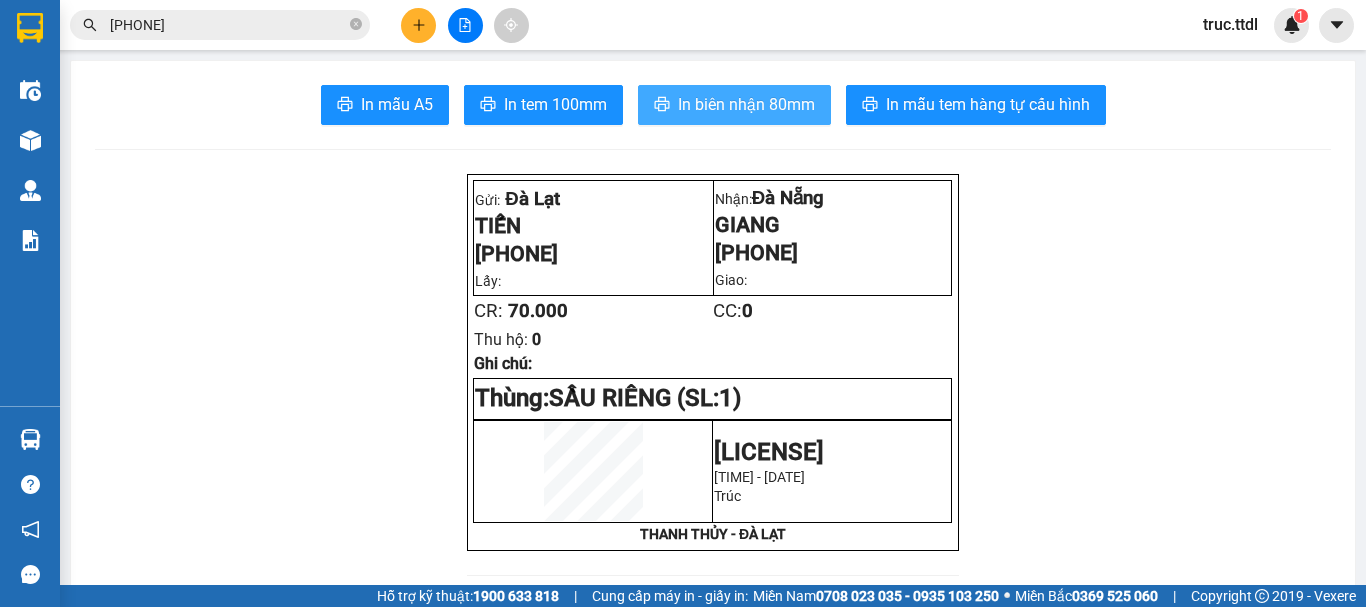 click on "In biên nhận 80mm" at bounding box center [746, 104] 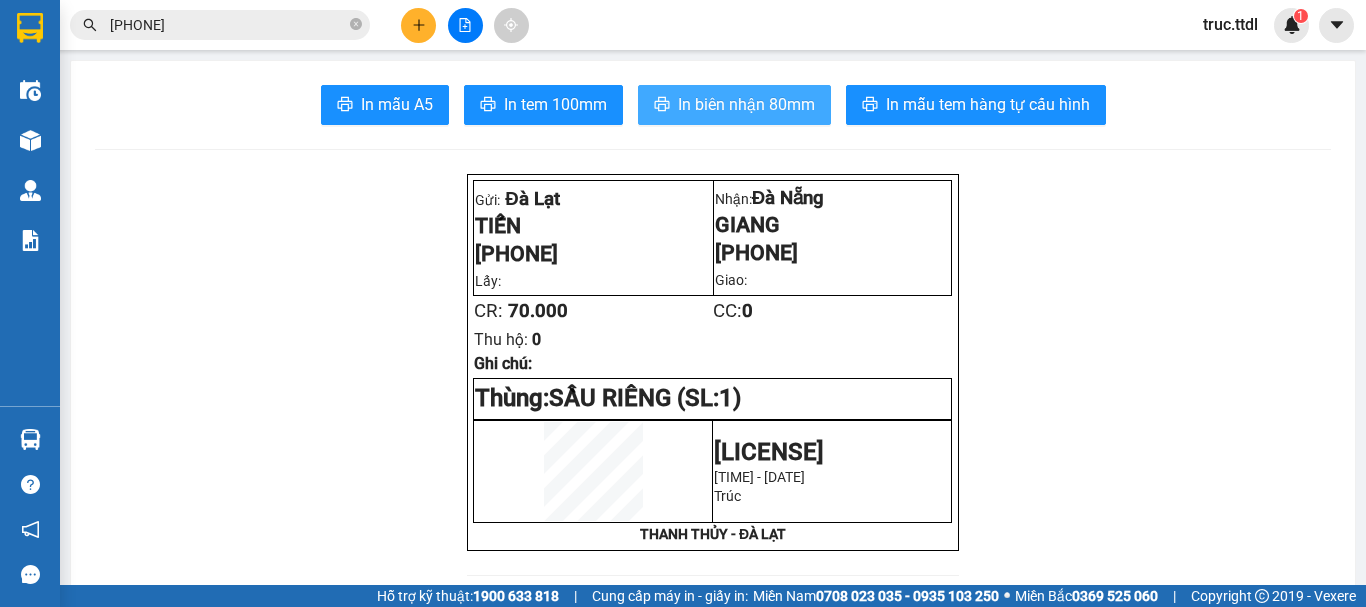 scroll, scrollTop: 0, scrollLeft: 0, axis: both 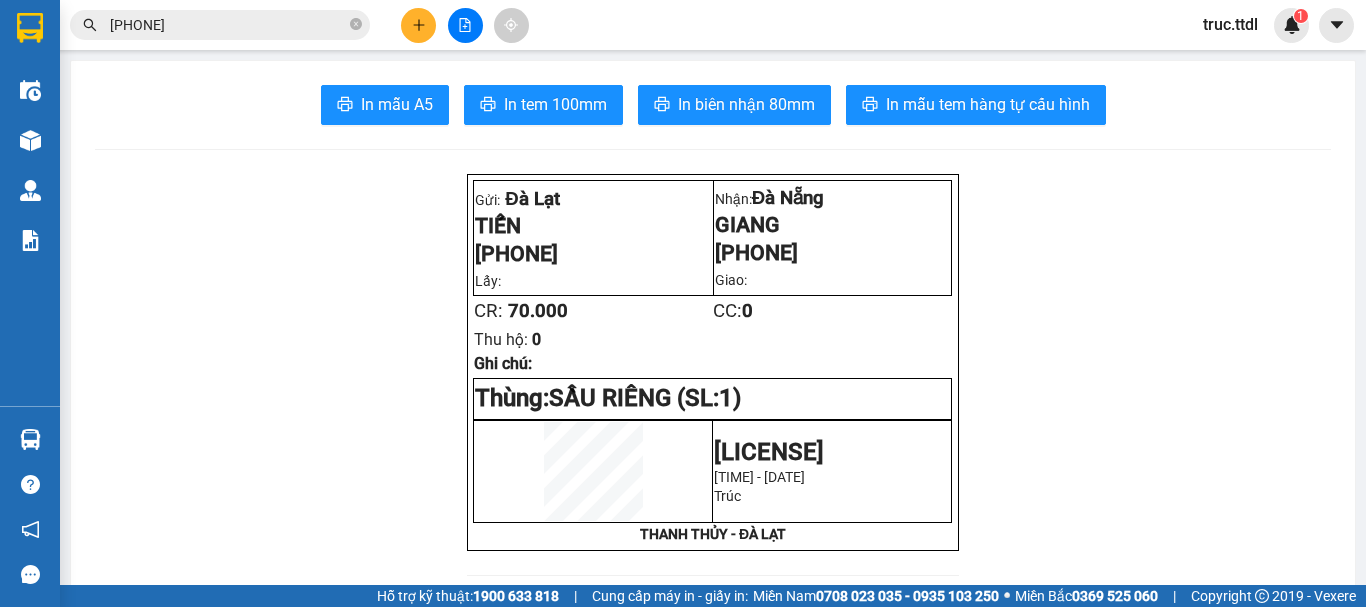 click on "[PHONE]" at bounding box center [228, 25] 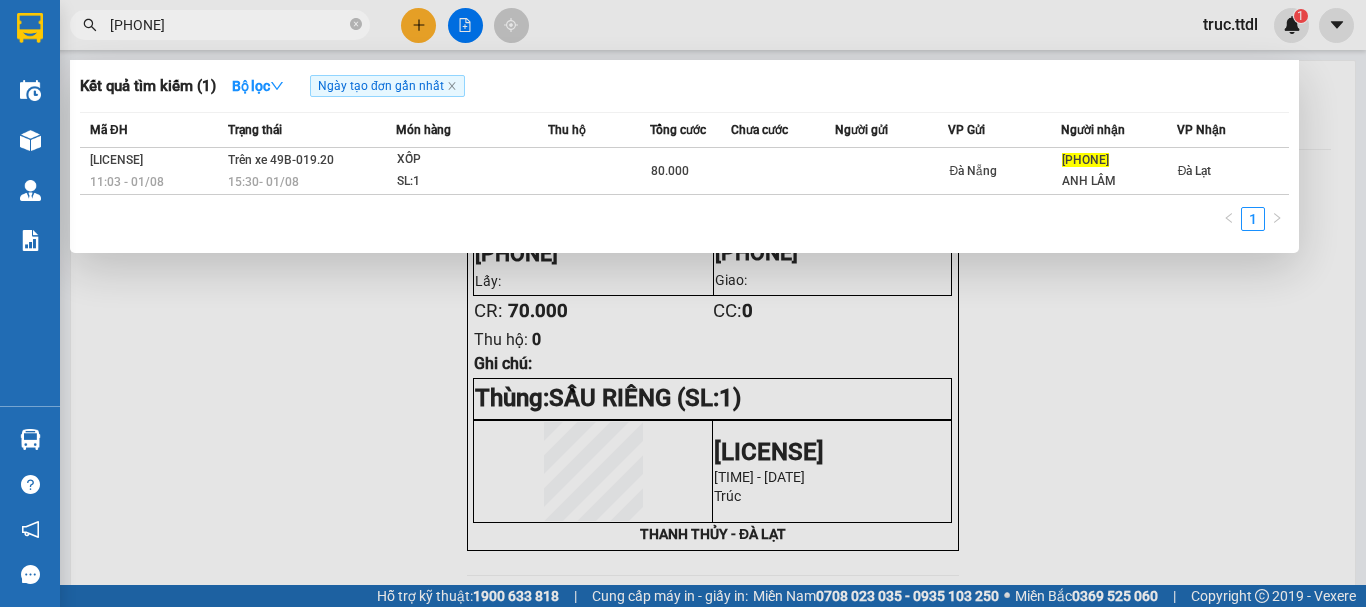 click on "[PHONE]" at bounding box center [228, 25] 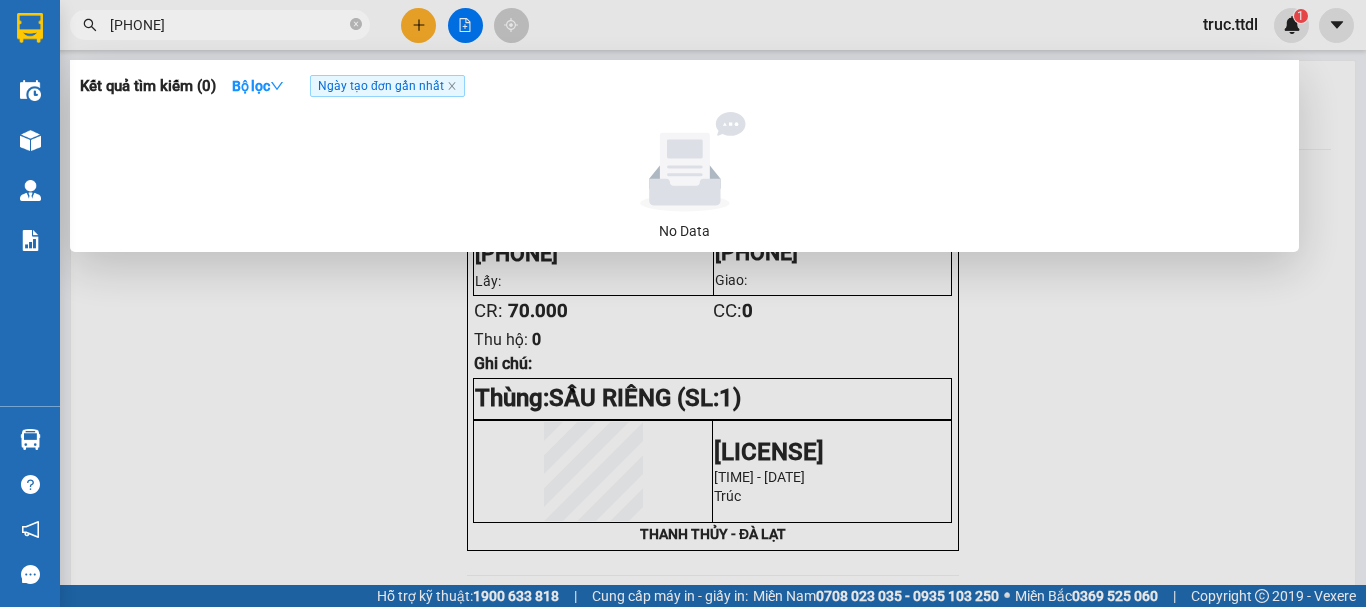 type on "[PHONE]" 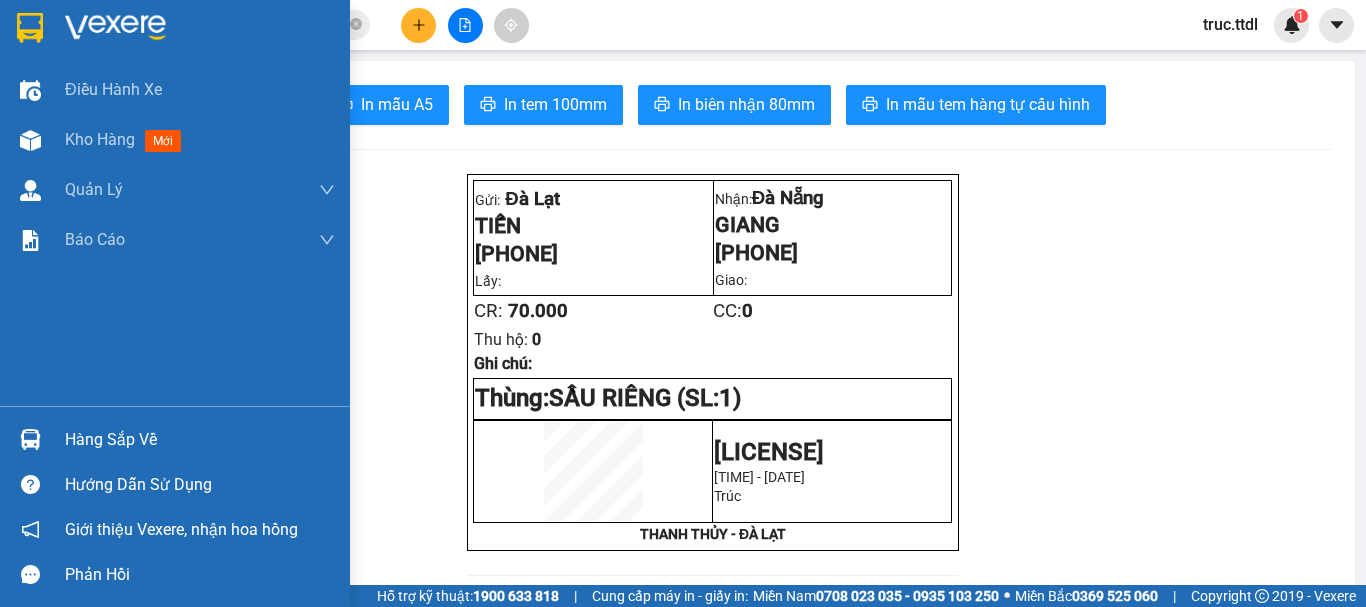 click at bounding box center (30, 28) 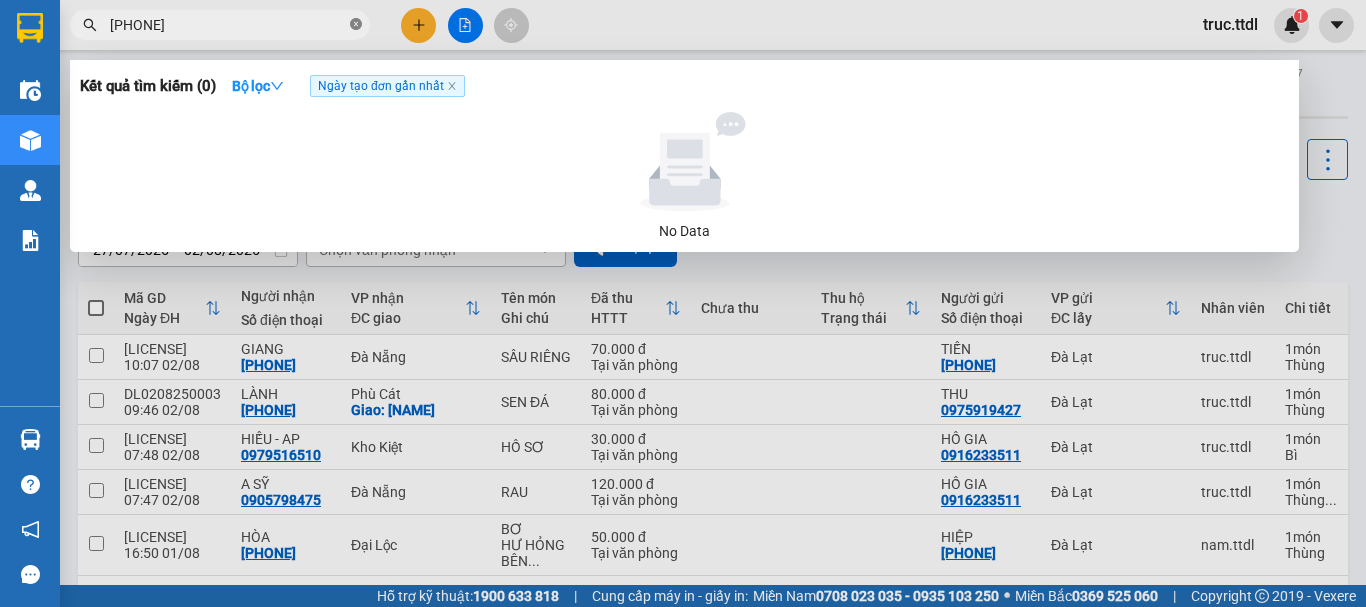 click 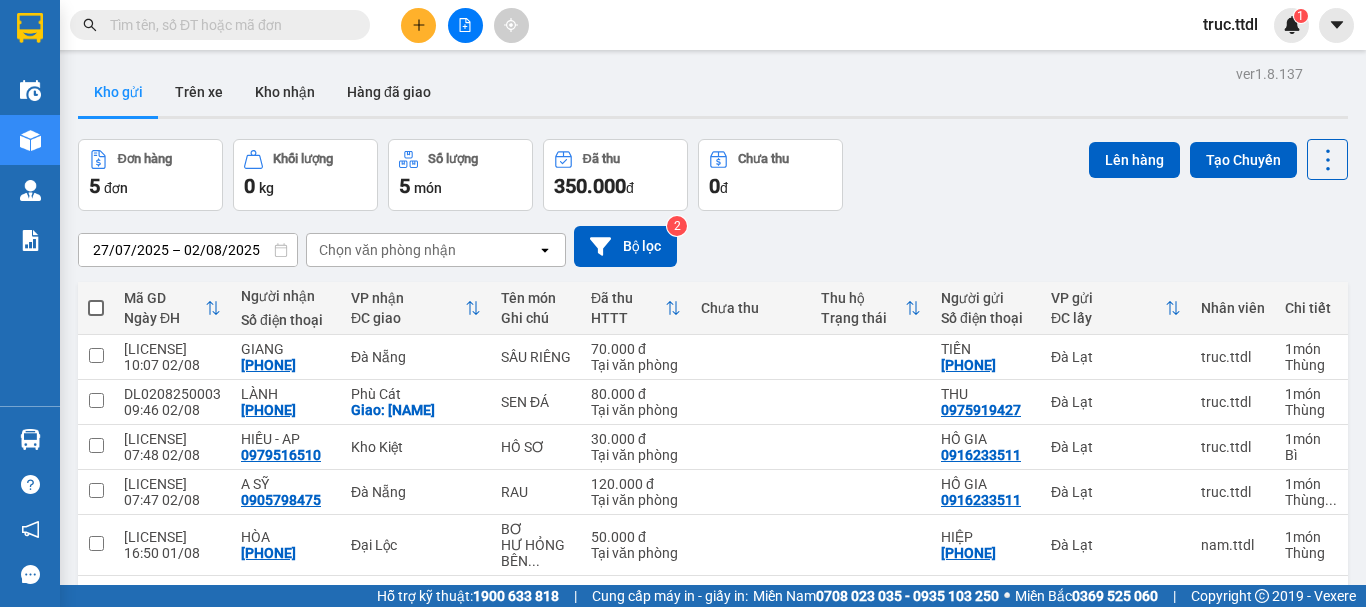 click on "ver  1.8.137 Kho gửi Trên xe Kho nhận Hàng đã giao Đơn hàng 5 đơn Khối lượng 0 kg Số lượng 5 món Đã thu 350.000  đ Chưa thu 0  đ Lên hàng Tạo Chuyến [DATE] – [DATE] Press the down arrow key to interact with the calendar and select a date. Press the escape button to close the calendar. Selected date range is from [DATE] to [DATE]. Chọn văn phòng nhận open Bộ lọc 2 Mã GD Ngày ĐH Người nhận Số điện thoại VP nhận ĐC giao Tên món Ghi chú Đã thu HTTT Chưa thu Thu hộ Trạng thái Người gửi Số điện thoại VP gửi ĐC lấy Nhân viên Chi tiết DL0208250004 10:07 02/08 [NAME] [PHONE] Đà Nẵng SẦU RIÊNG 70.000 đ Tại văn phòng [NAME] [PHONE] Đà Lạt  truc.ttdl 1  món Thùng DL0208250003 09:46 02/08 [NAME] [PHONE] Phù Cát Giao: [NAME] [PHONE] 80.000 đ Tại văn phòng [NAME] [PHONE] Đà Lạt  truc.ttdl 1  món Thùng DL0208250002 07:48 02/08 [NAME] - AP [PHONE] Kho Kiệt HỒ SƠ 1" at bounding box center [713, 363] 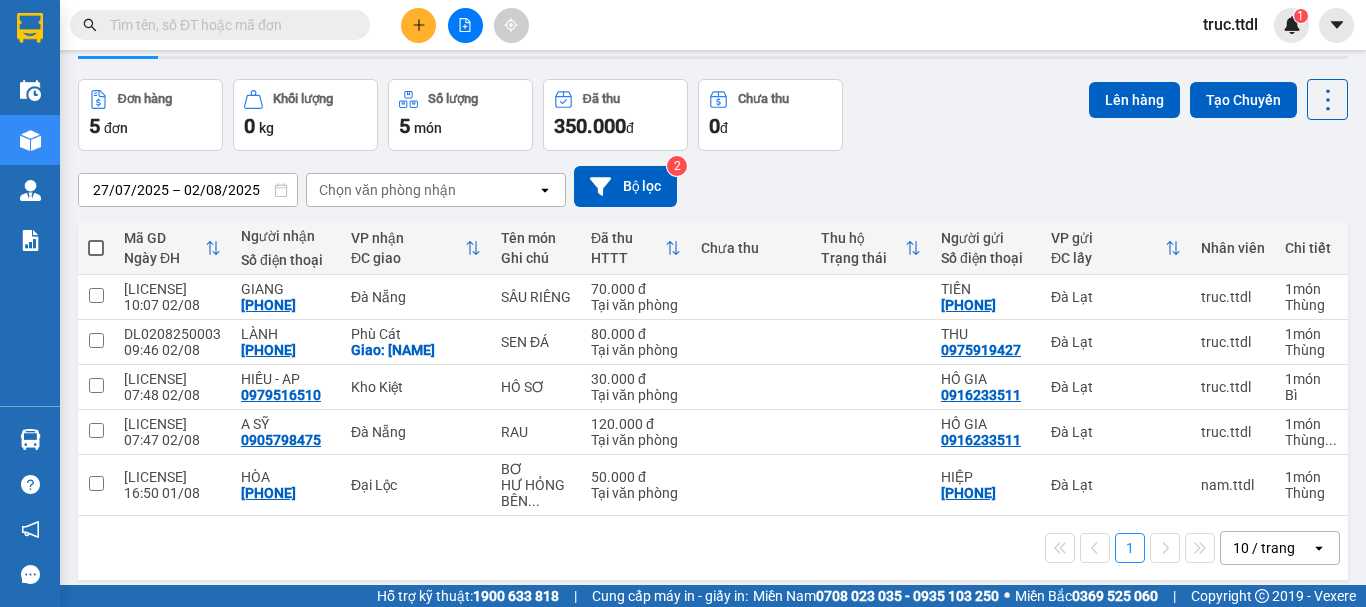 scroll, scrollTop: 92, scrollLeft: 0, axis: vertical 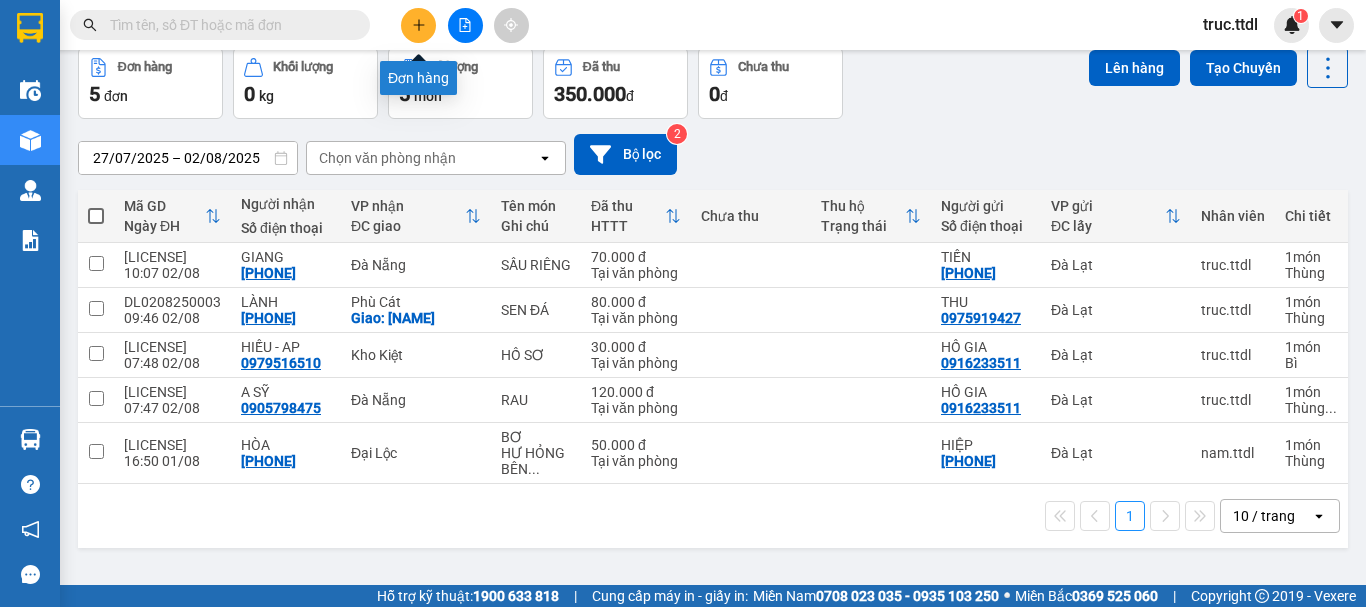 click at bounding box center (418, 25) 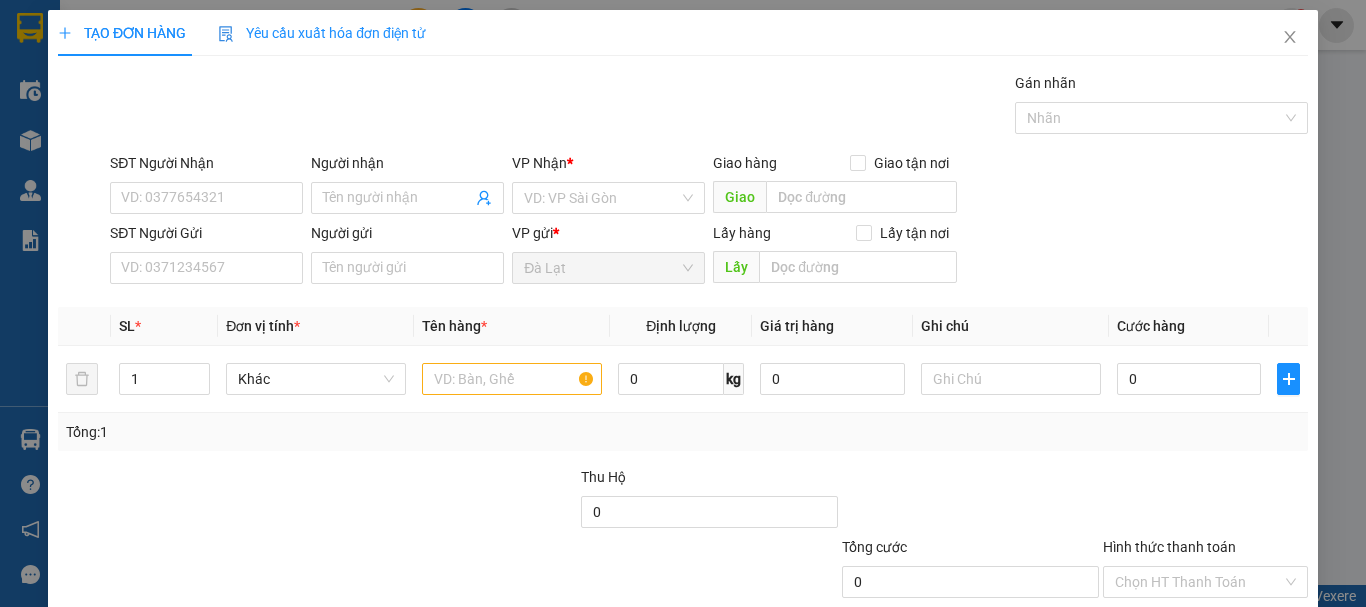 scroll, scrollTop: 0, scrollLeft: 0, axis: both 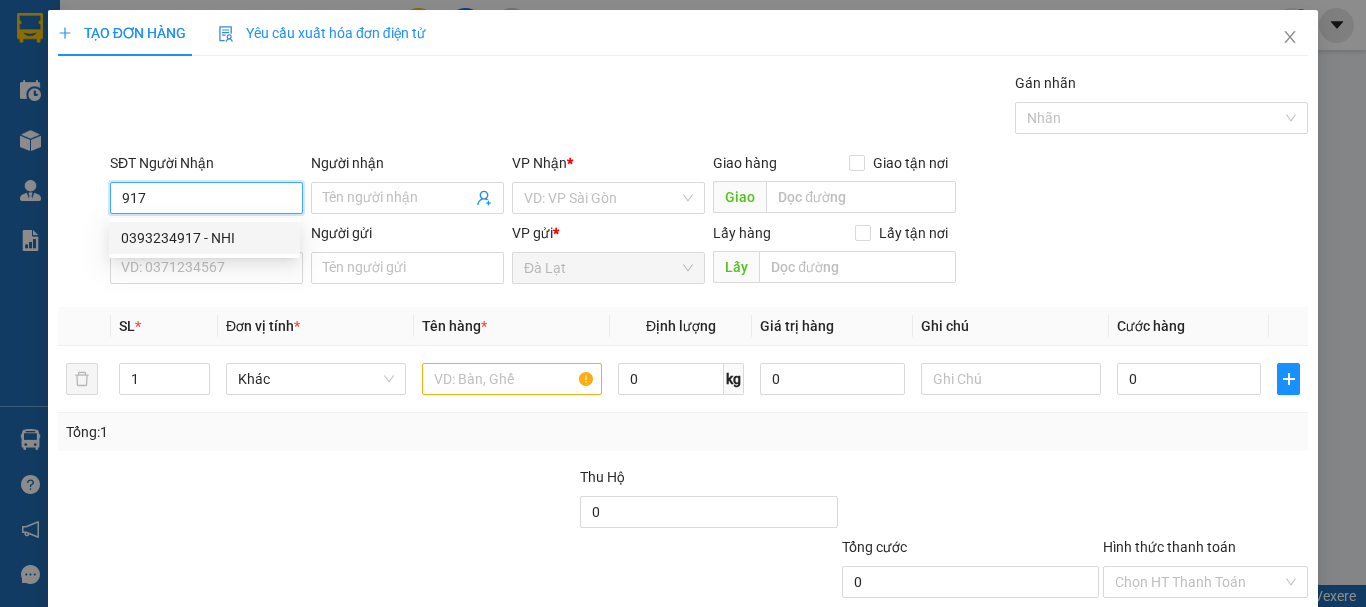 click on "0393234917 - NHI" at bounding box center [204, 238] 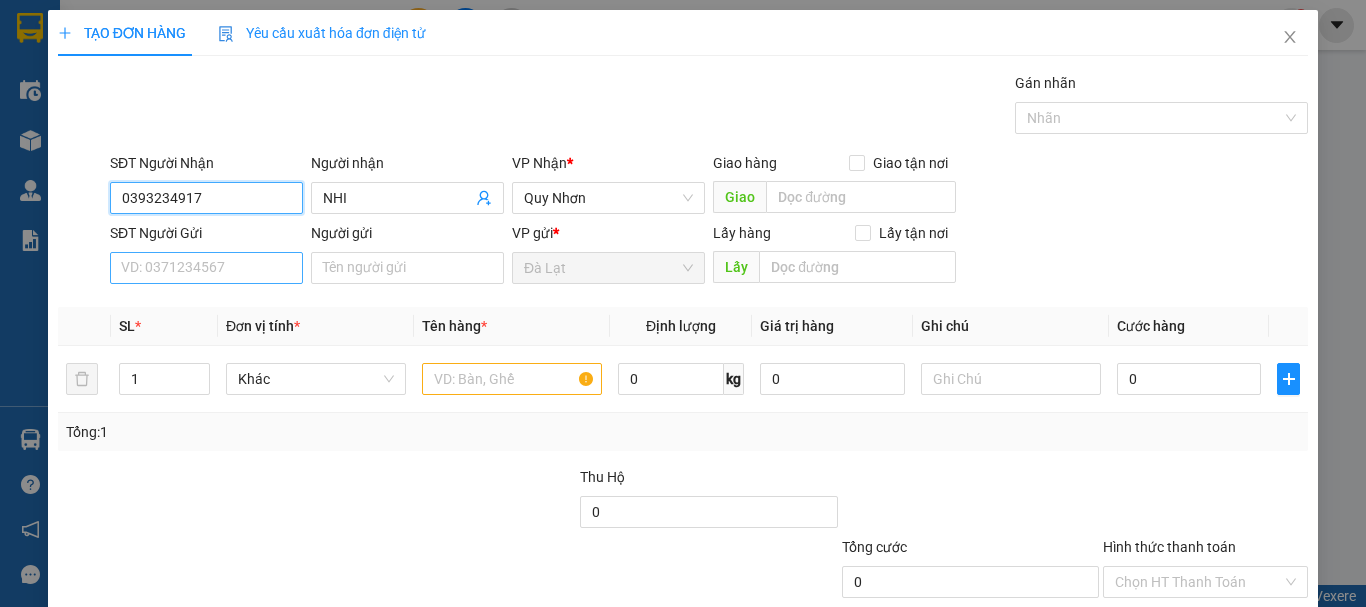 type on "0393234917" 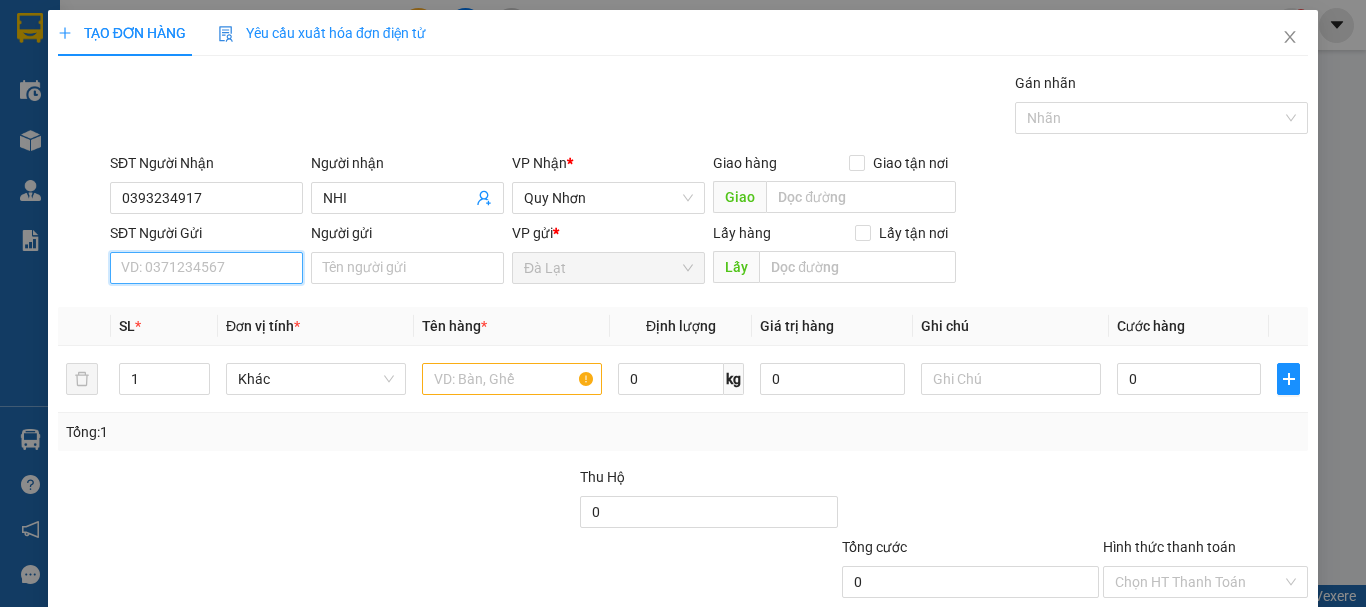 click on "SĐT Người Gửi" at bounding box center [206, 268] 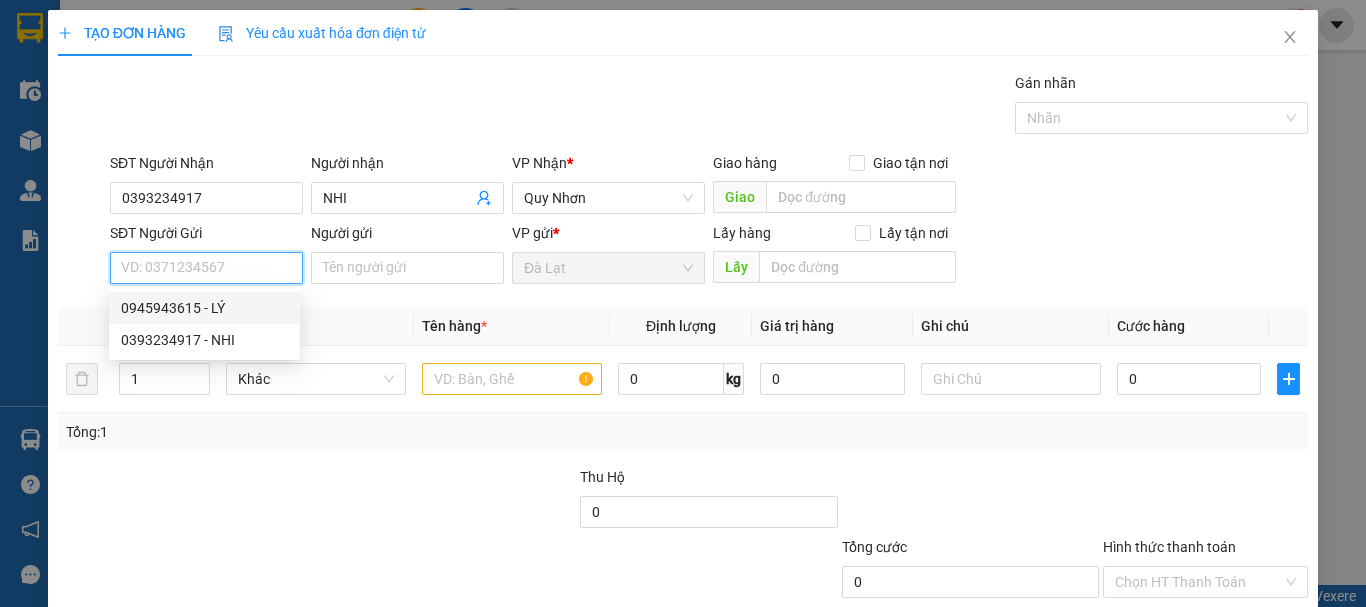 drag, startPoint x: 255, startPoint y: 303, endPoint x: 261, endPoint y: 334, distance: 31.575306 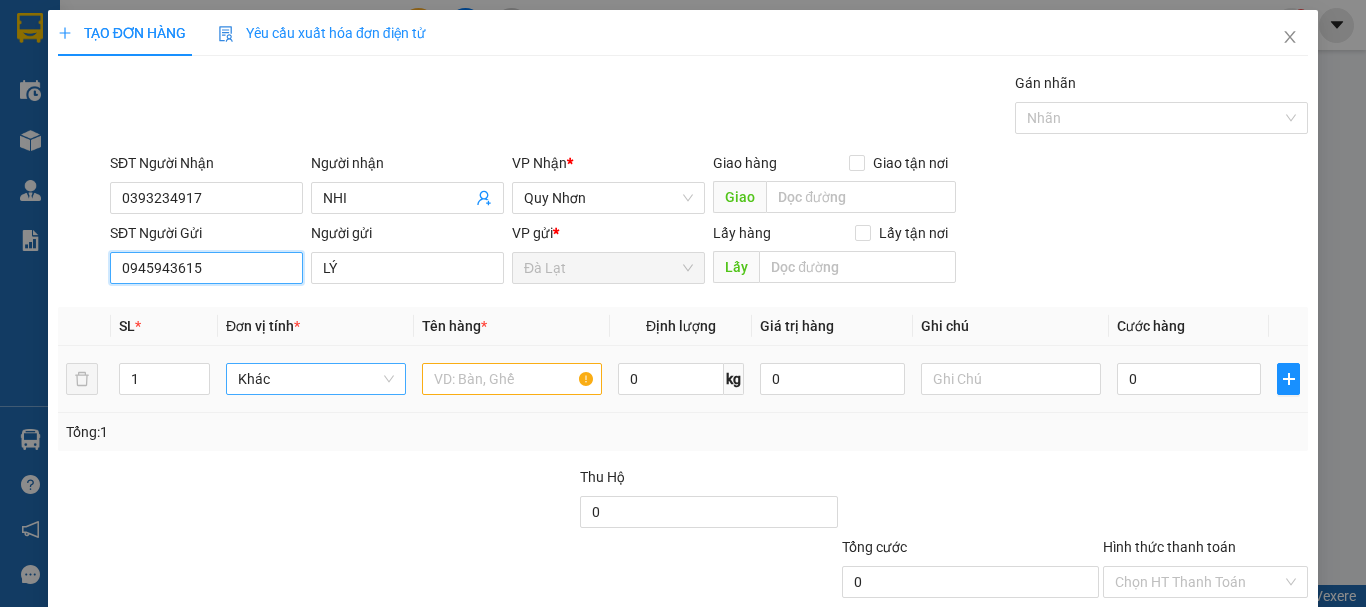 click on "Khác" at bounding box center [316, 379] 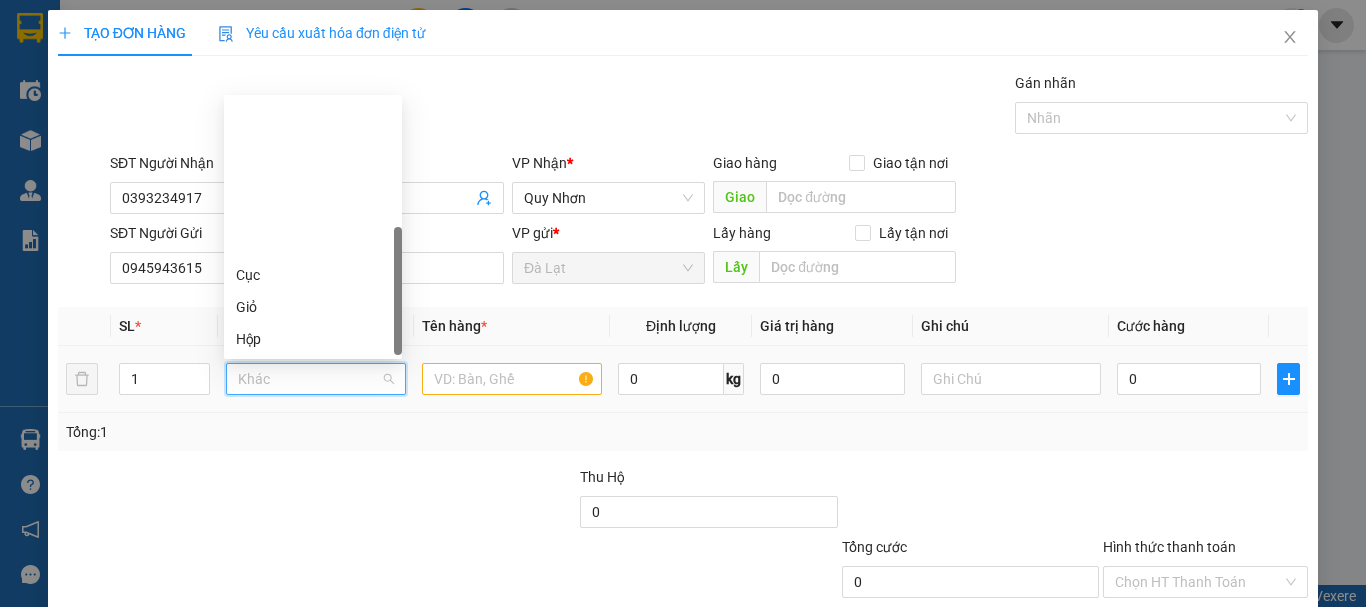 scroll, scrollTop: 192, scrollLeft: 0, axis: vertical 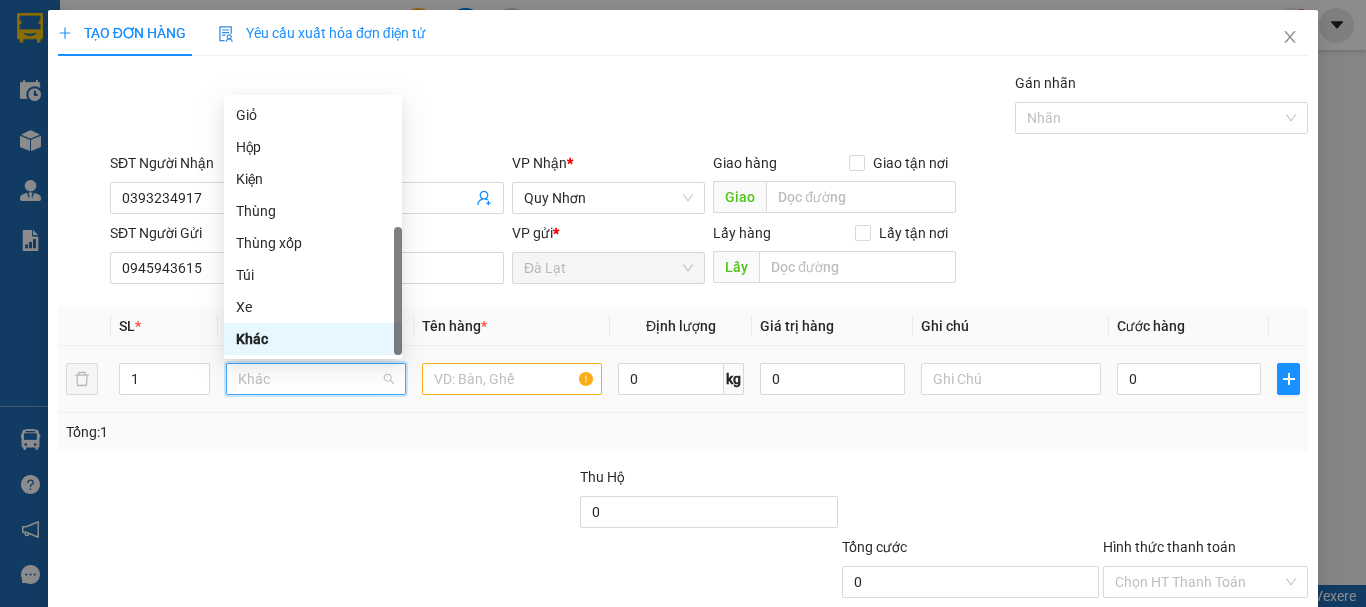 type on "K" 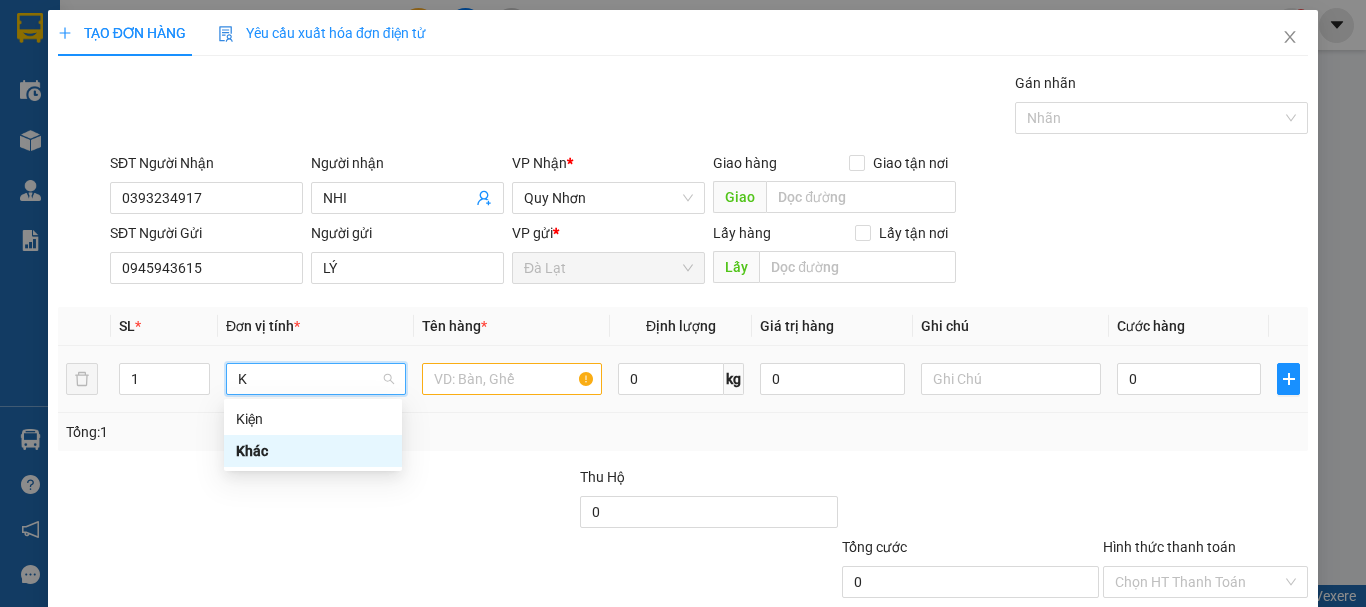 scroll, scrollTop: 0, scrollLeft: 0, axis: both 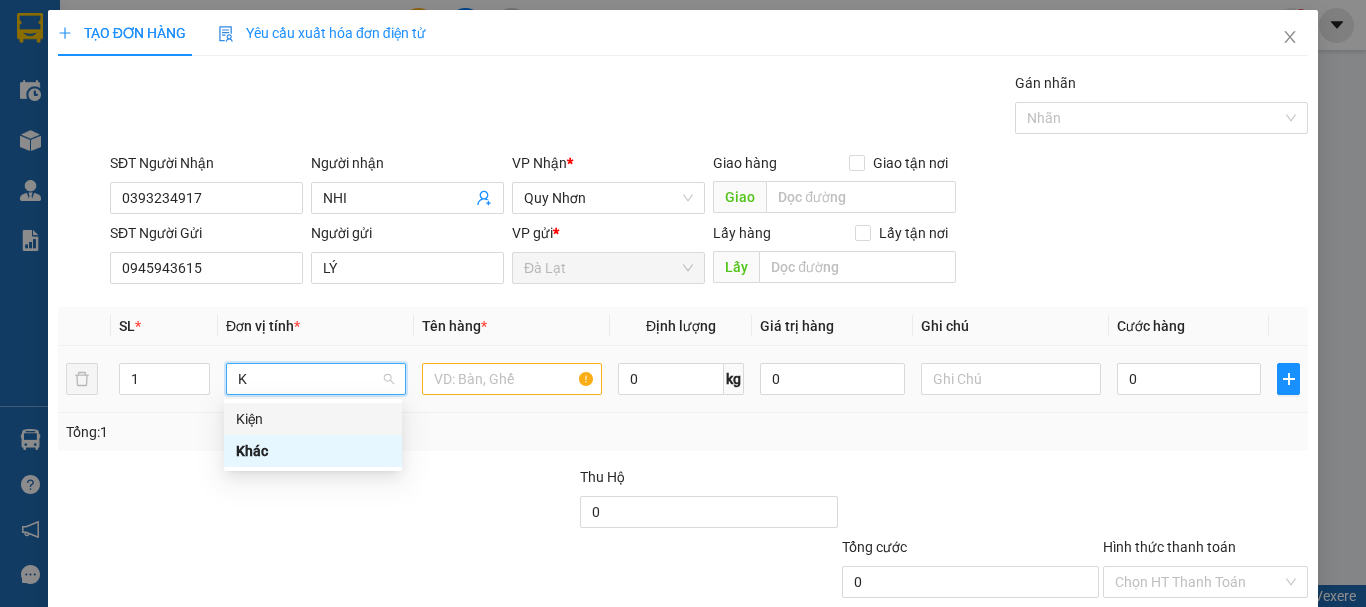 click on "Kiện" at bounding box center [313, 419] 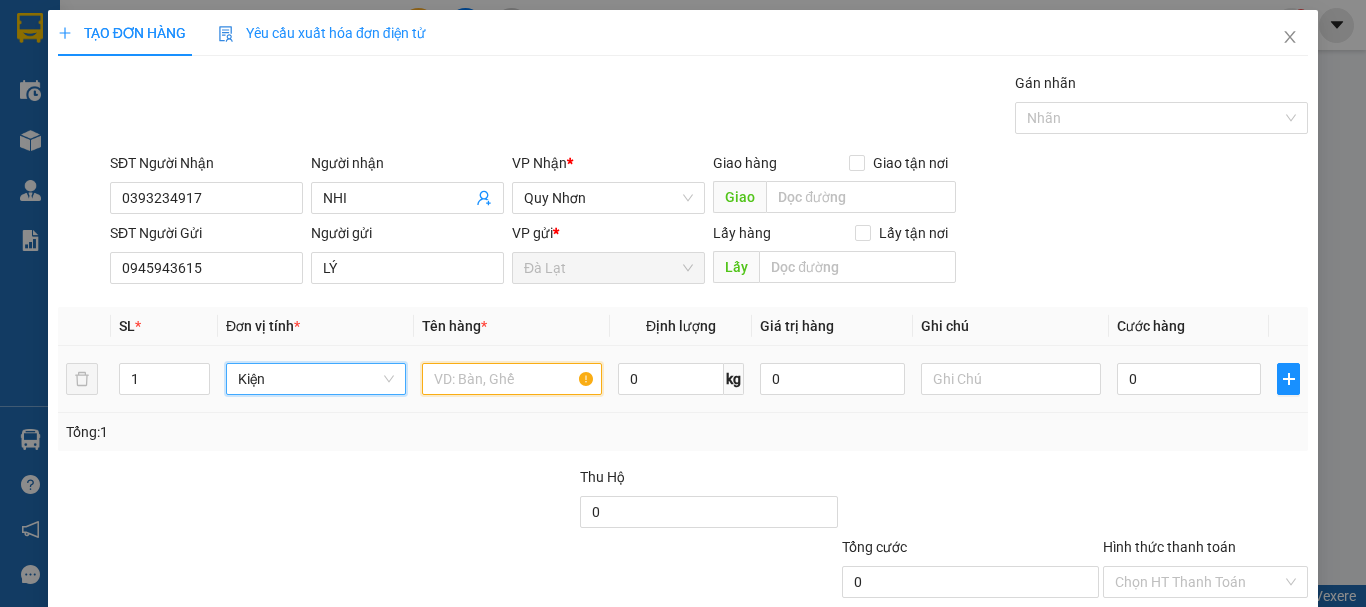 click at bounding box center (512, 379) 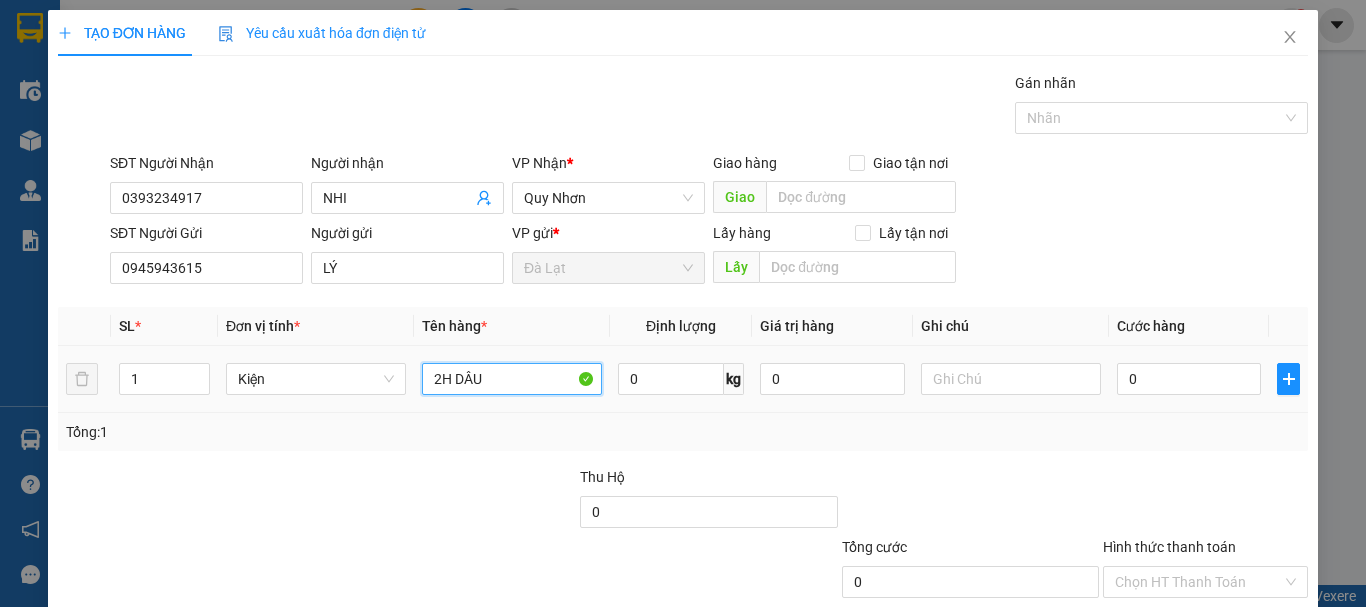 type on "2H DÂU" 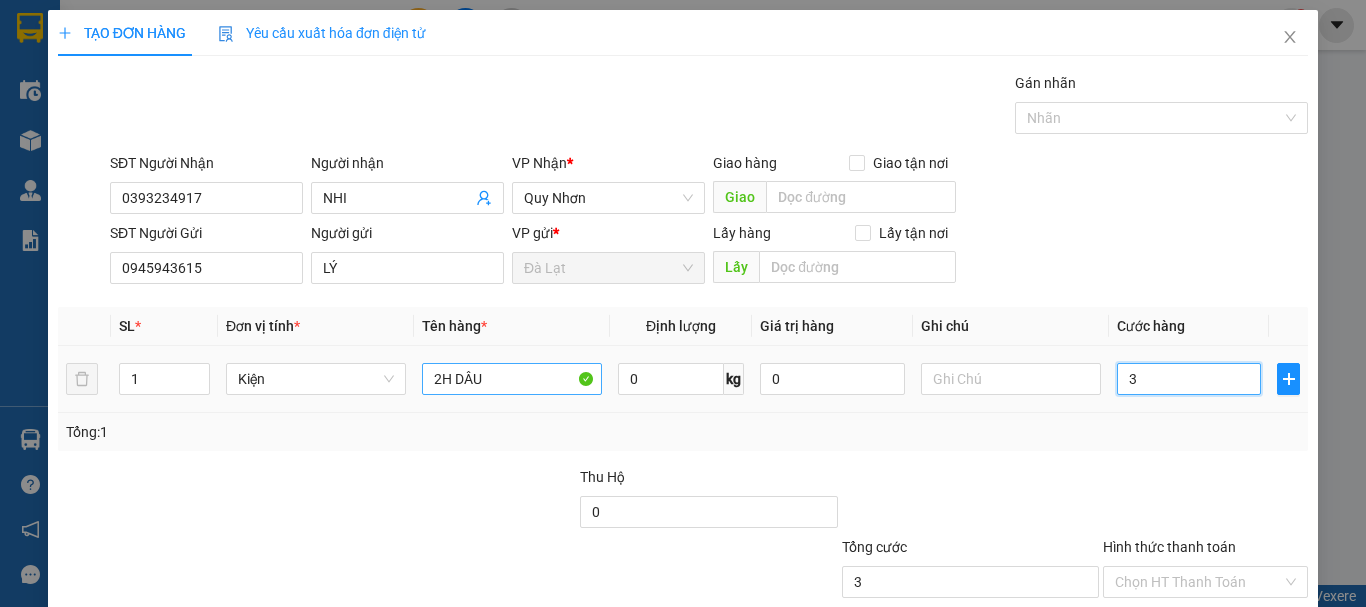 type on "3" 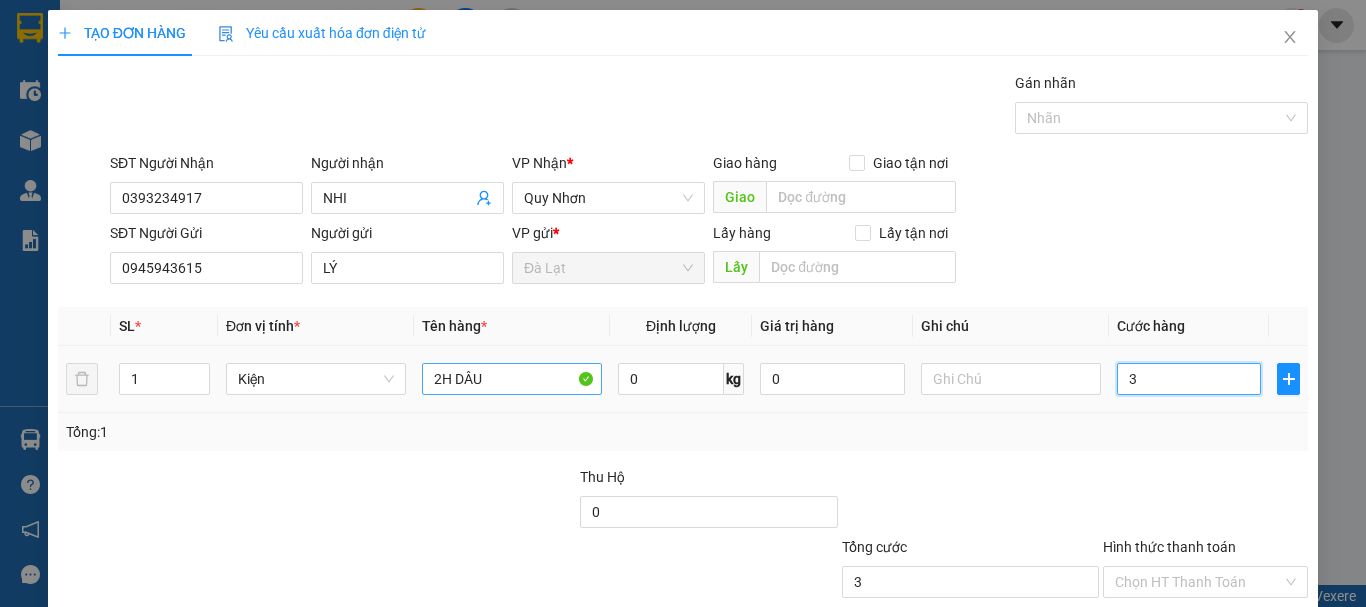 type on "3" 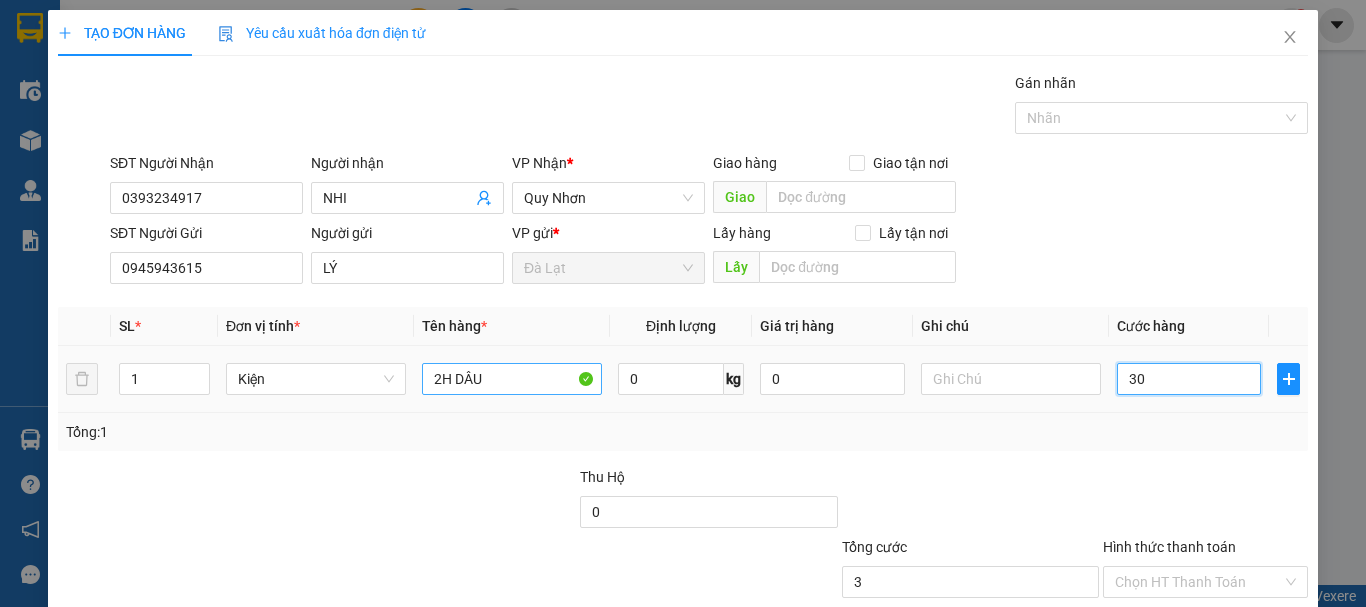 type on "30" 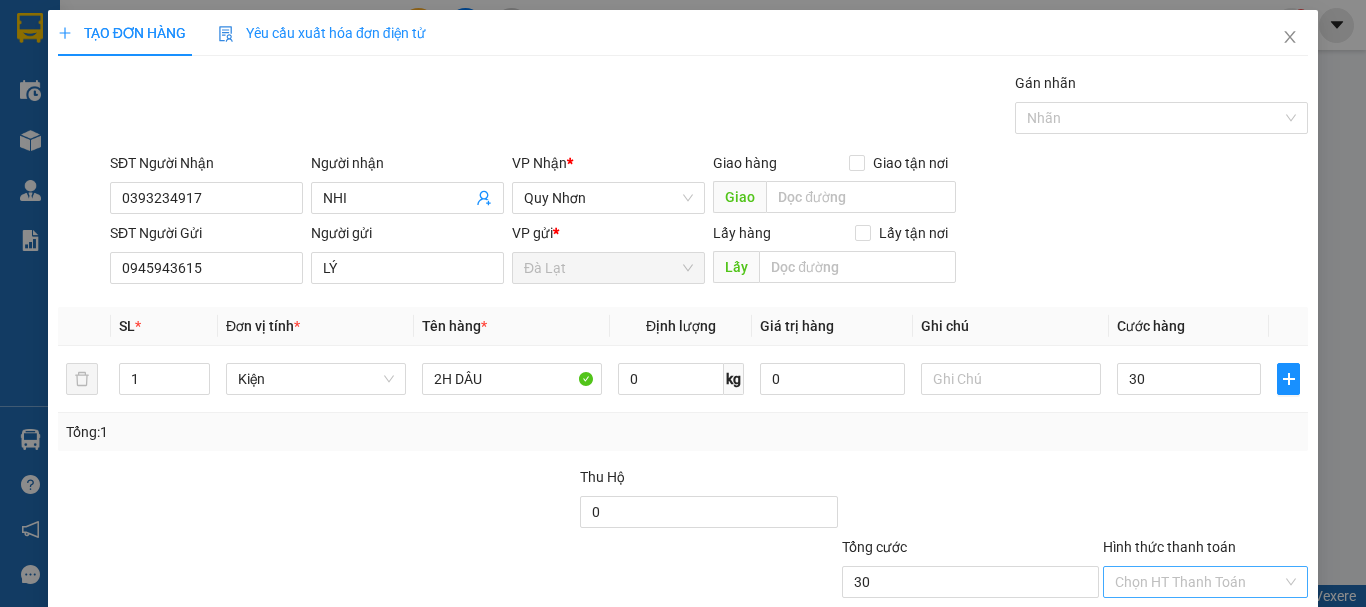 type on "30.000" 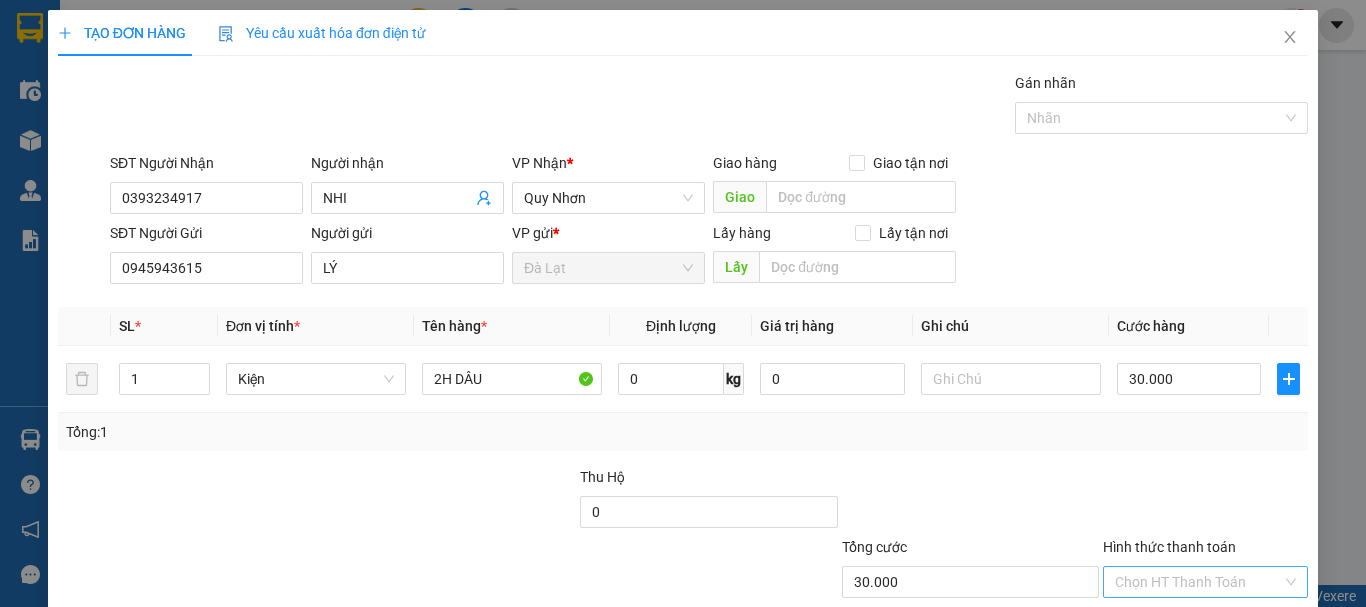 click on "Hình thức thanh toán" at bounding box center [1198, 582] 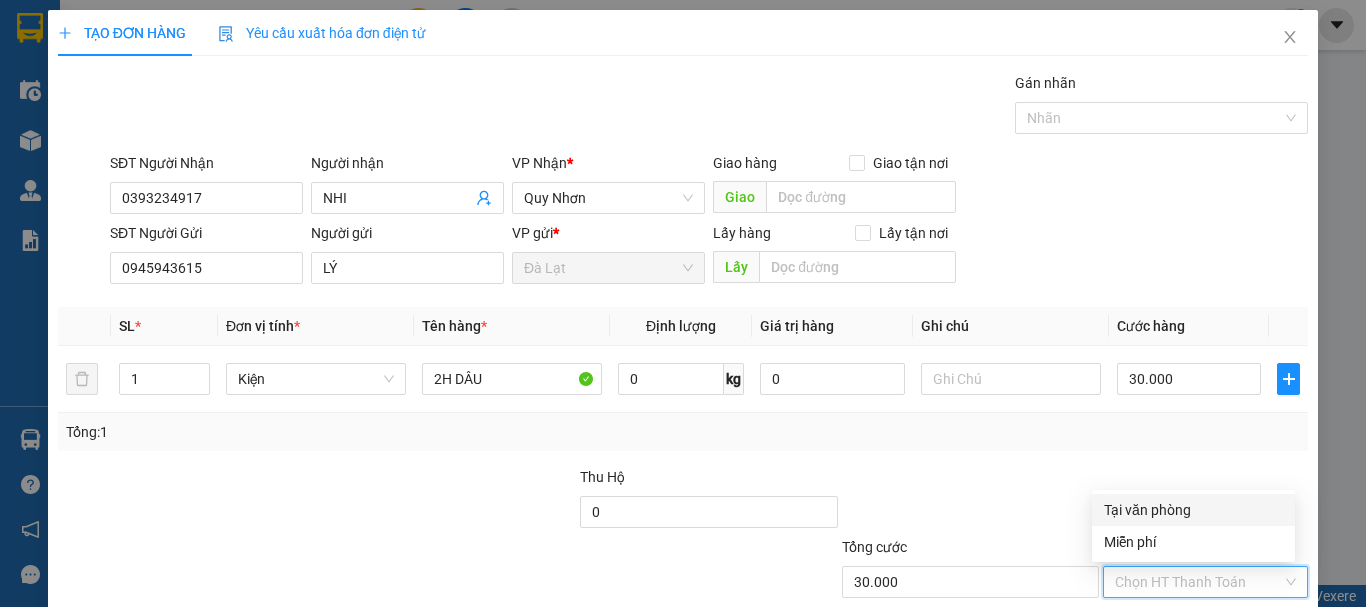 click on "Tại văn phòng" at bounding box center [1193, 510] 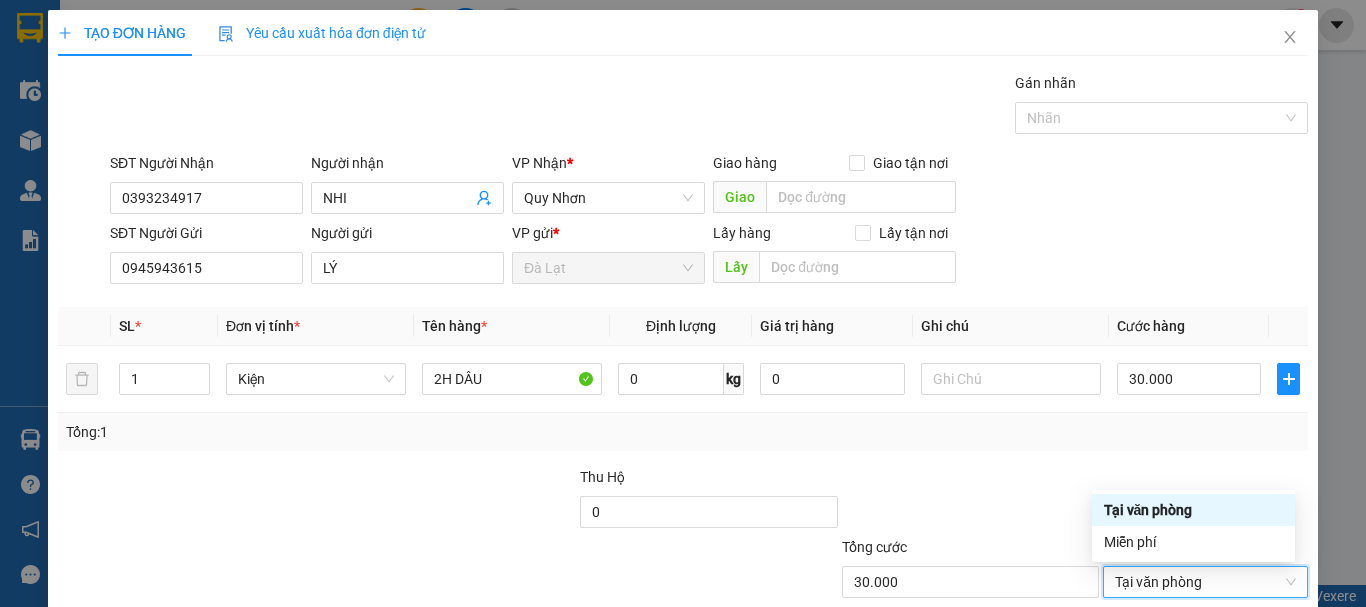 type on "0" 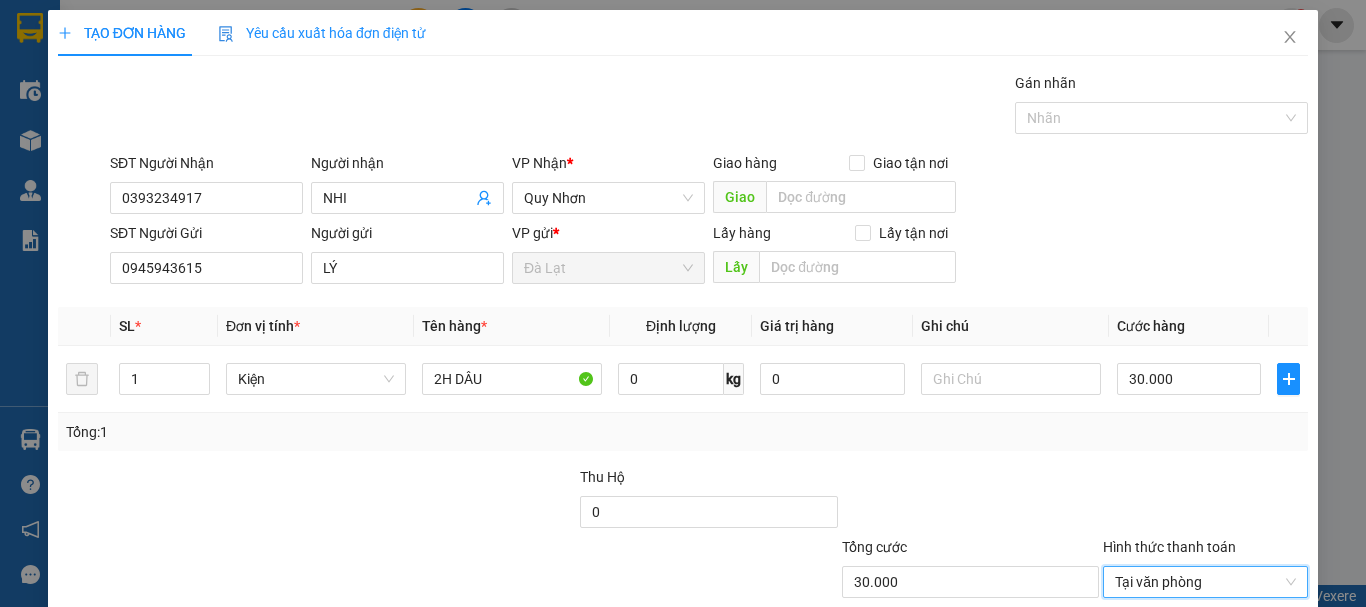 scroll, scrollTop: 125, scrollLeft: 0, axis: vertical 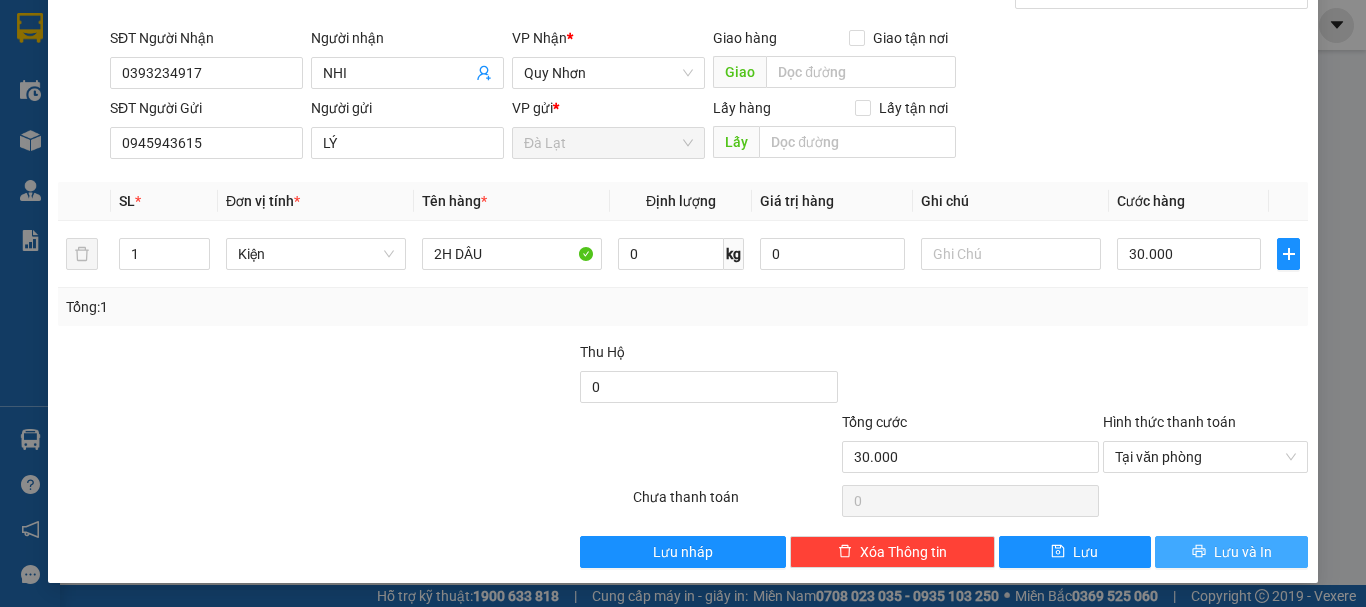 click at bounding box center (1199, 552) 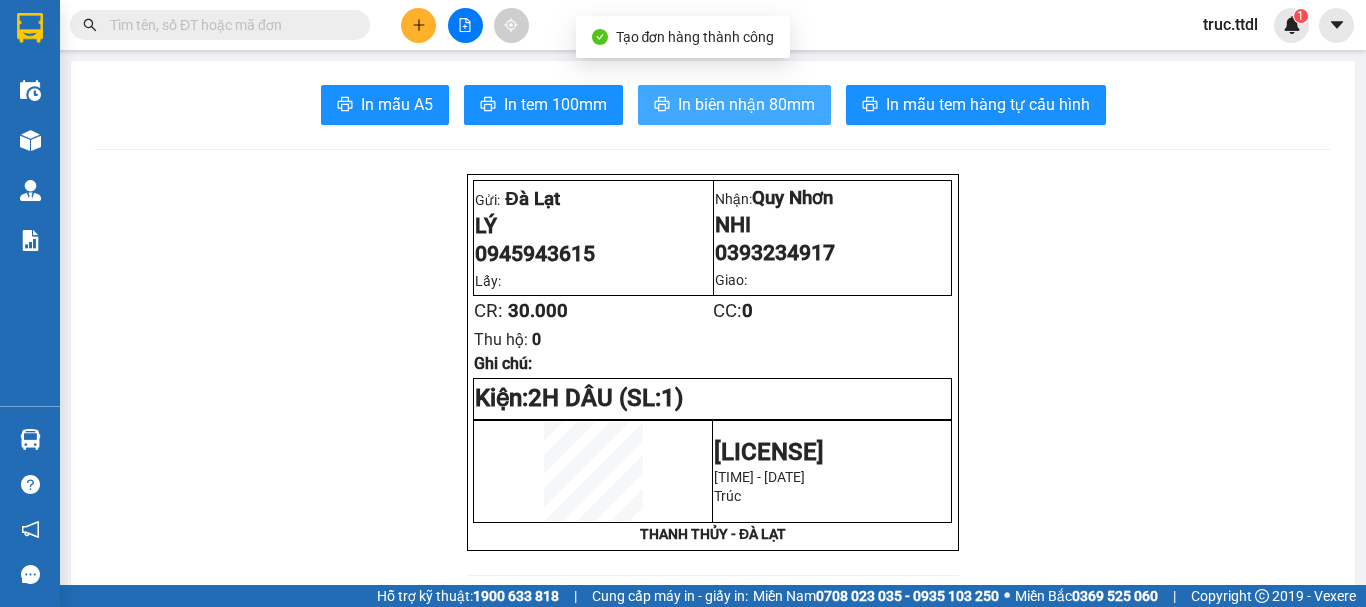click on "In biên nhận 80mm" at bounding box center (734, 105) 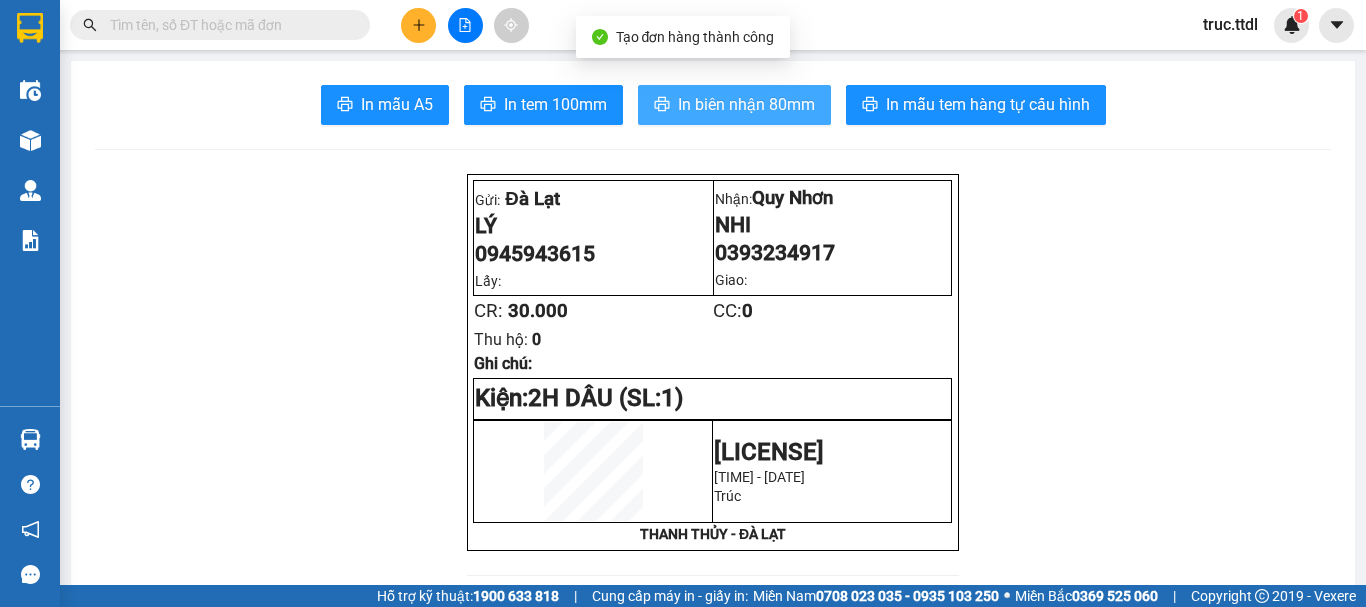 scroll, scrollTop: 0, scrollLeft: 0, axis: both 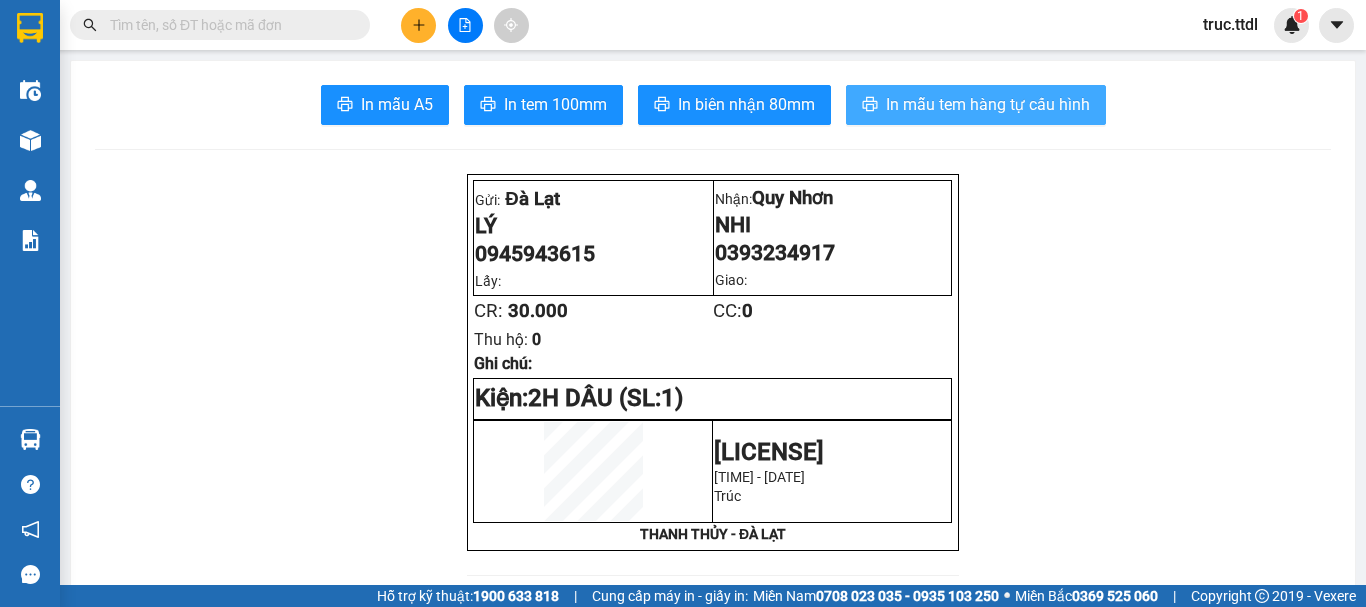 click on "In mẫu tem hàng tự cấu hình" at bounding box center [988, 104] 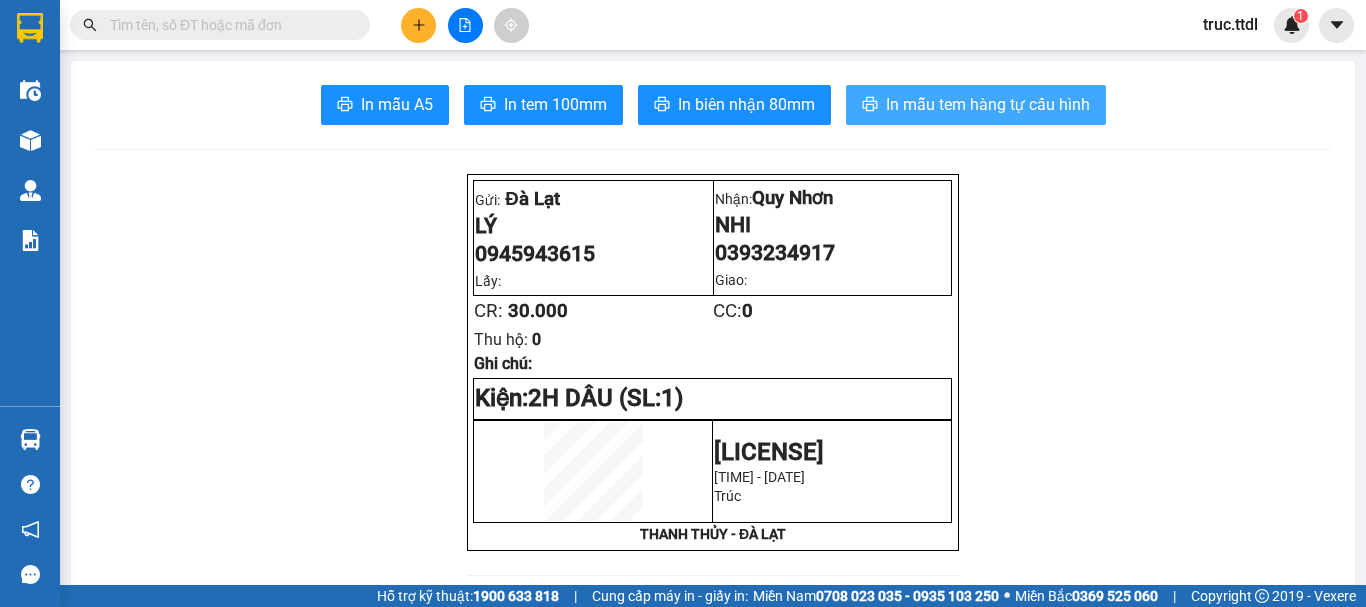 scroll, scrollTop: 0, scrollLeft: 0, axis: both 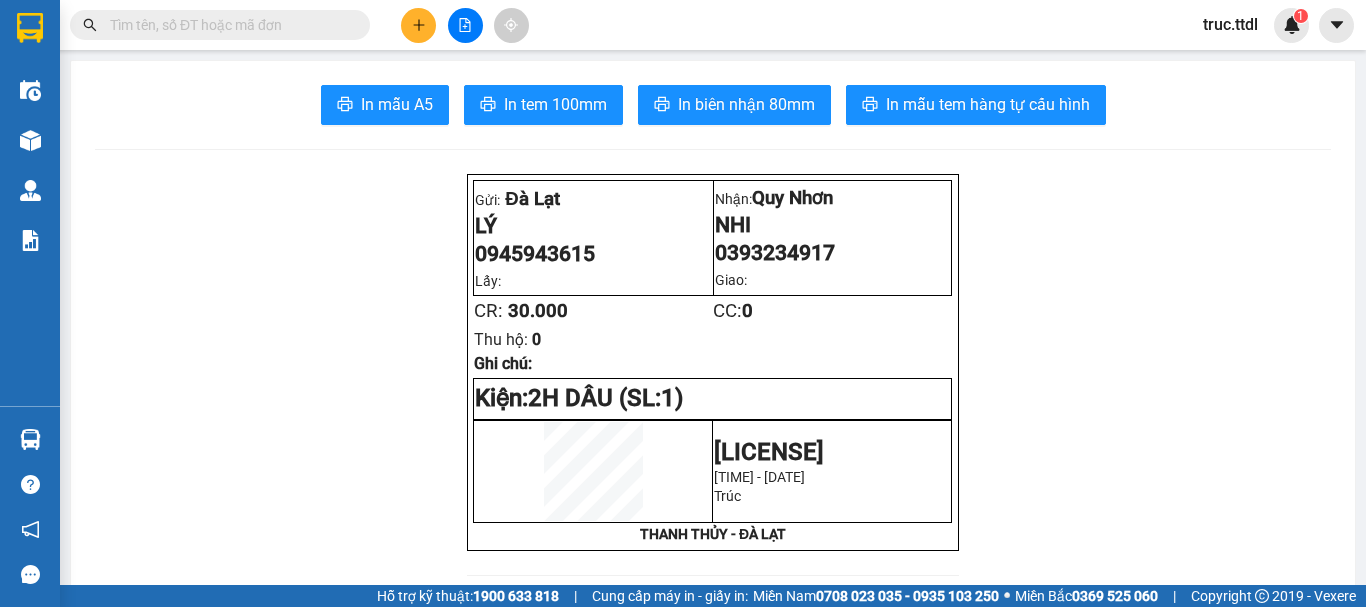click at bounding box center [228, 25] 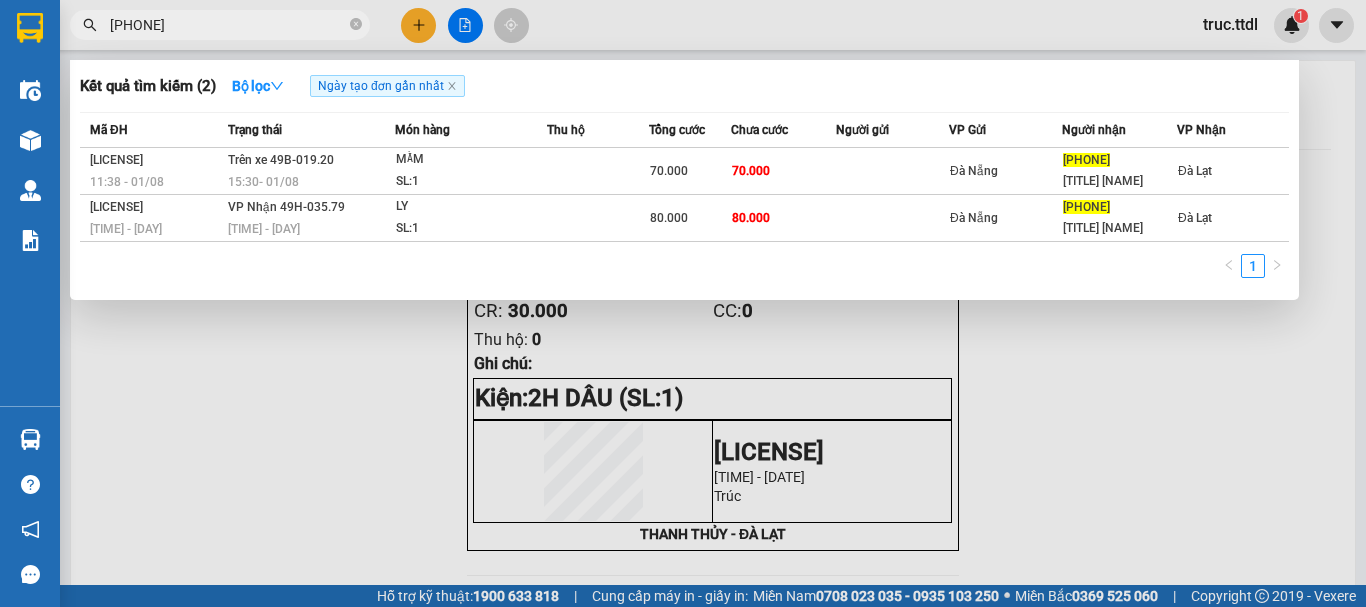 type on "[PHONE]" 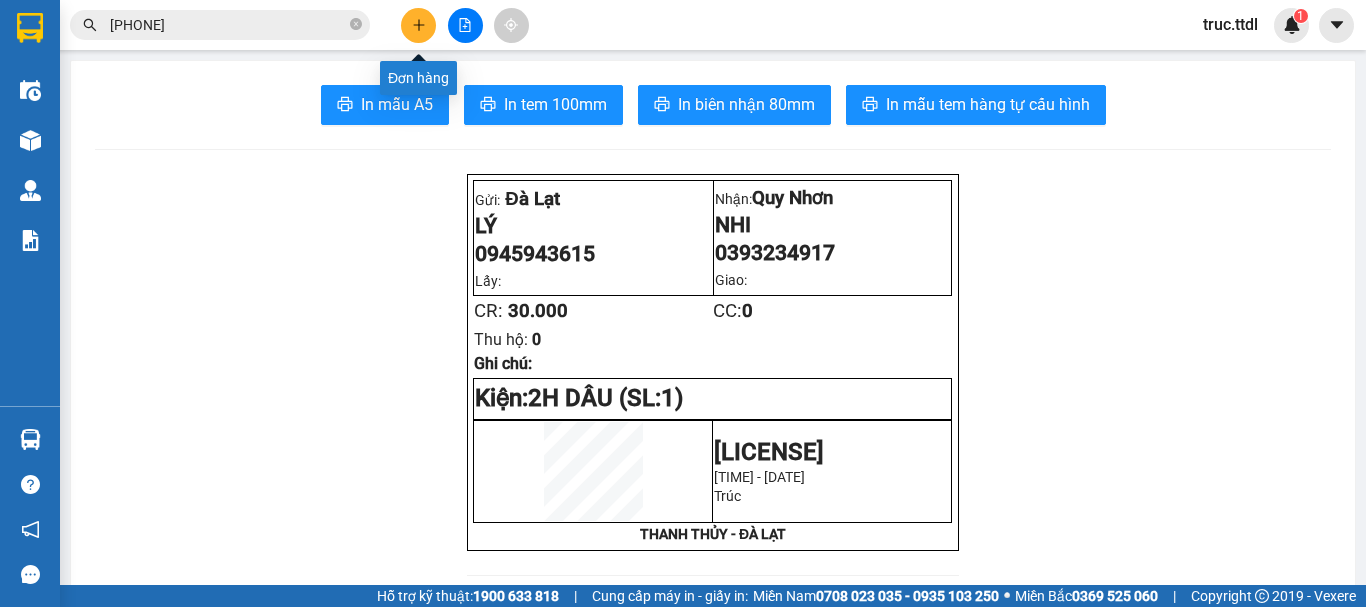 click 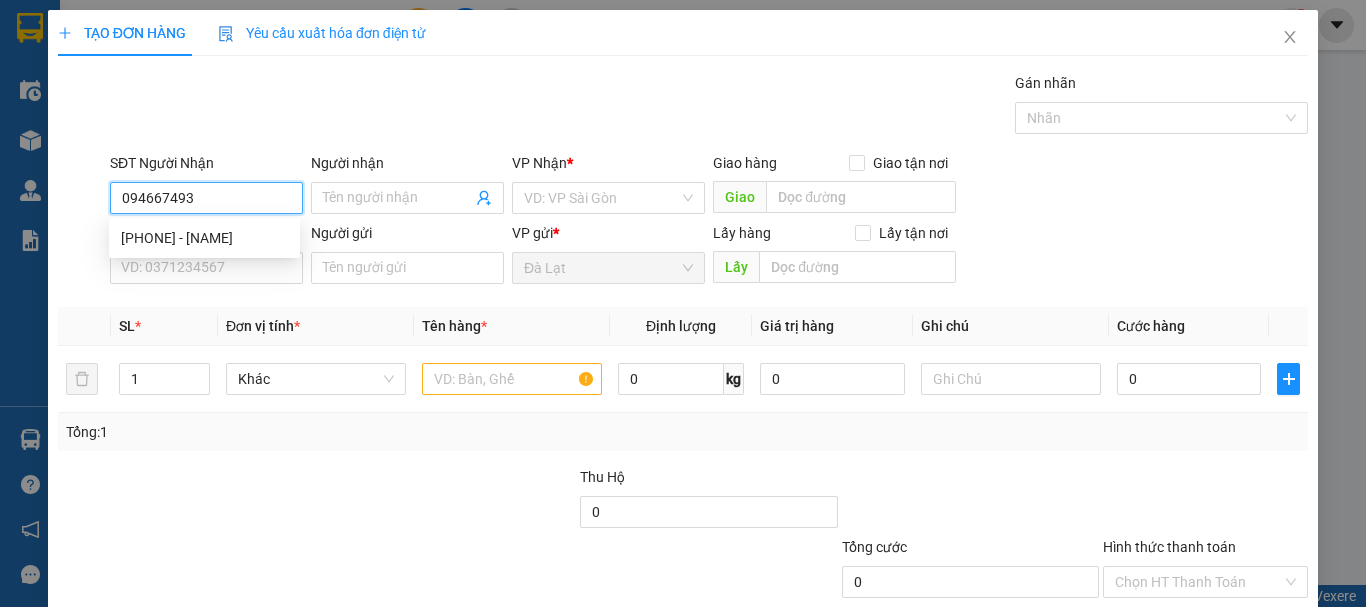 type on "0946674934" 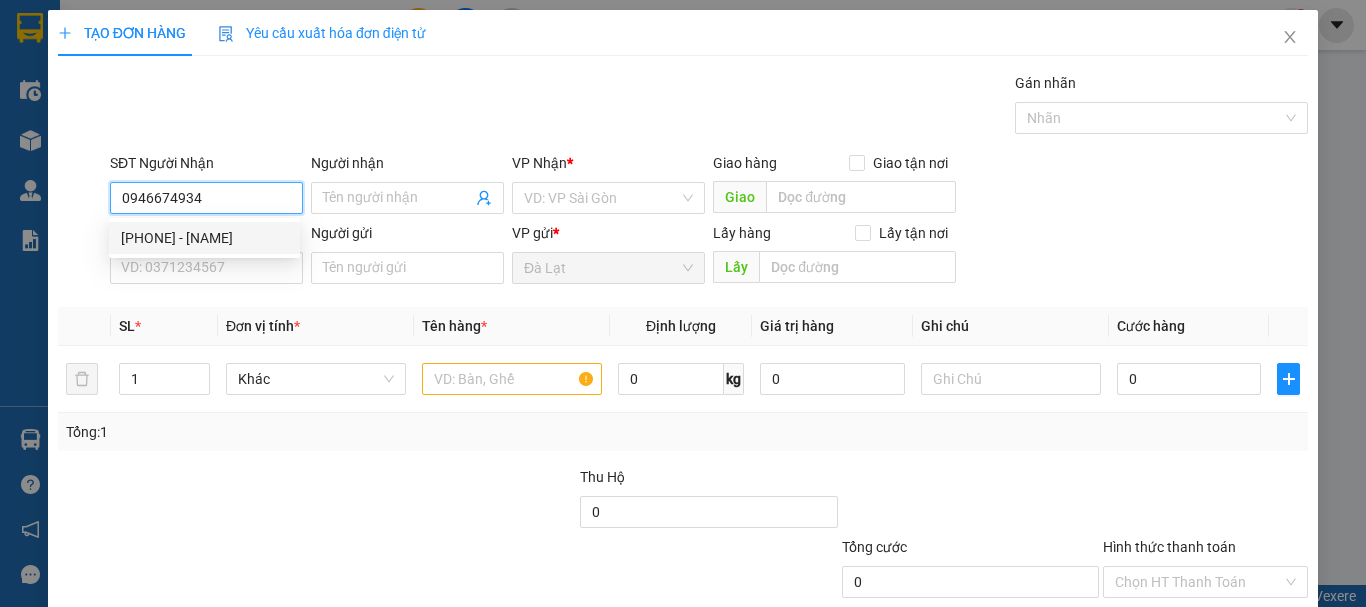 click on "[PHONE] - [NAME]" at bounding box center (204, 238) 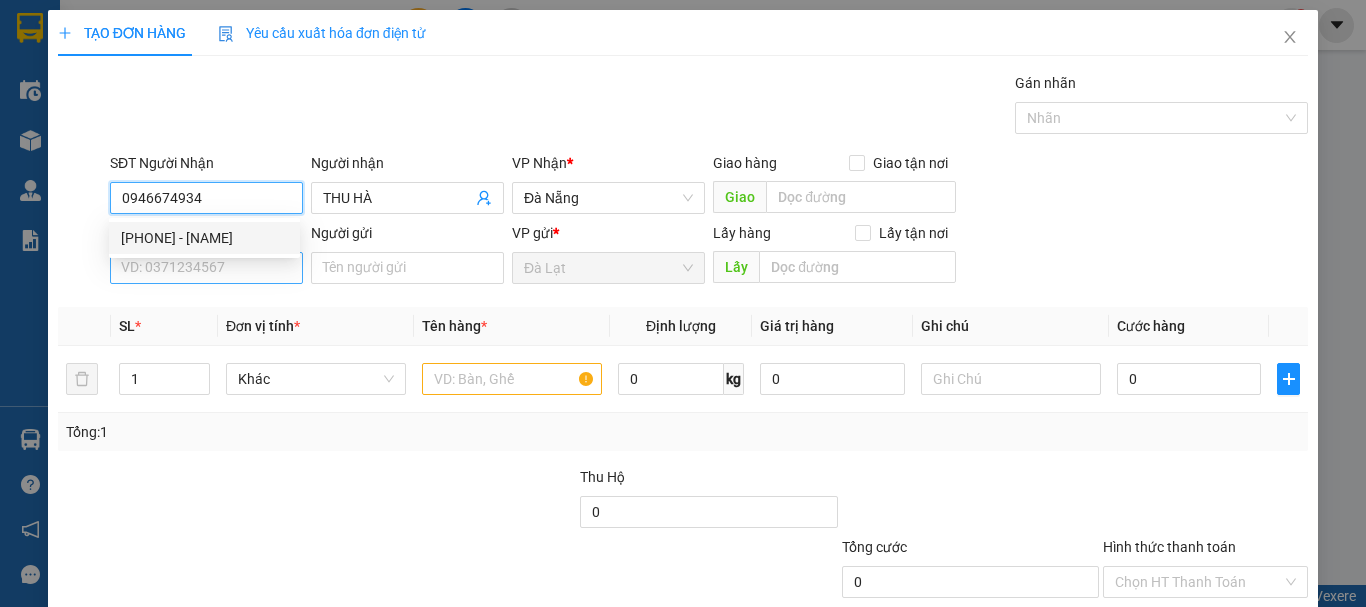 type on "0946674934" 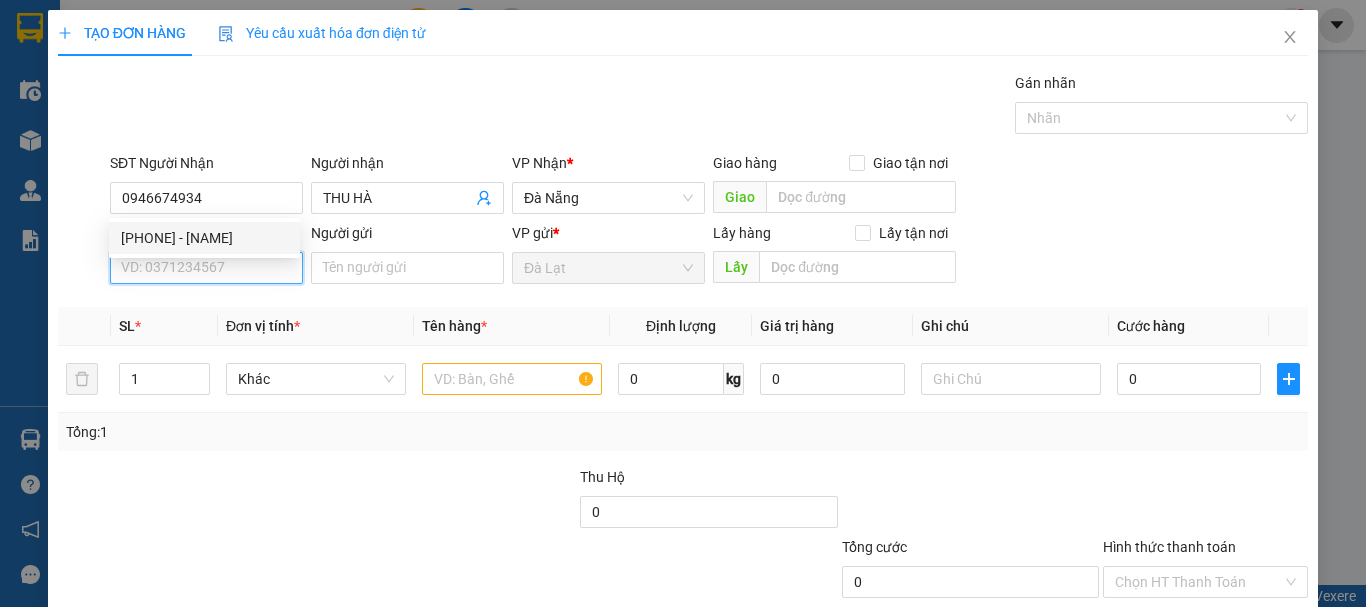 click on "SĐT Người Gửi" at bounding box center [206, 268] 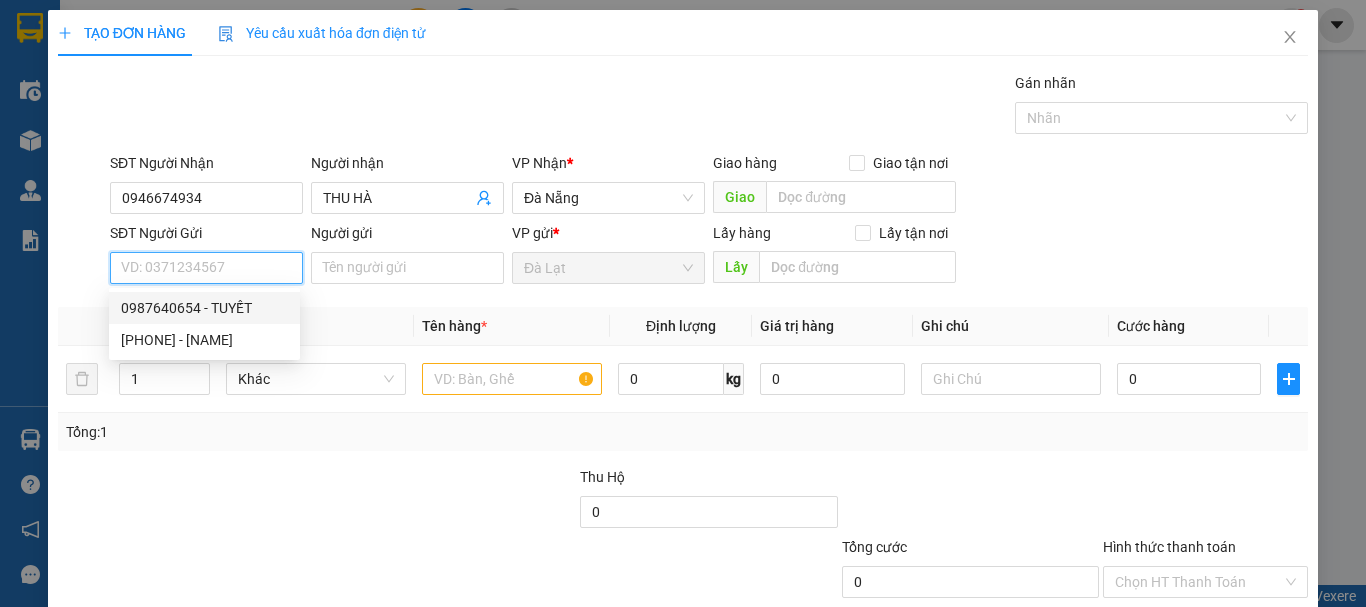 click on "0987640654 - TUYẾT" at bounding box center [204, 308] 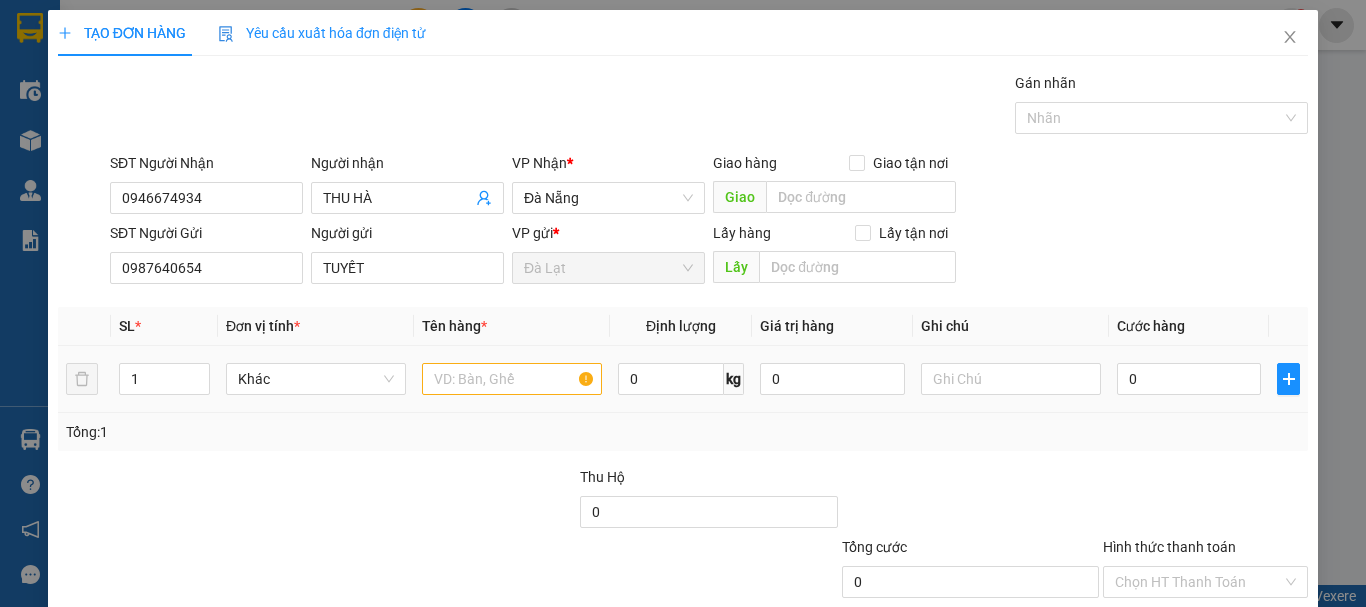 click on "Khác" at bounding box center [316, 379] 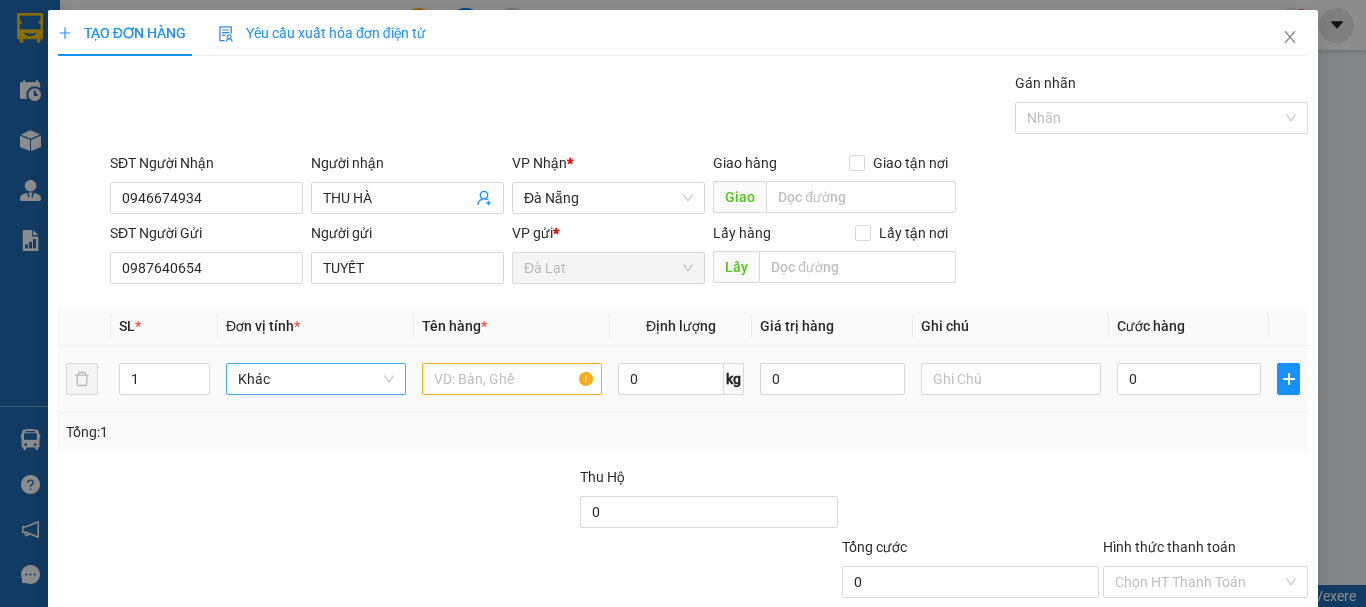click on "Khác" at bounding box center [316, 379] 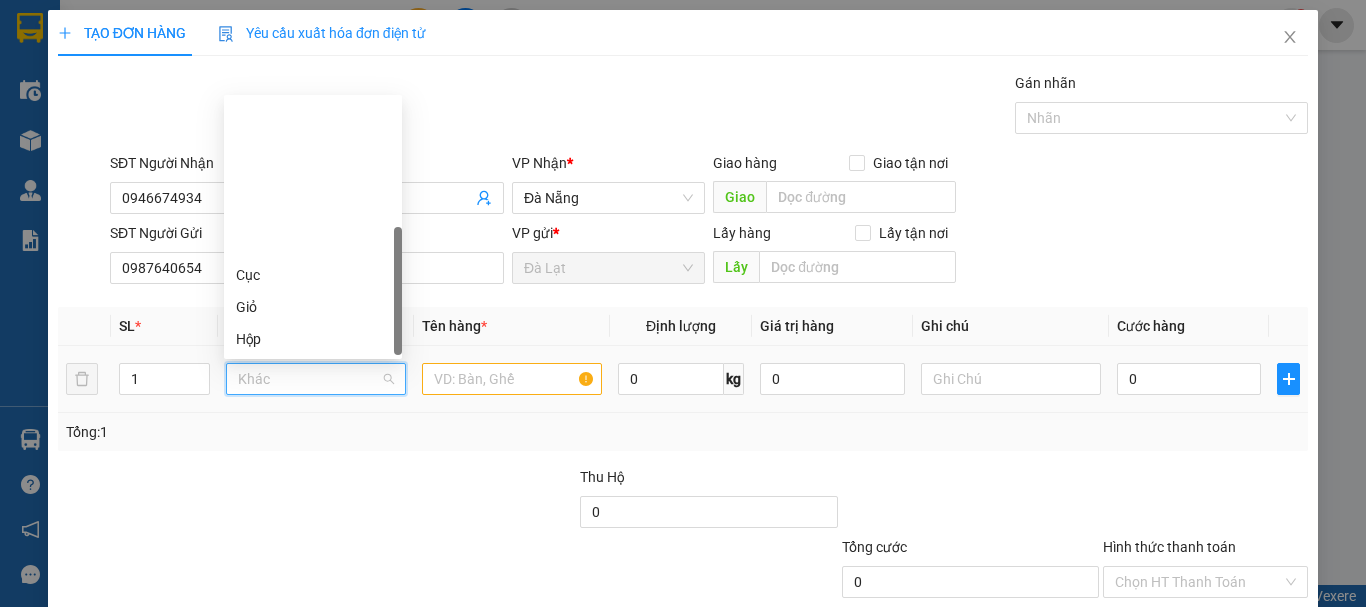 type on "T" 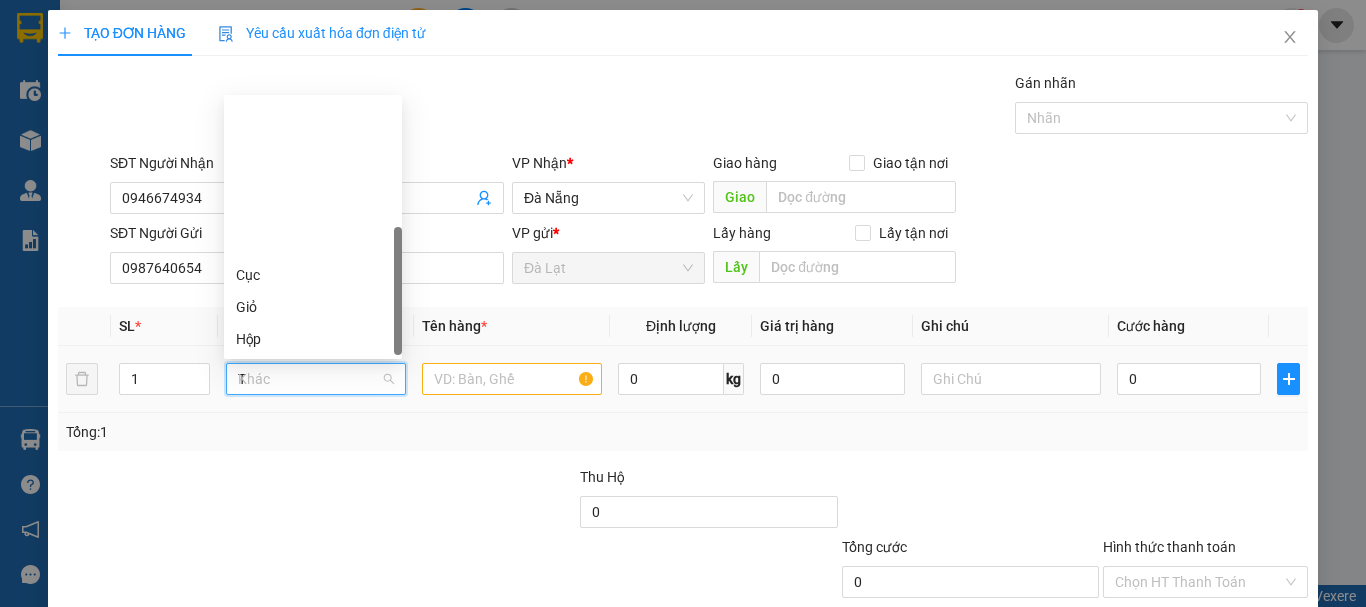 scroll, scrollTop: 0, scrollLeft: 0, axis: both 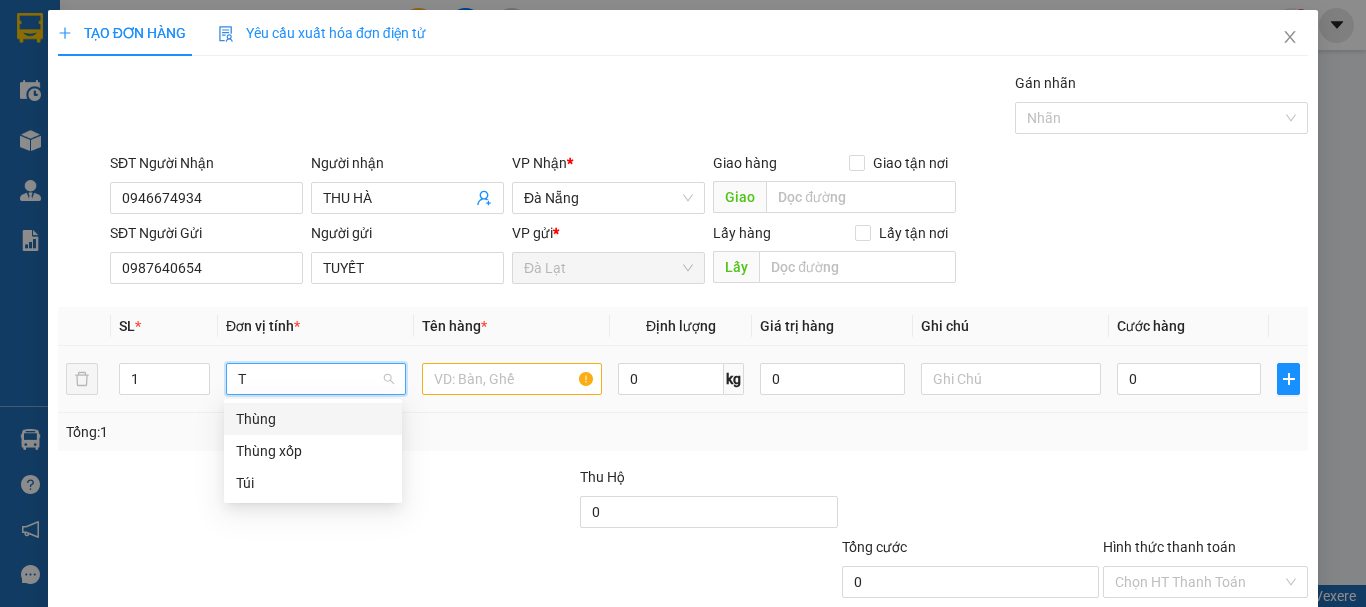 click on "Thùng" at bounding box center (313, 419) 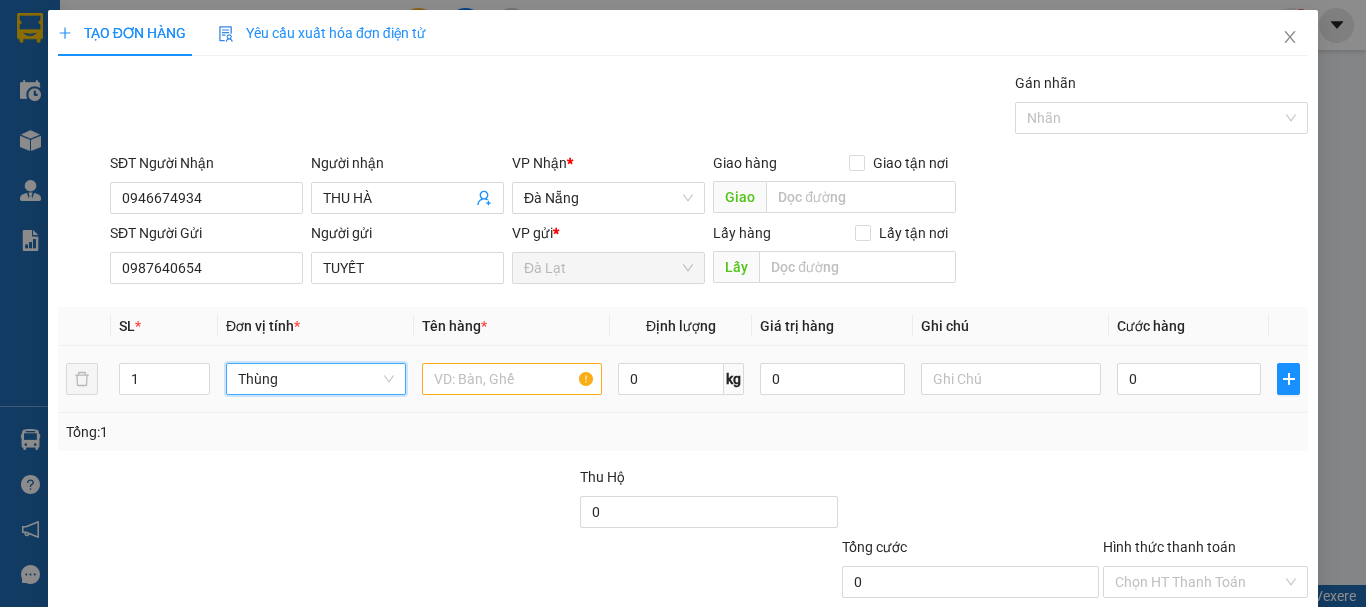 drag, startPoint x: 158, startPoint y: 382, endPoint x: 336, endPoint y: 394, distance: 178.40404 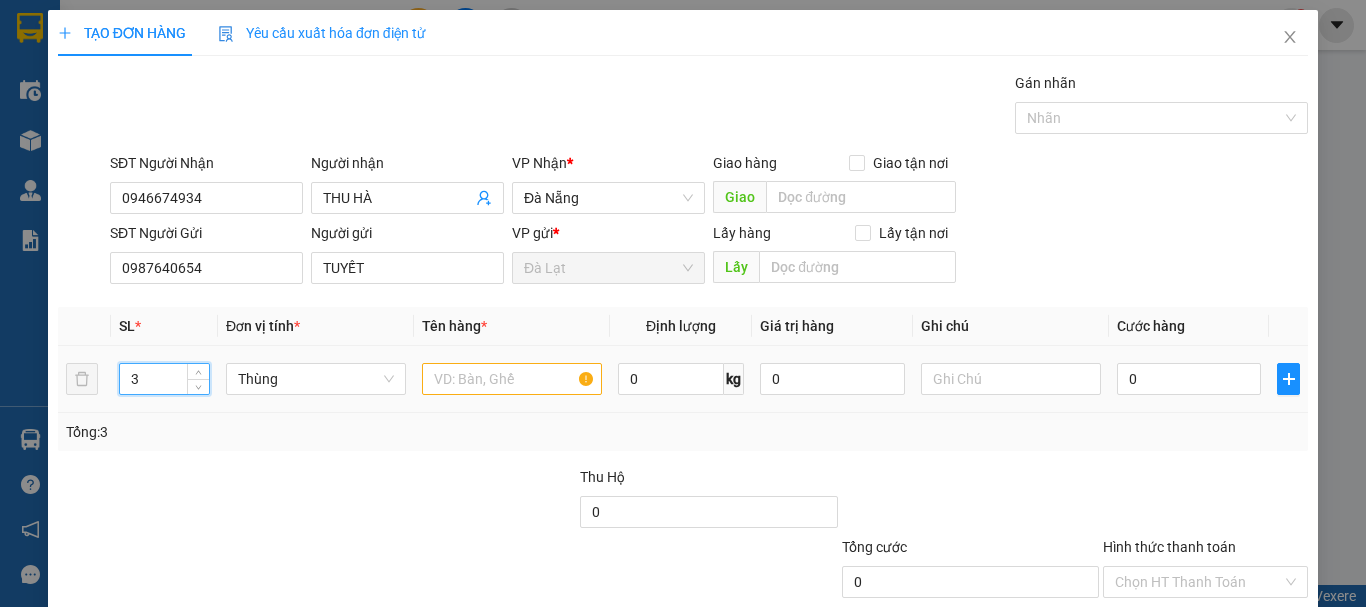 type on "3" 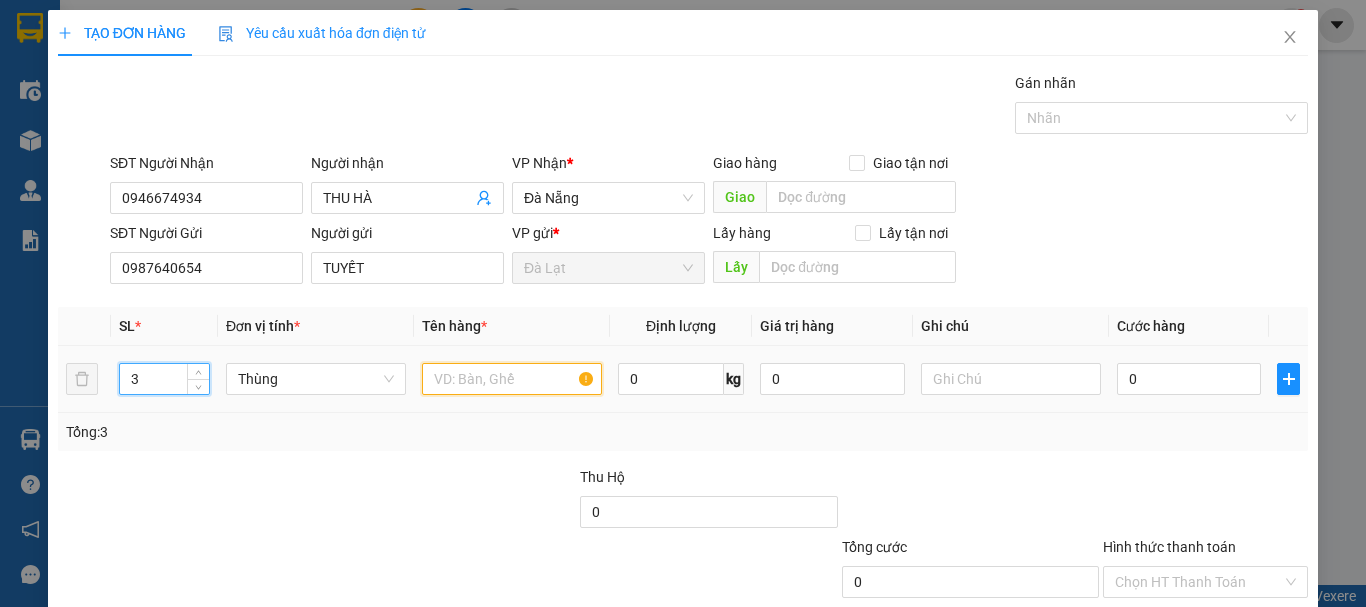 click at bounding box center [512, 379] 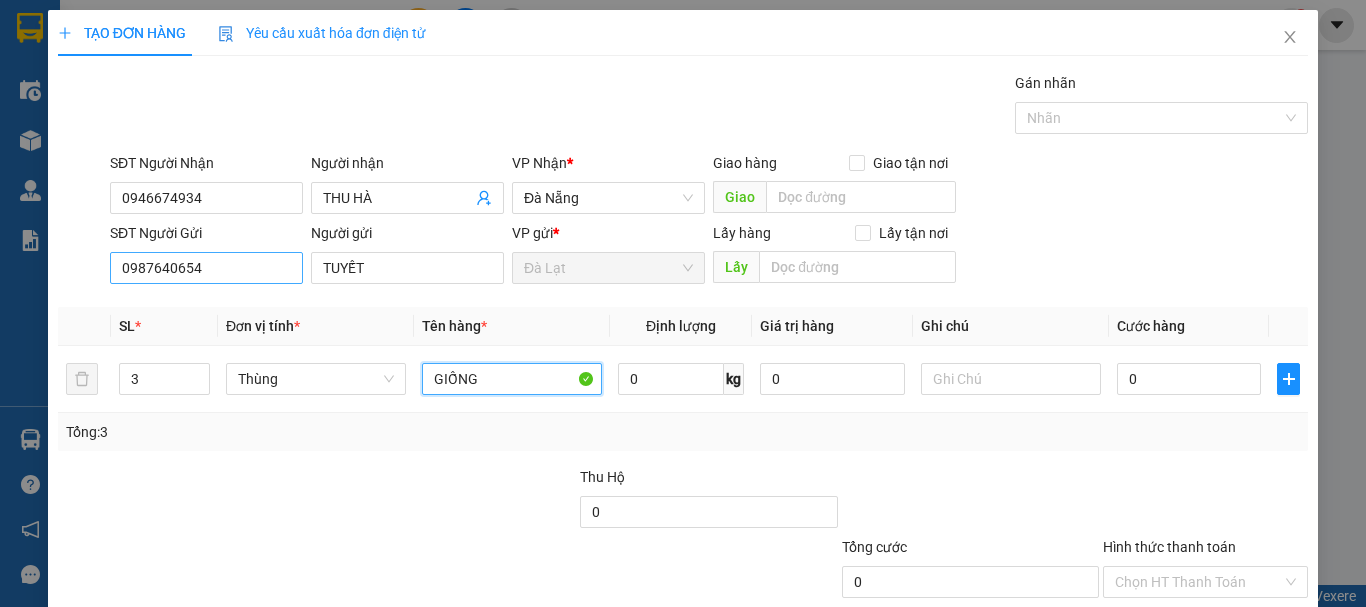 type on "GIỐNG" 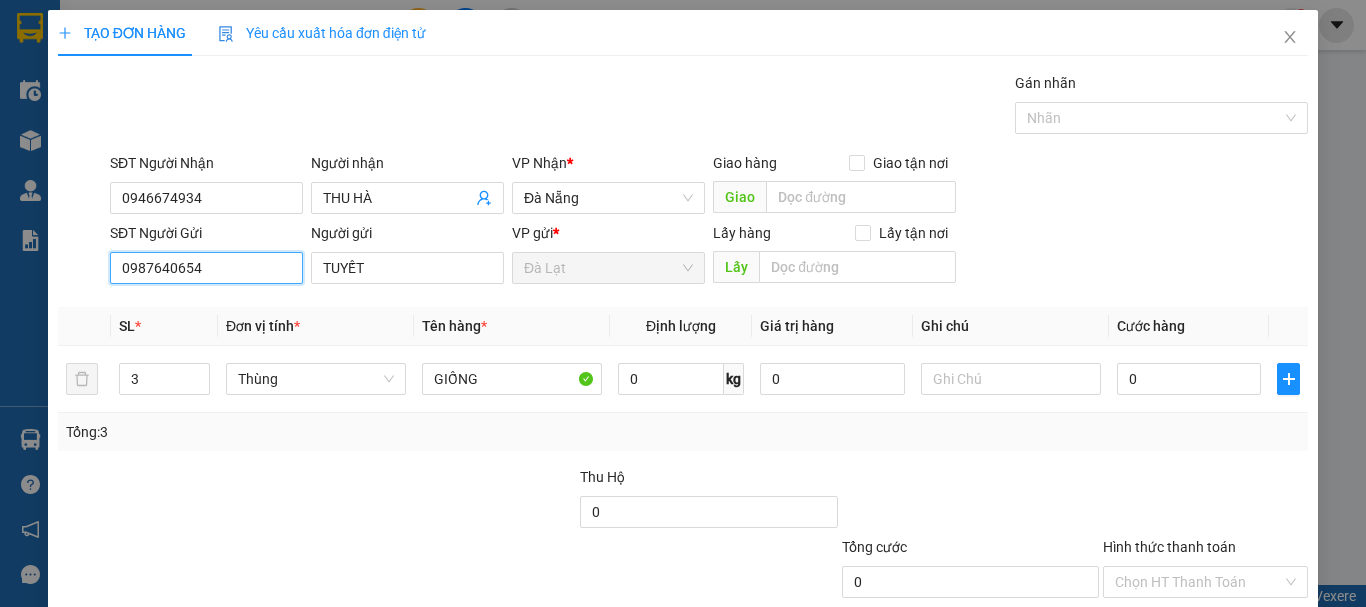 drag, startPoint x: 247, startPoint y: 267, endPoint x: 2, endPoint y: 321, distance: 250.88045 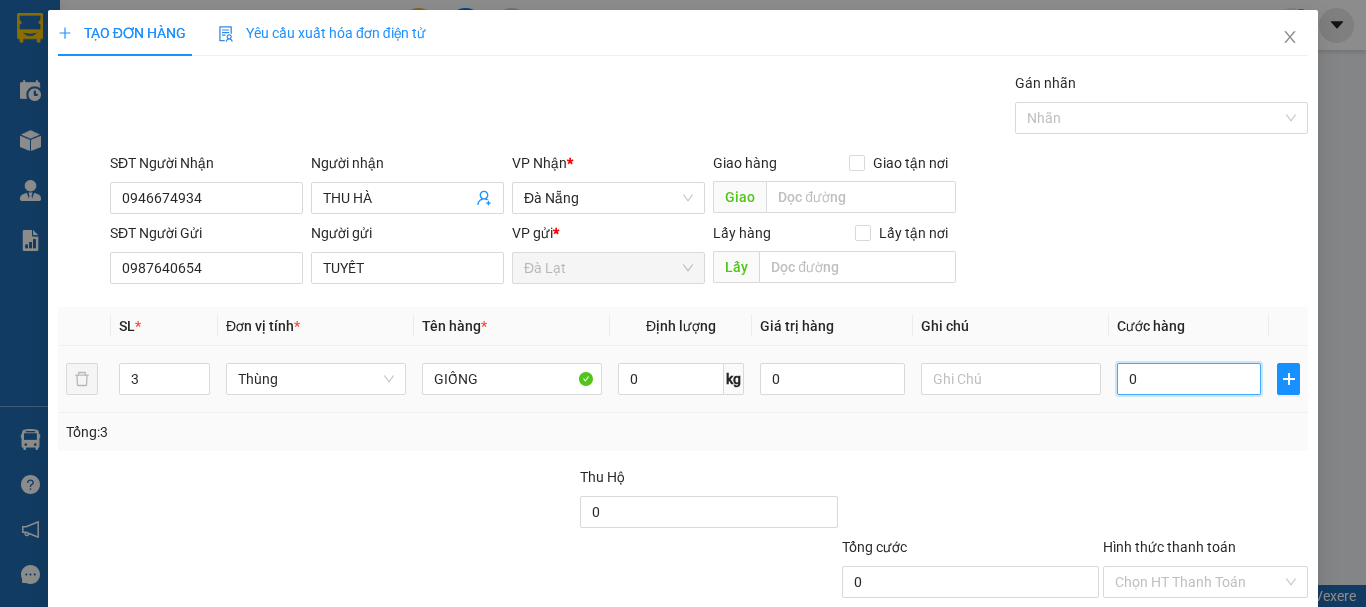 click on "0" at bounding box center (1189, 379) 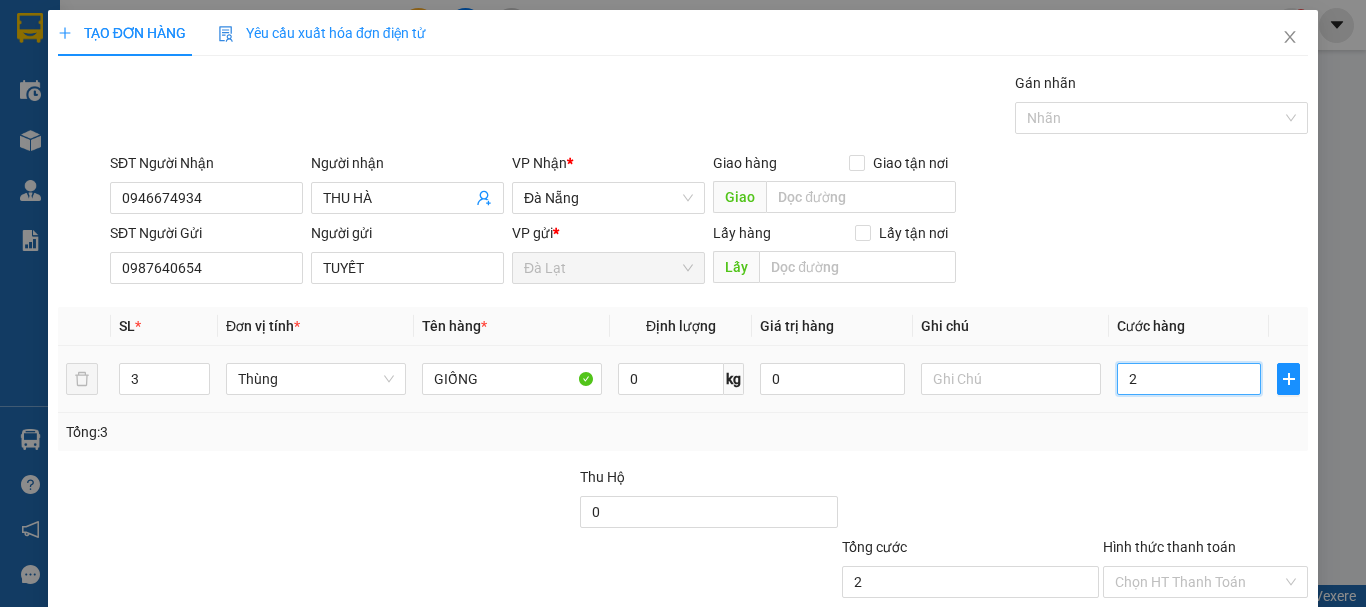 type on "25" 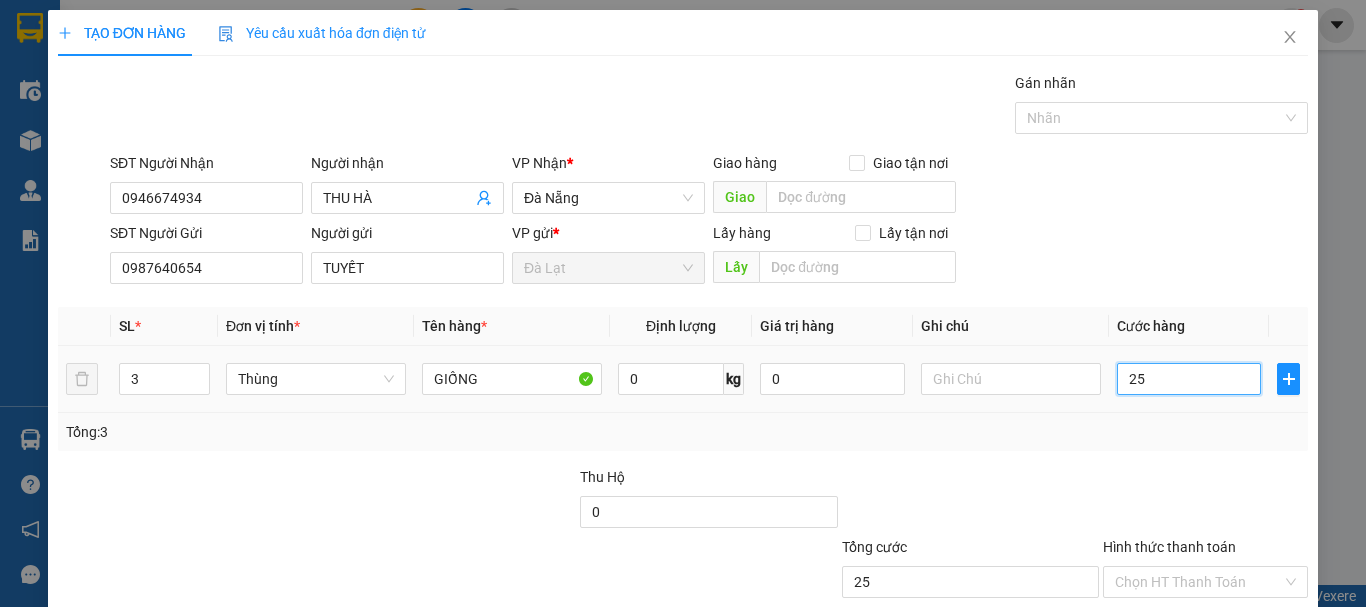 type on "250" 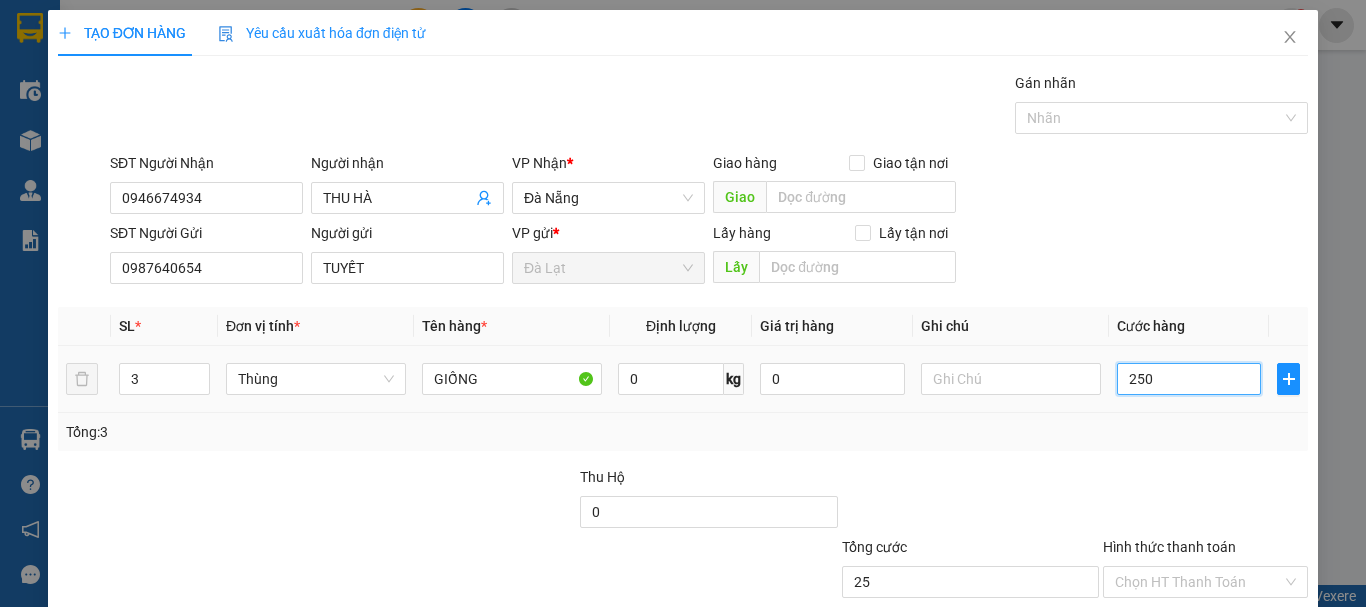 type on "250" 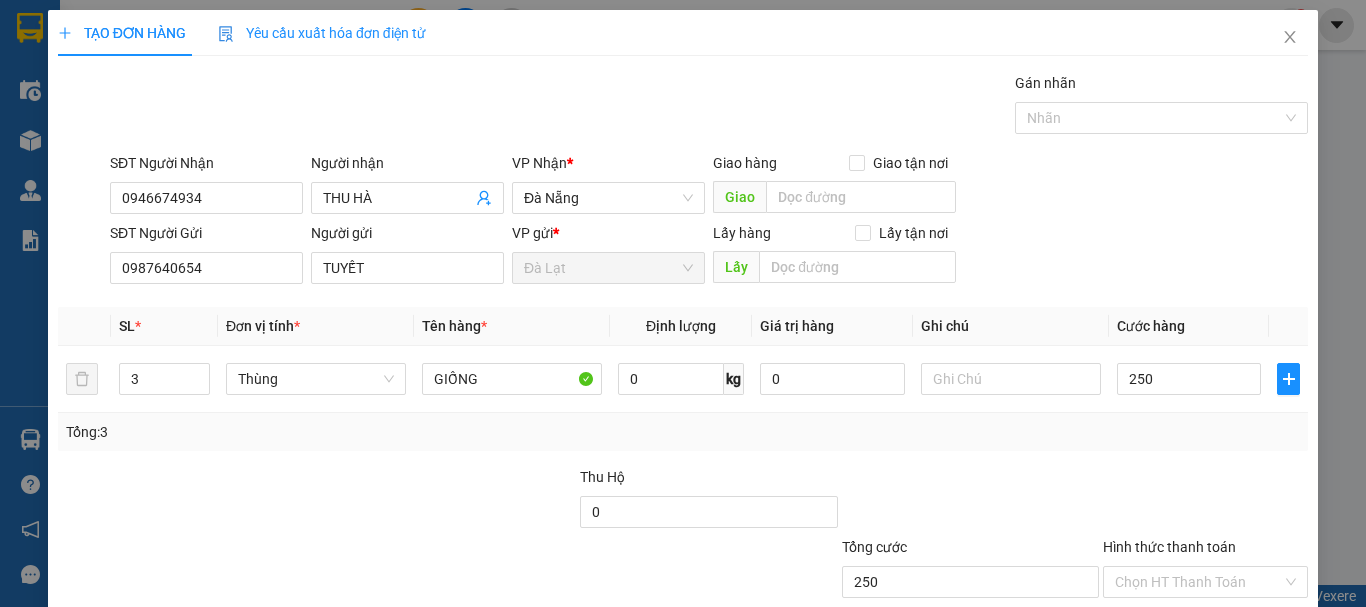 click on "Tổng:  3" at bounding box center (683, 432) 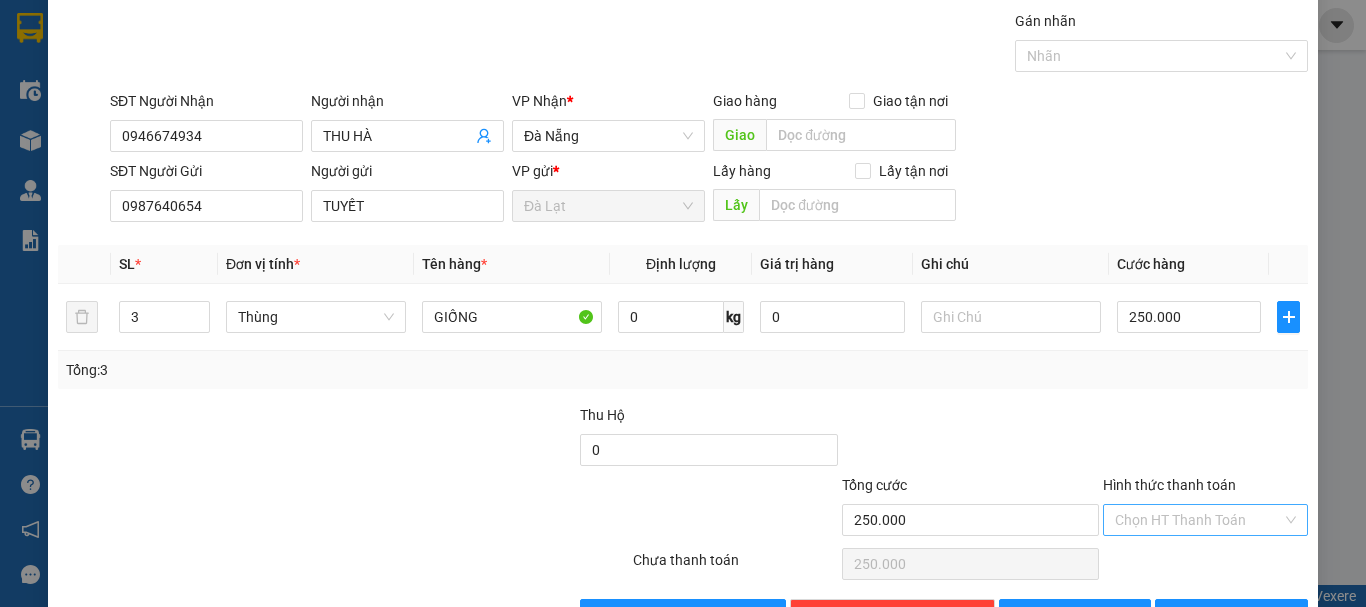 scroll, scrollTop: 125, scrollLeft: 0, axis: vertical 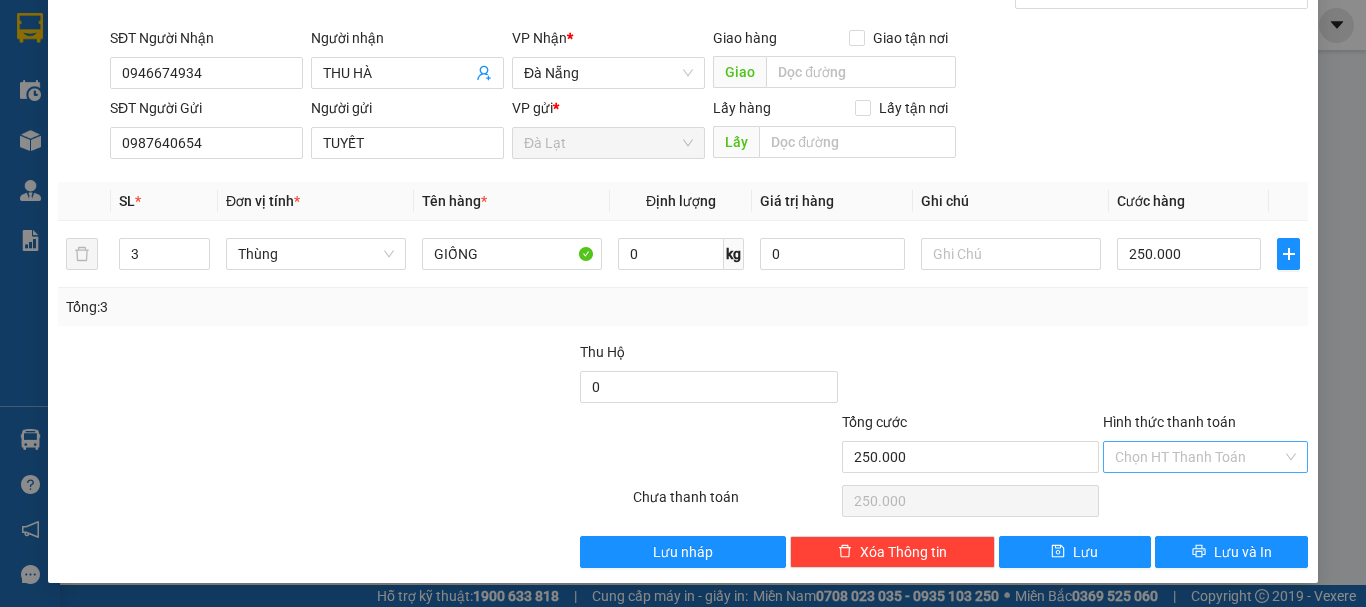 click on "Hình thức thanh toán" at bounding box center [1198, 457] 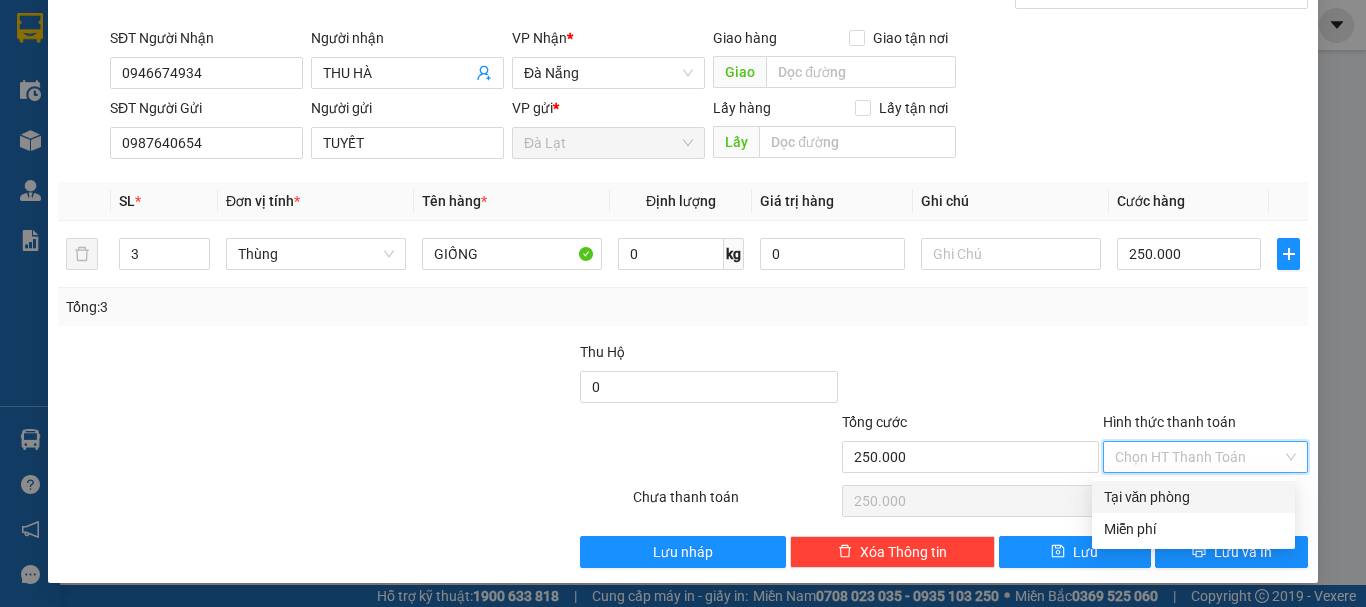click on "Tại văn phòng" at bounding box center (1193, 497) 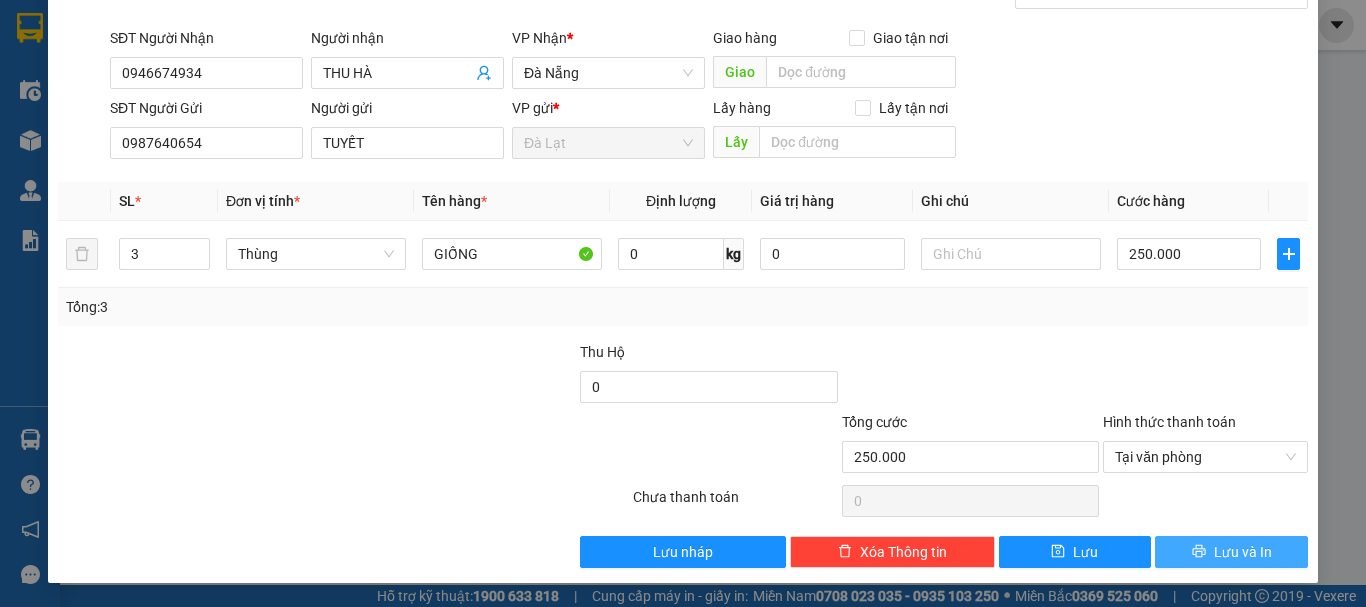 drag, startPoint x: 1204, startPoint y: 555, endPoint x: 1203, endPoint y: 541, distance: 14.035668 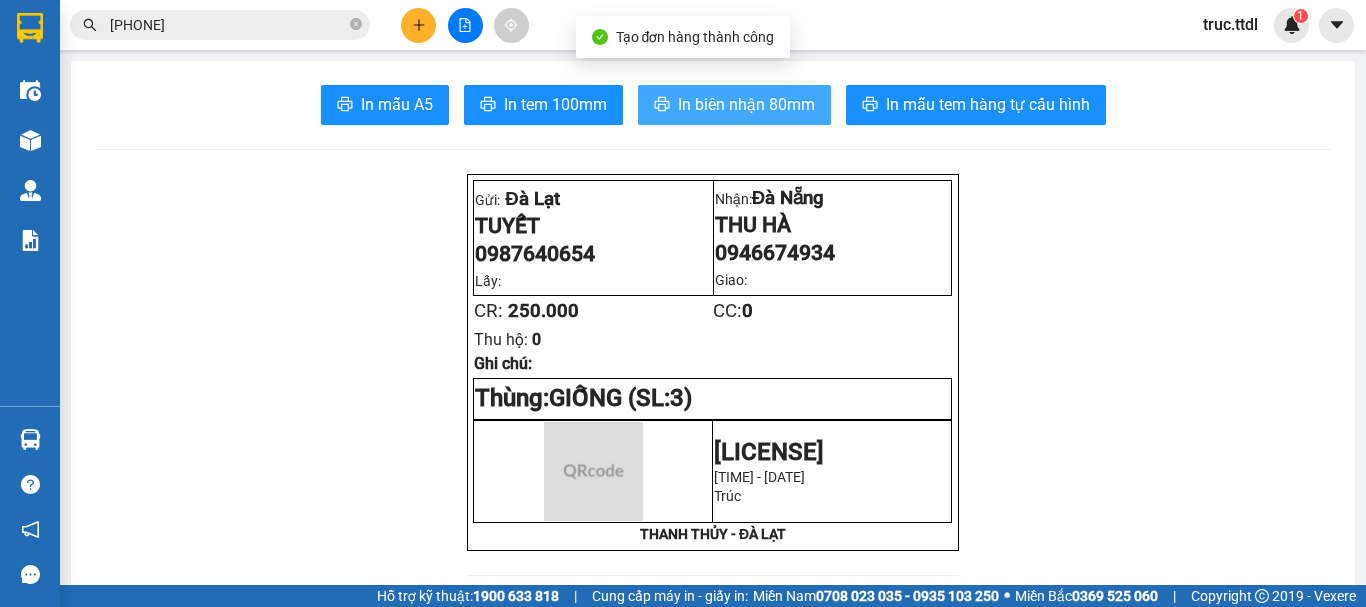 click on "In biên nhận 80mm" at bounding box center [746, 104] 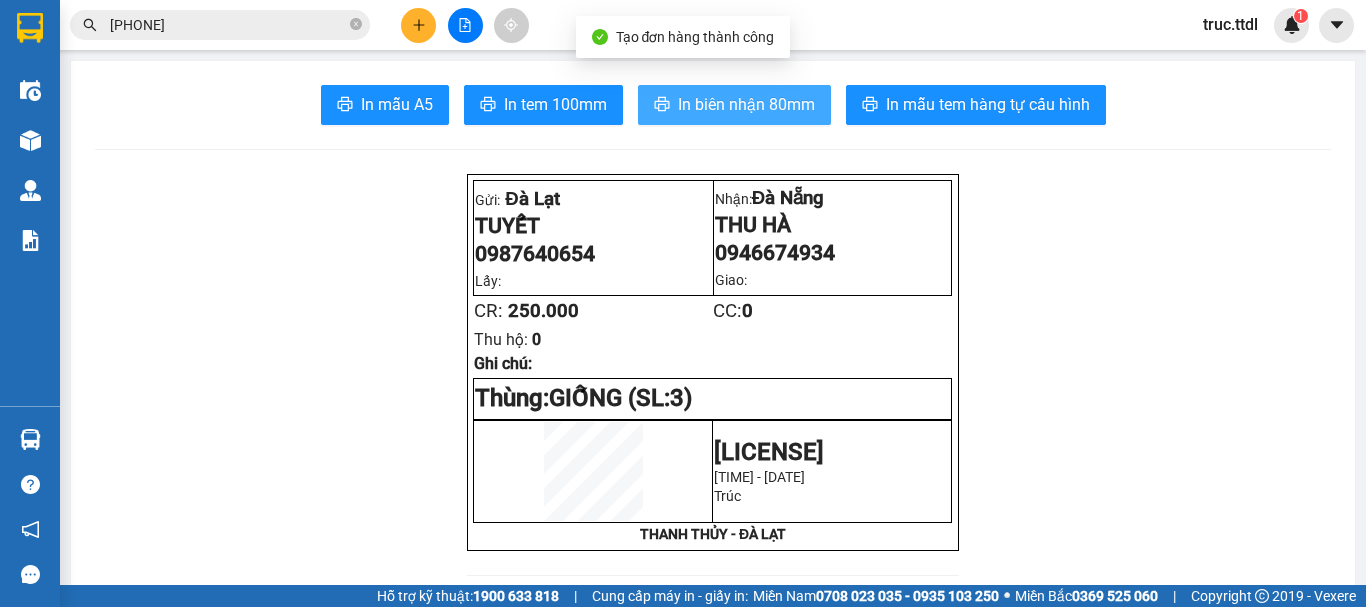 scroll, scrollTop: 0, scrollLeft: 0, axis: both 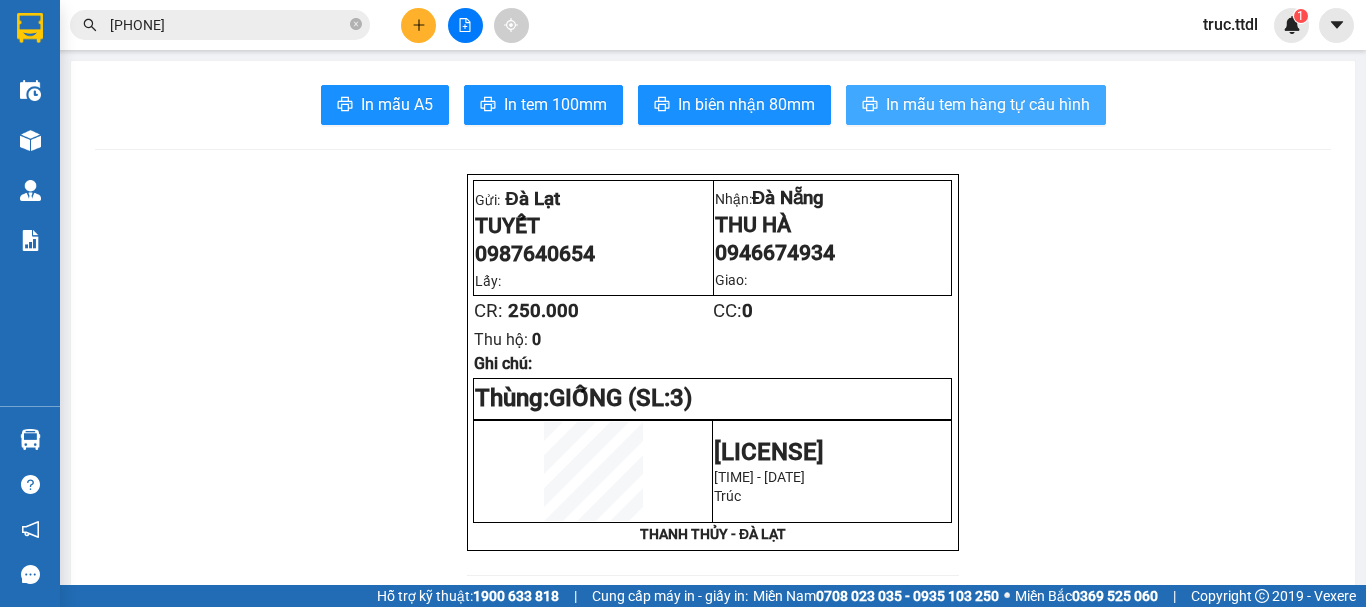 click on "In mẫu tem hàng tự cấu hình" at bounding box center (988, 104) 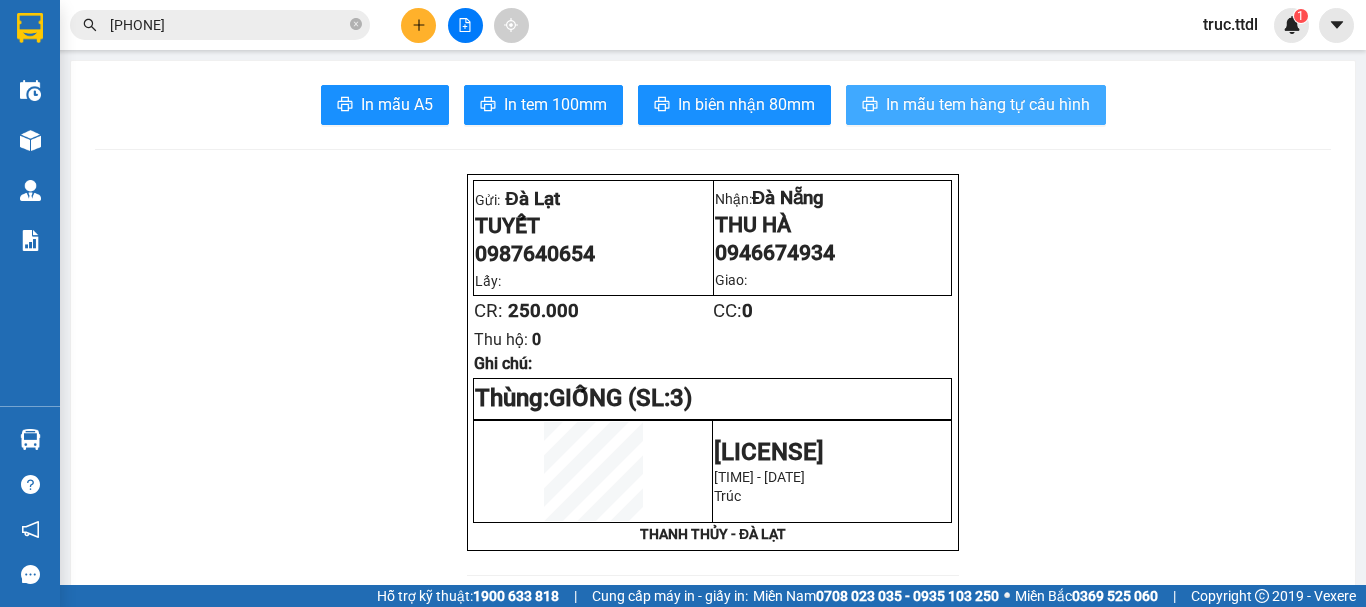 scroll, scrollTop: 0, scrollLeft: 0, axis: both 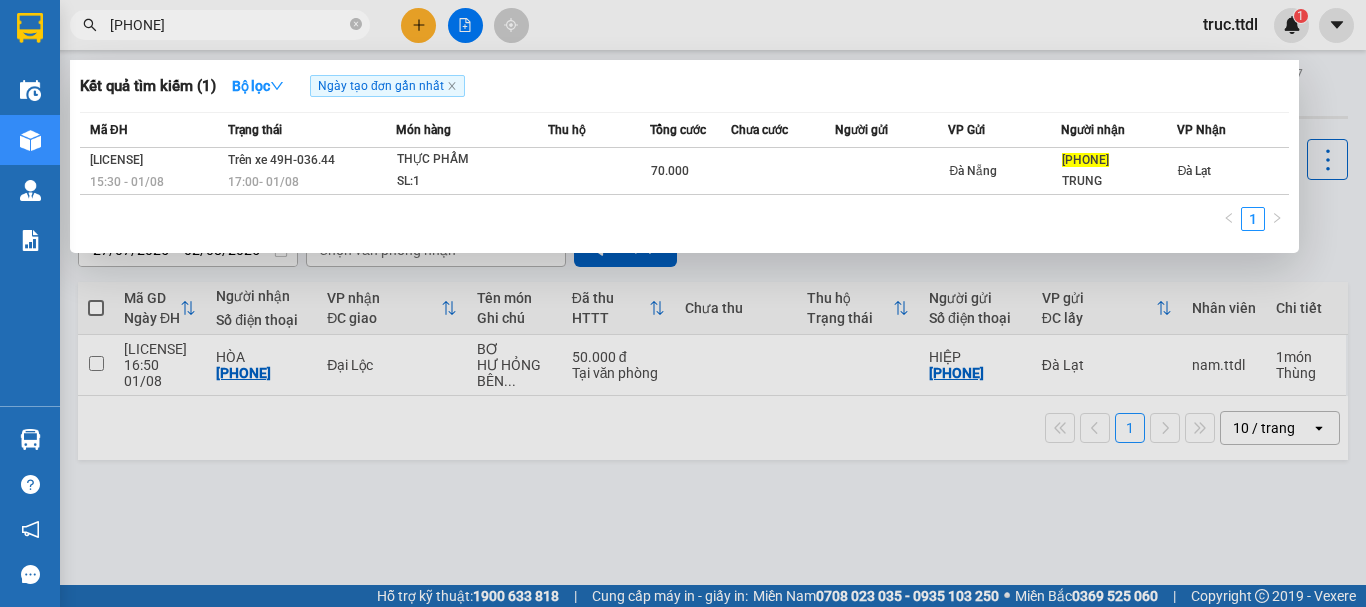 click on "[PHONE]" at bounding box center (228, 25) 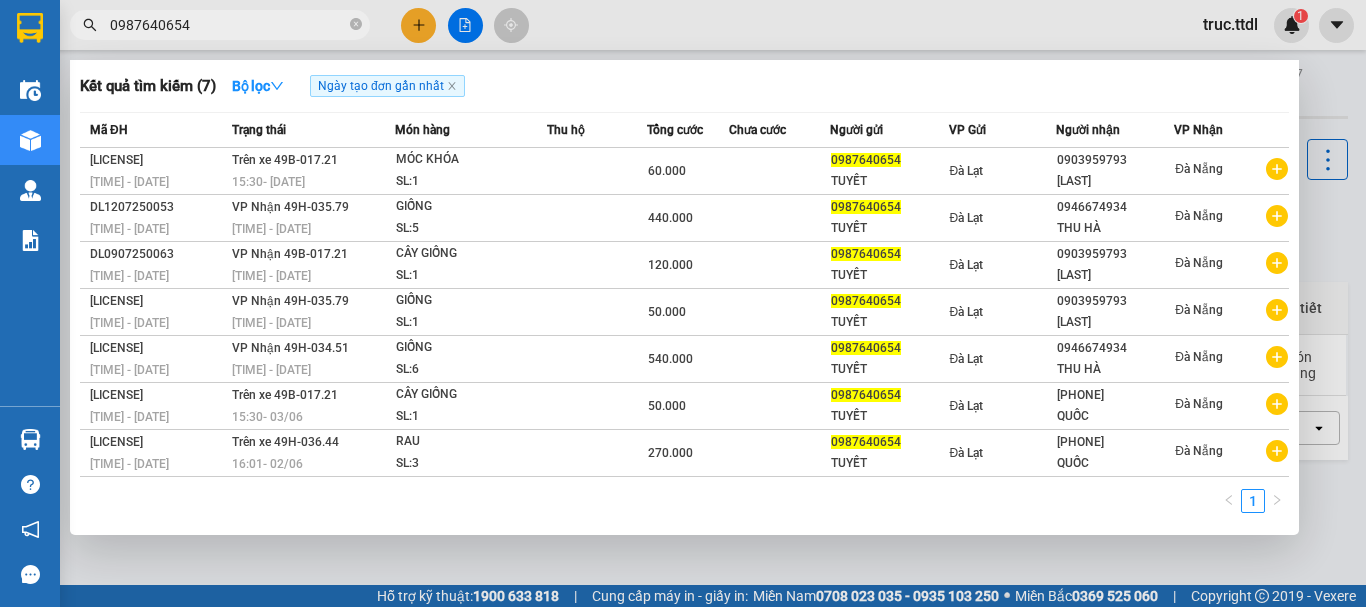 type on "0987640654" 